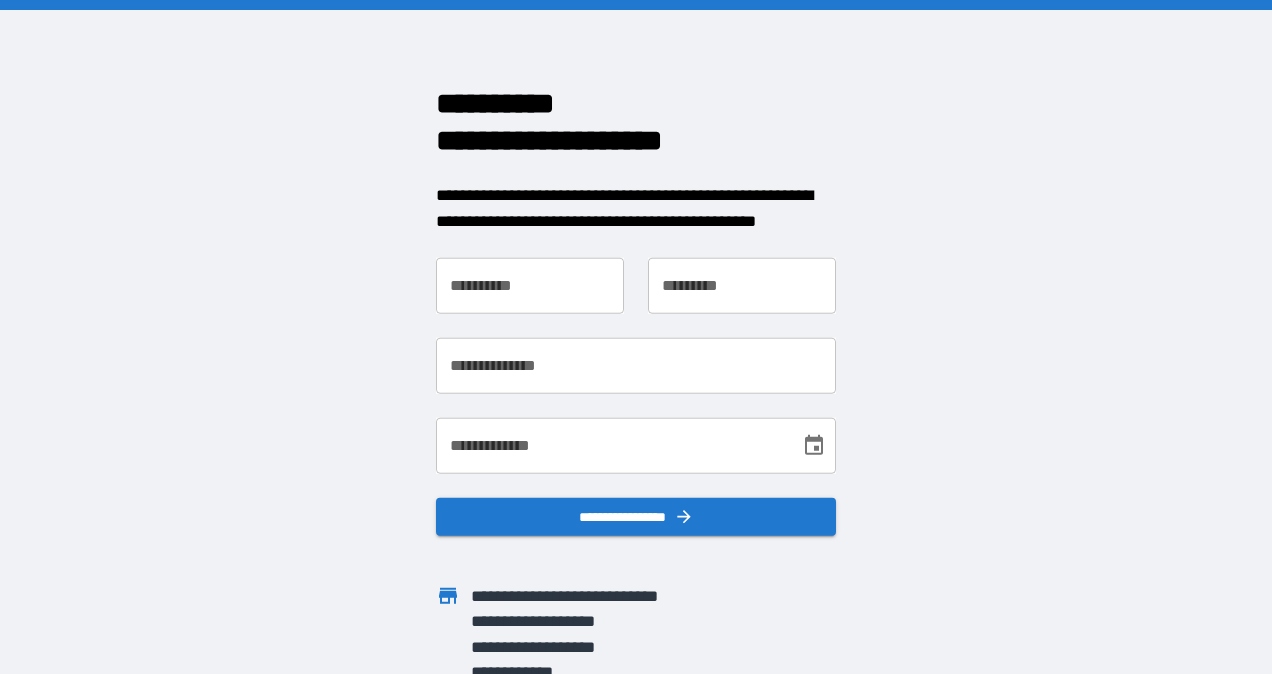 scroll, scrollTop: 0, scrollLeft: 0, axis: both 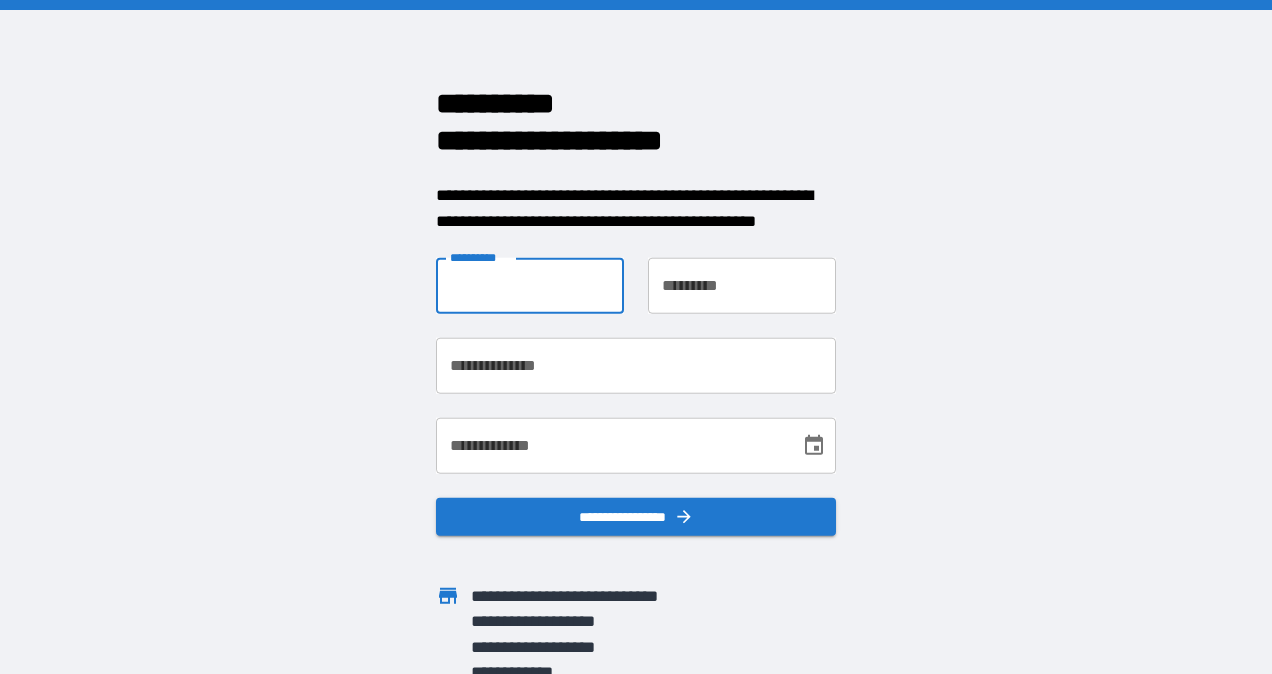 click on "**********" at bounding box center [530, 286] 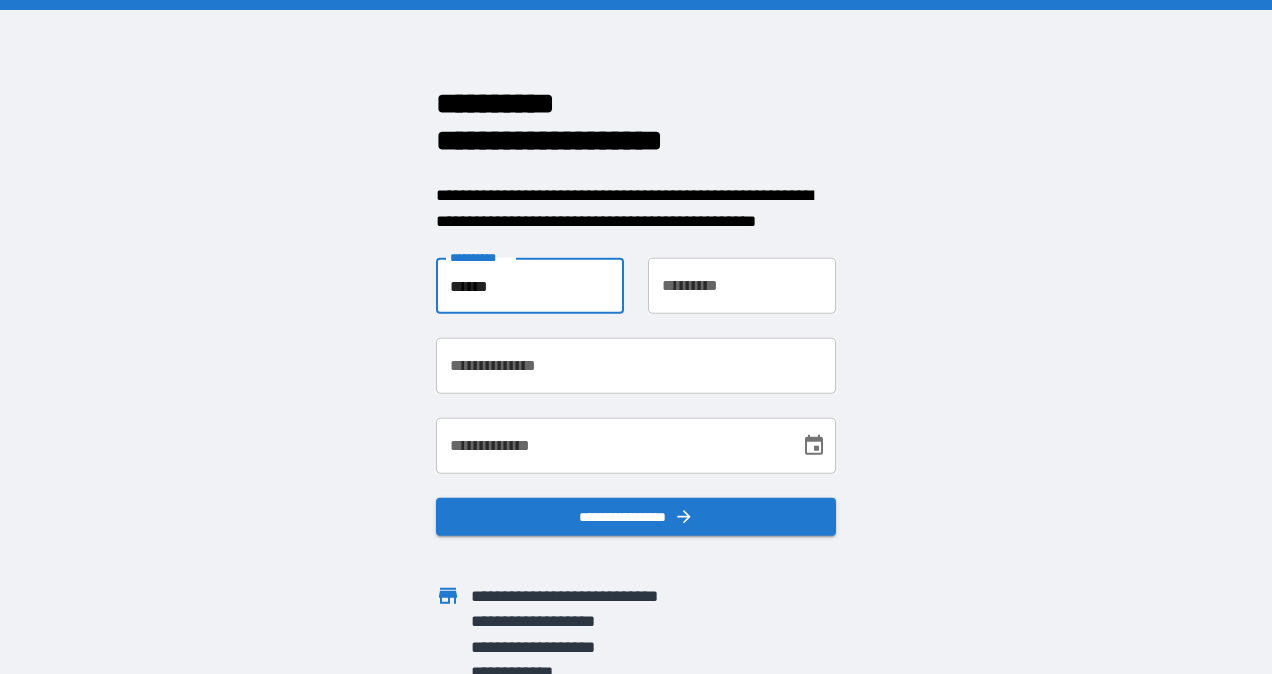 type on "*******" 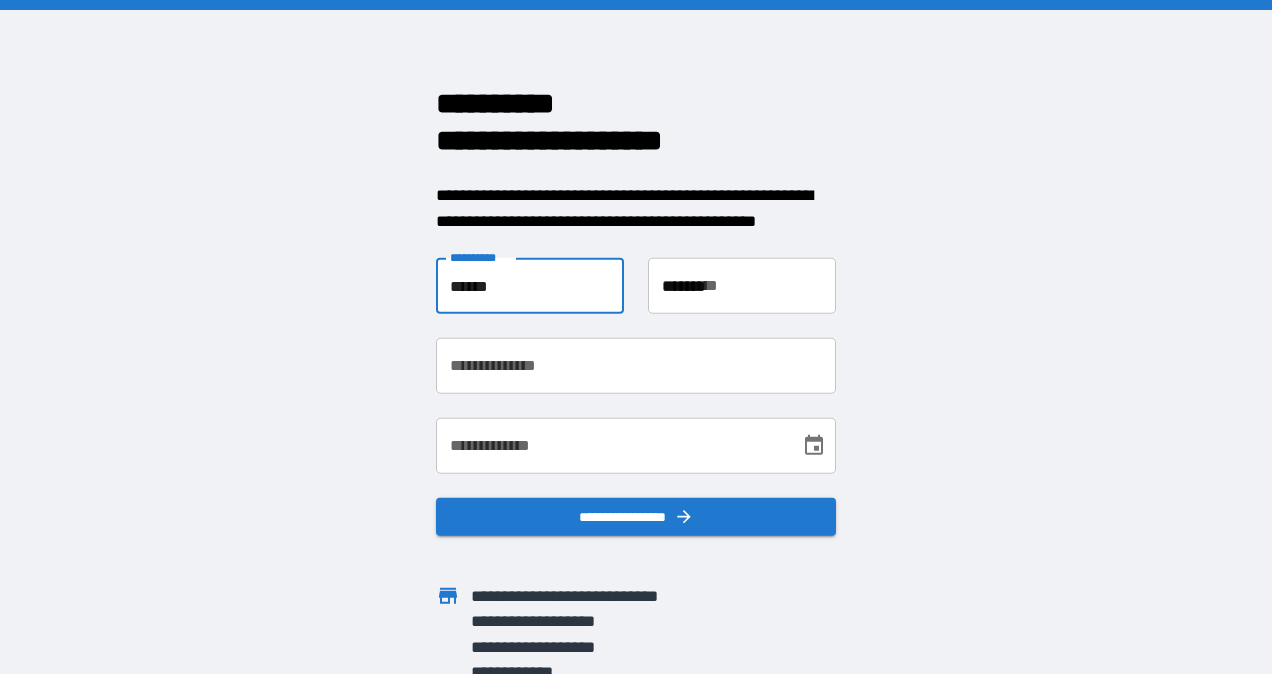 type on "**********" 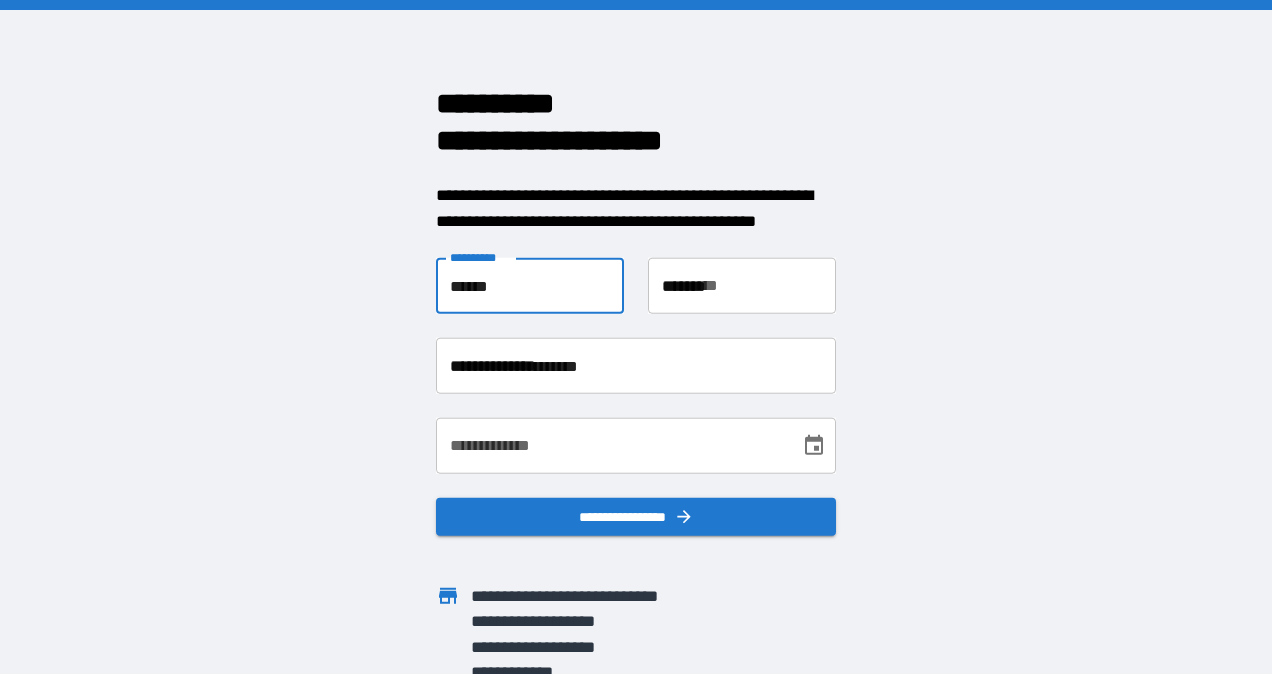 type on "**********" 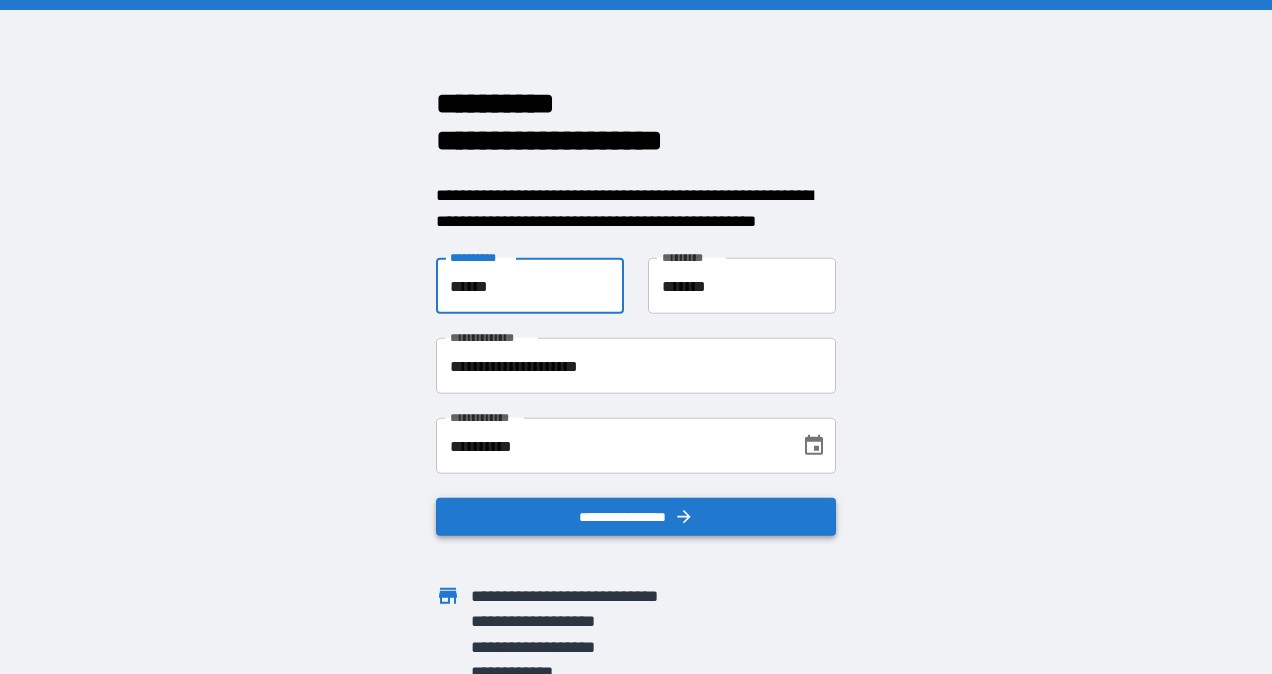 click on "**********" at bounding box center [636, 517] 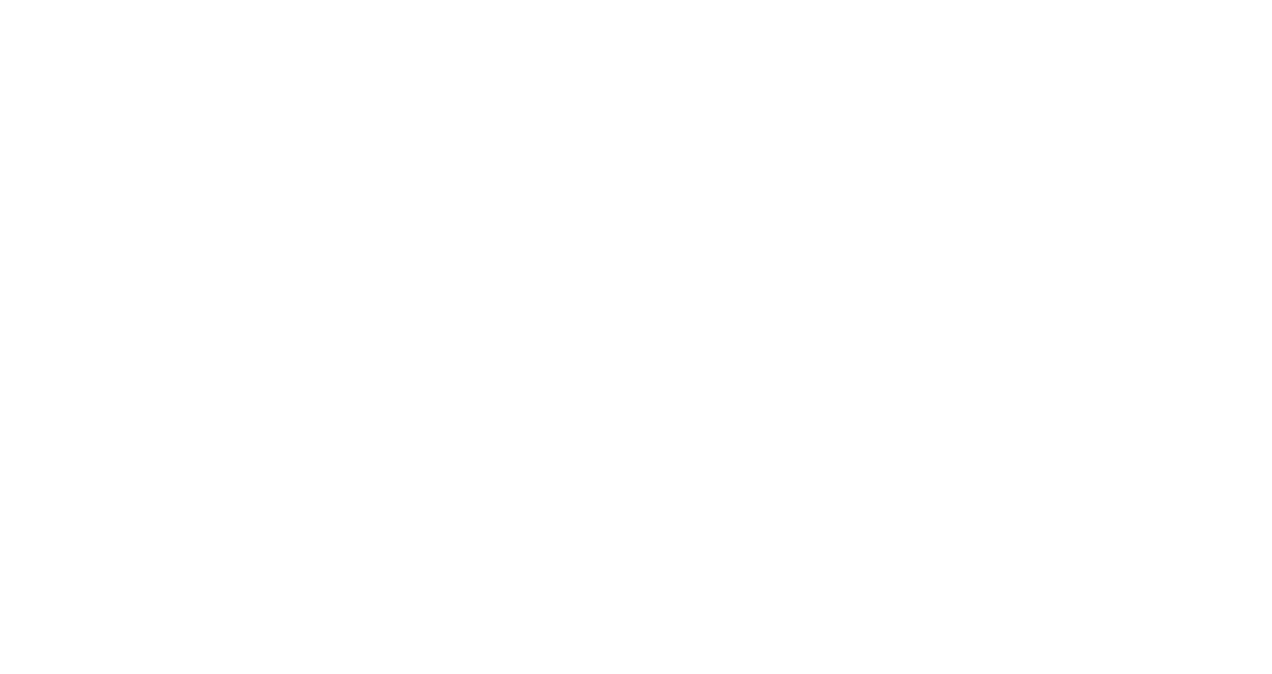 scroll, scrollTop: 0, scrollLeft: 0, axis: both 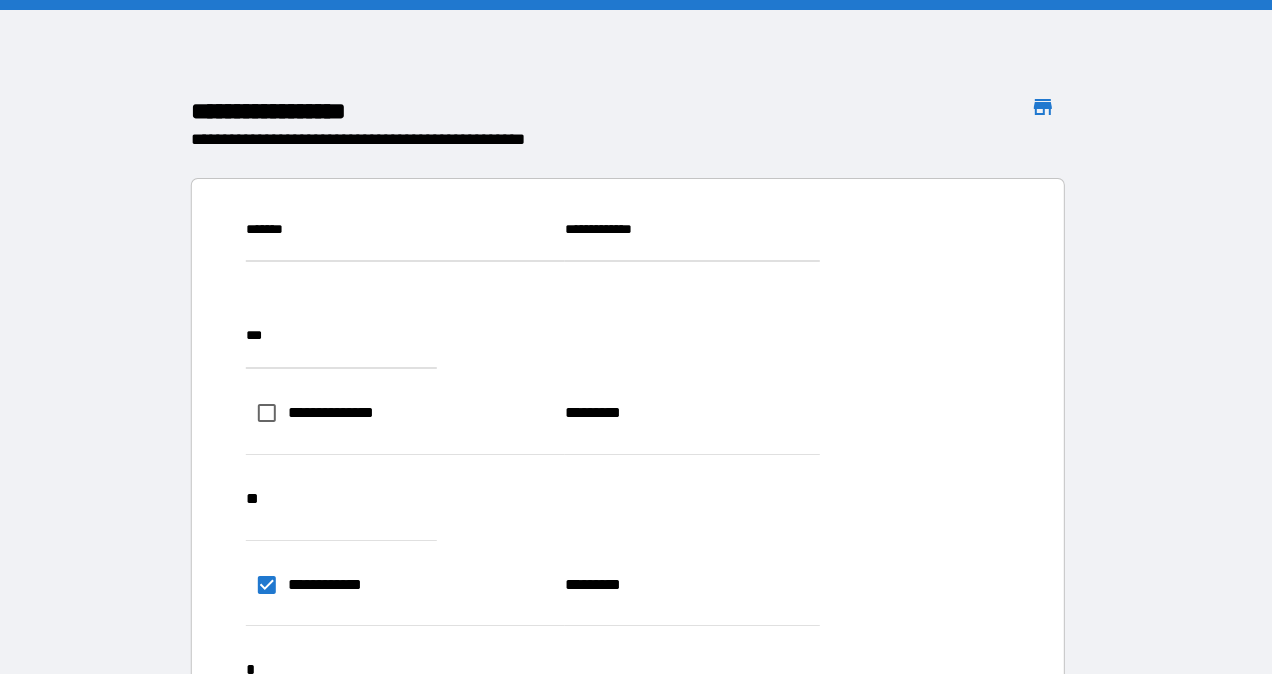 click on "**********" at bounding box center [982, 785] 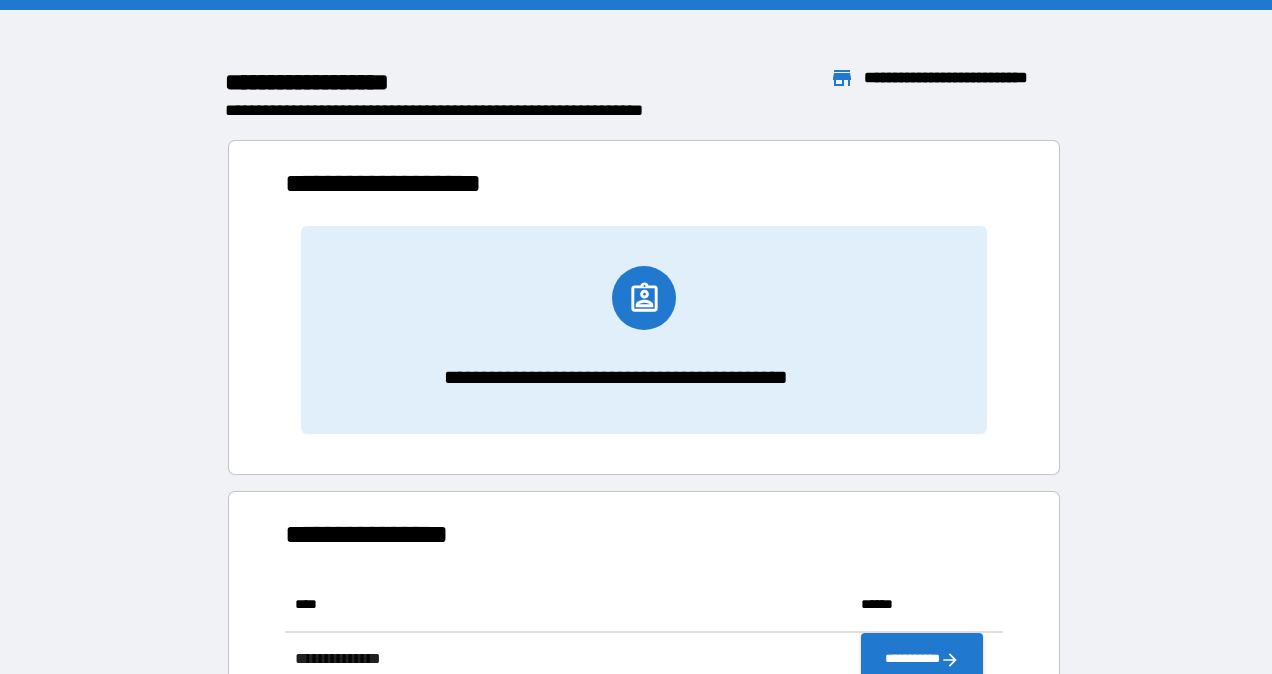 scroll, scrollTop: 16, scrollLeft: 16, axis: both 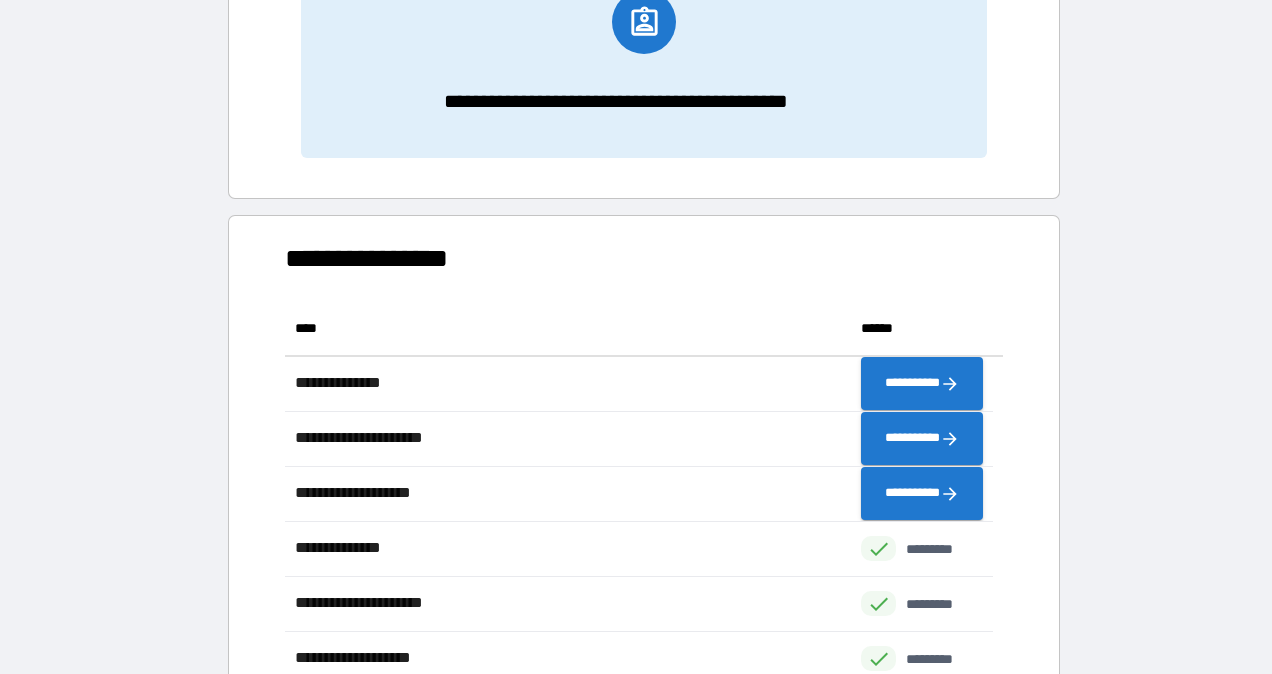 click 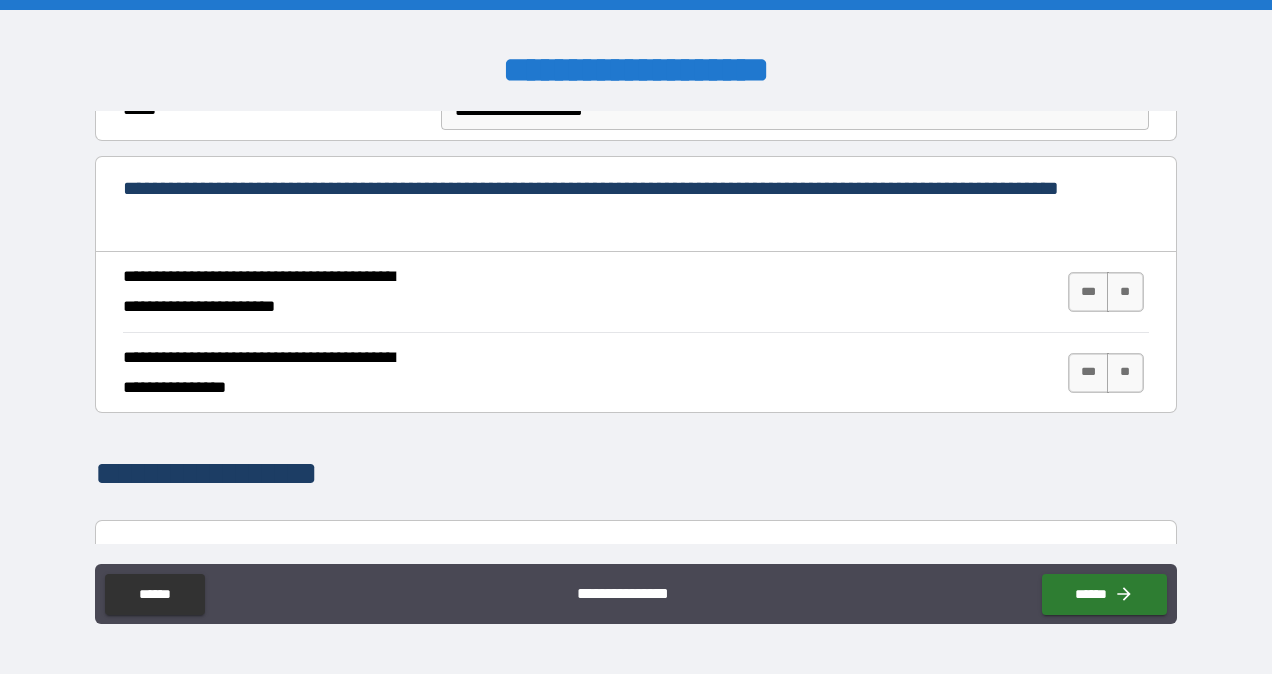scroll, scrollTop: 664, scrollLeft: 0, axis: vertical 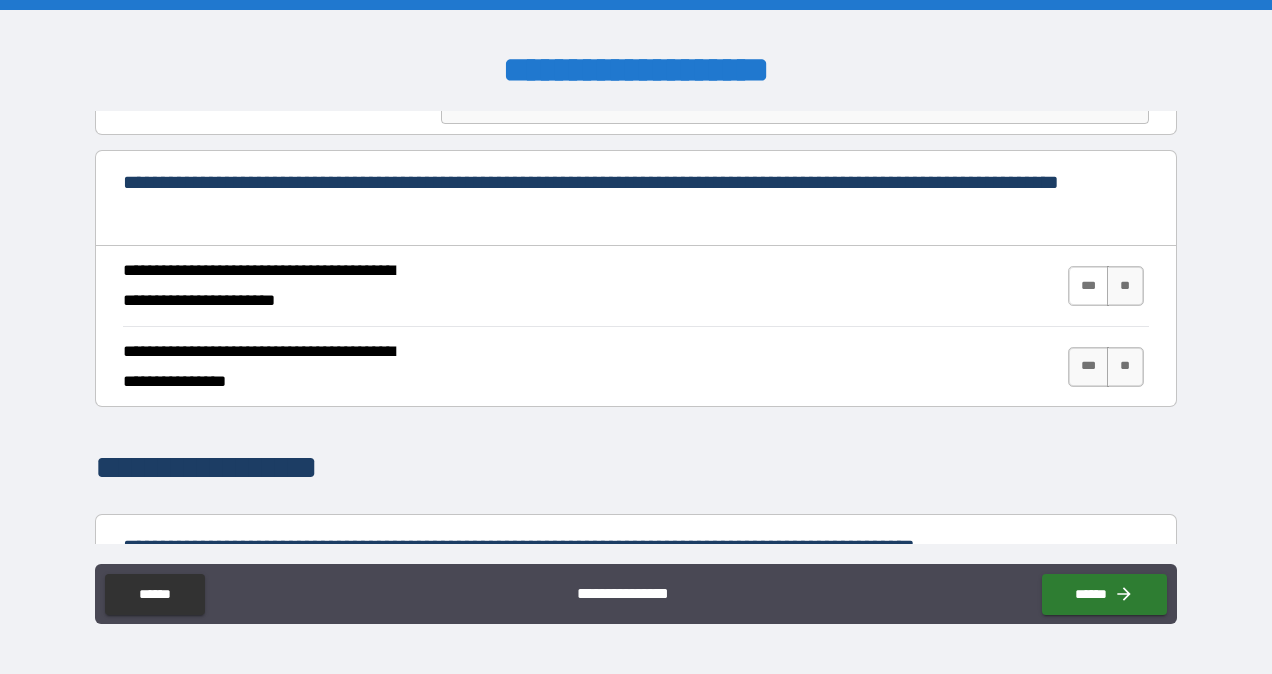 click on "***" at bounding box center (1089, 286) 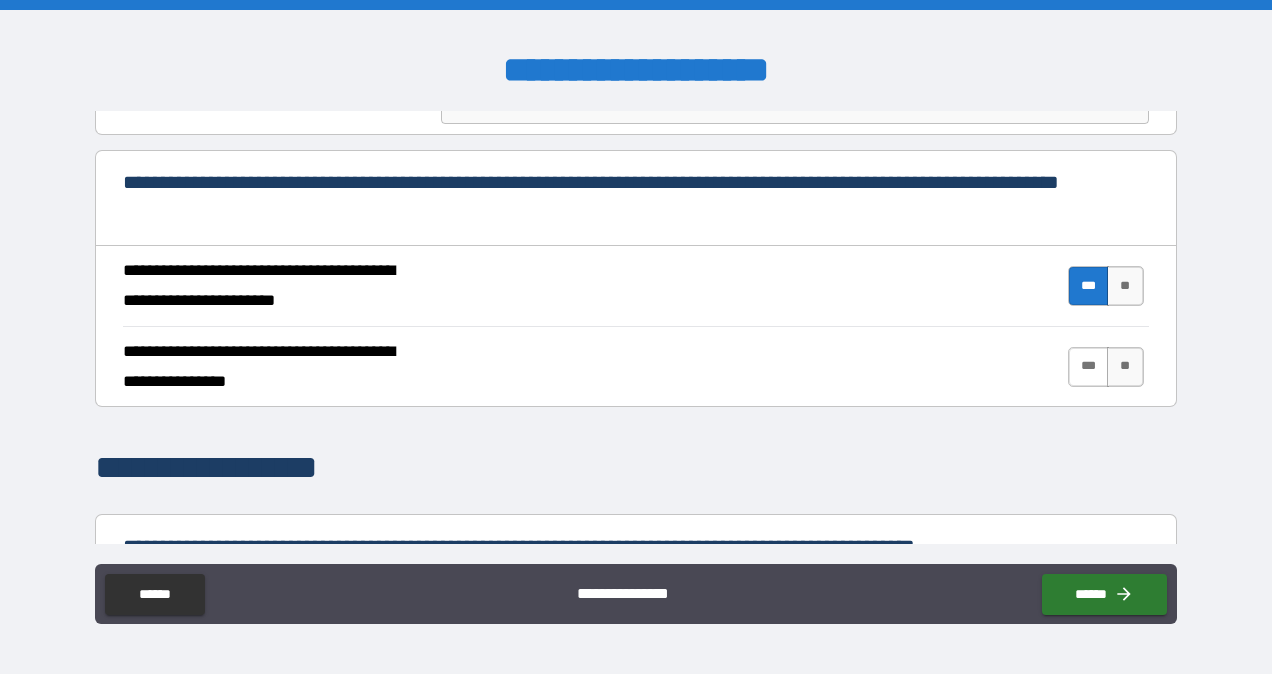 click on "***" at bounding box center [1089, 367] 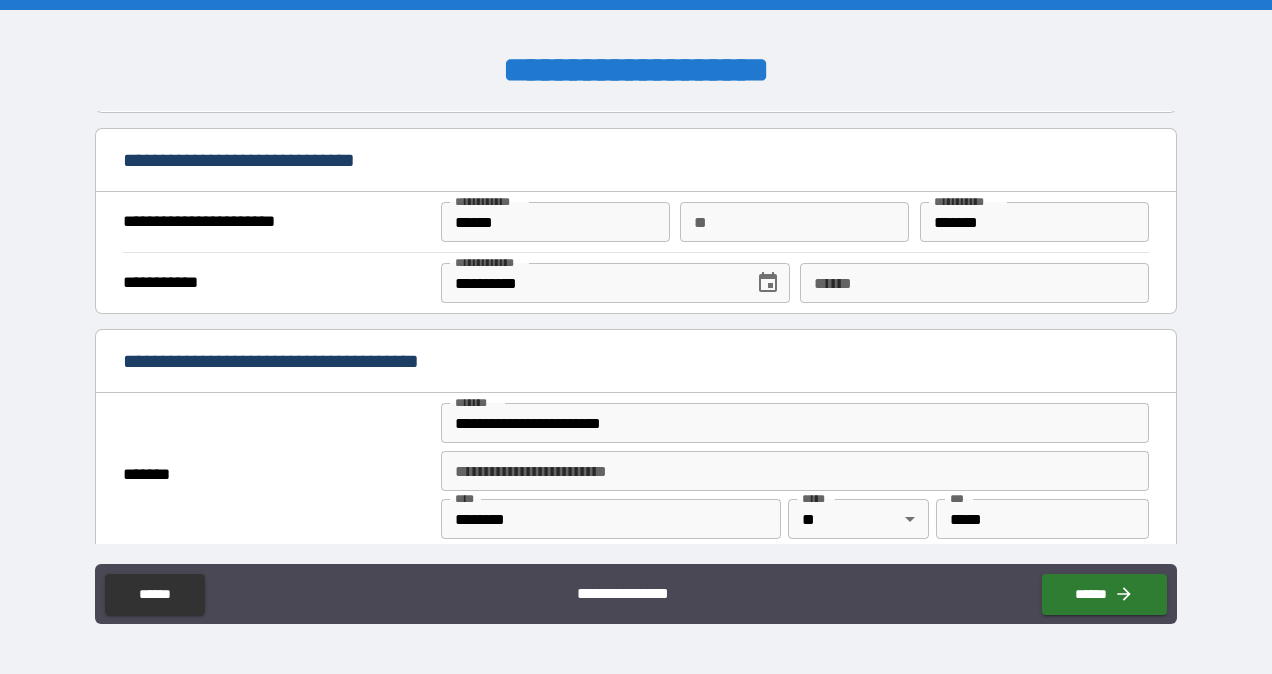 scroll, scrollTop: 1216, scrollLeft: 0, axis: vertical 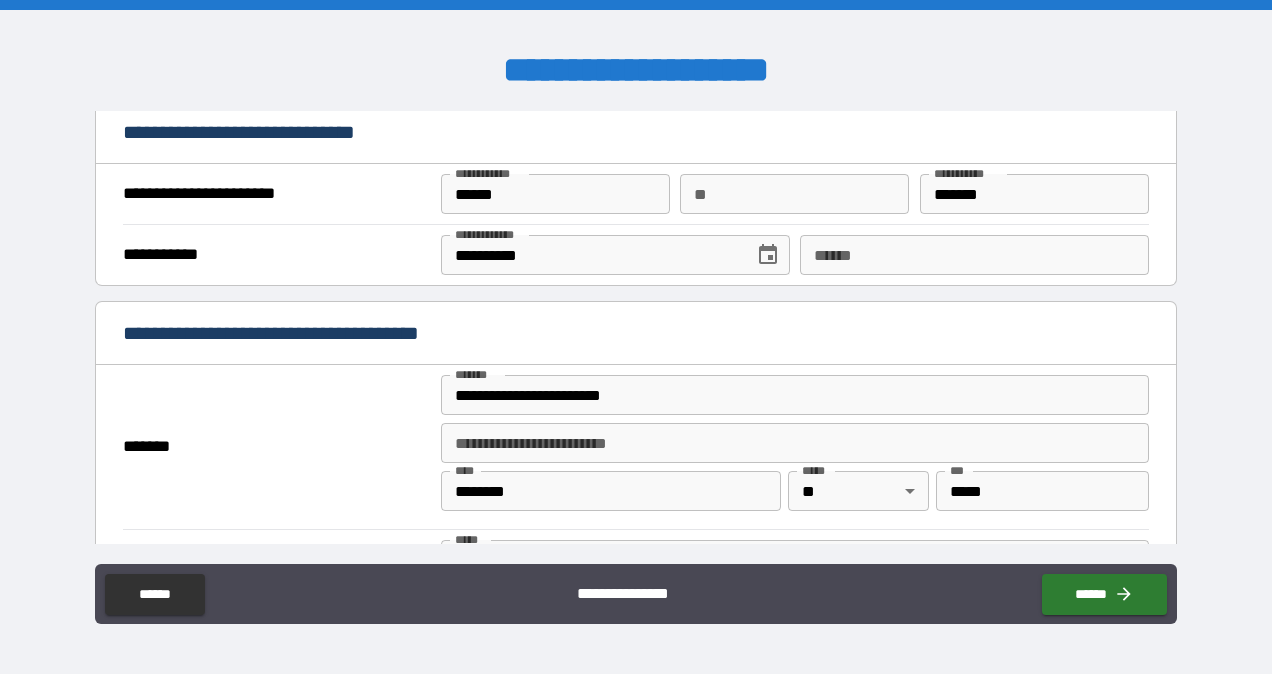 click on "****   *" at bounding box center (974, 255) 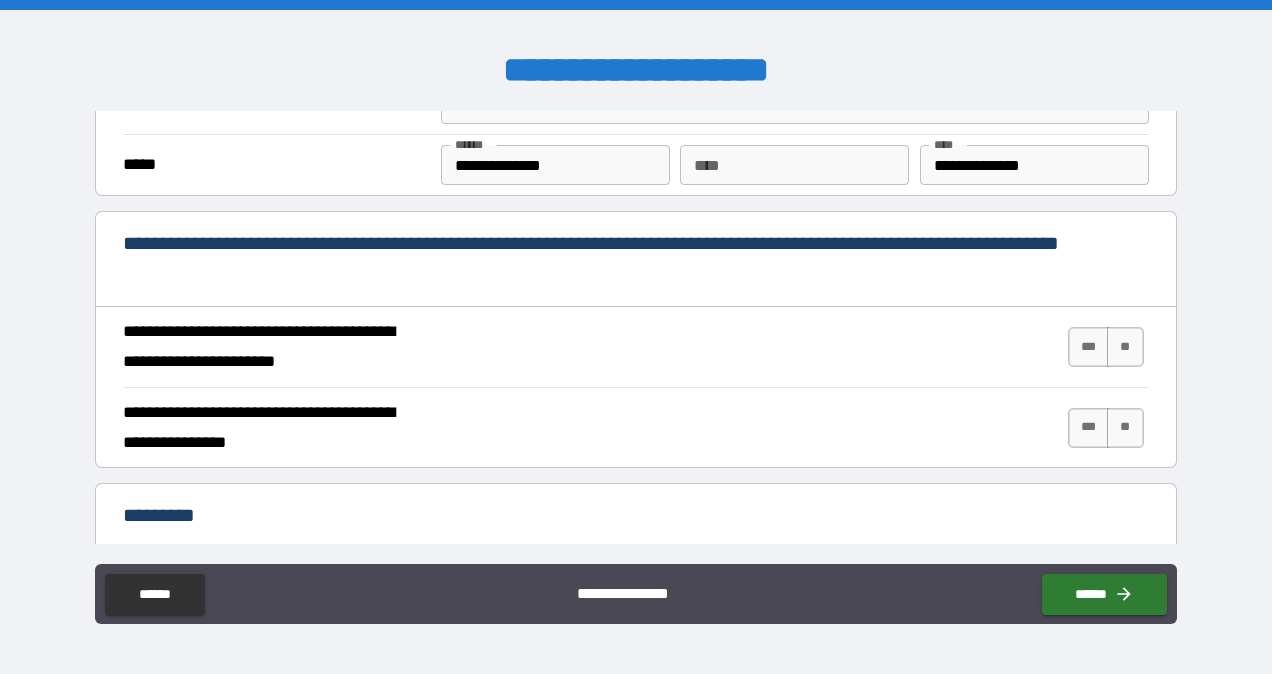 scroll, scrollTop: 1694, scrollLeft: 0, axis: vertical 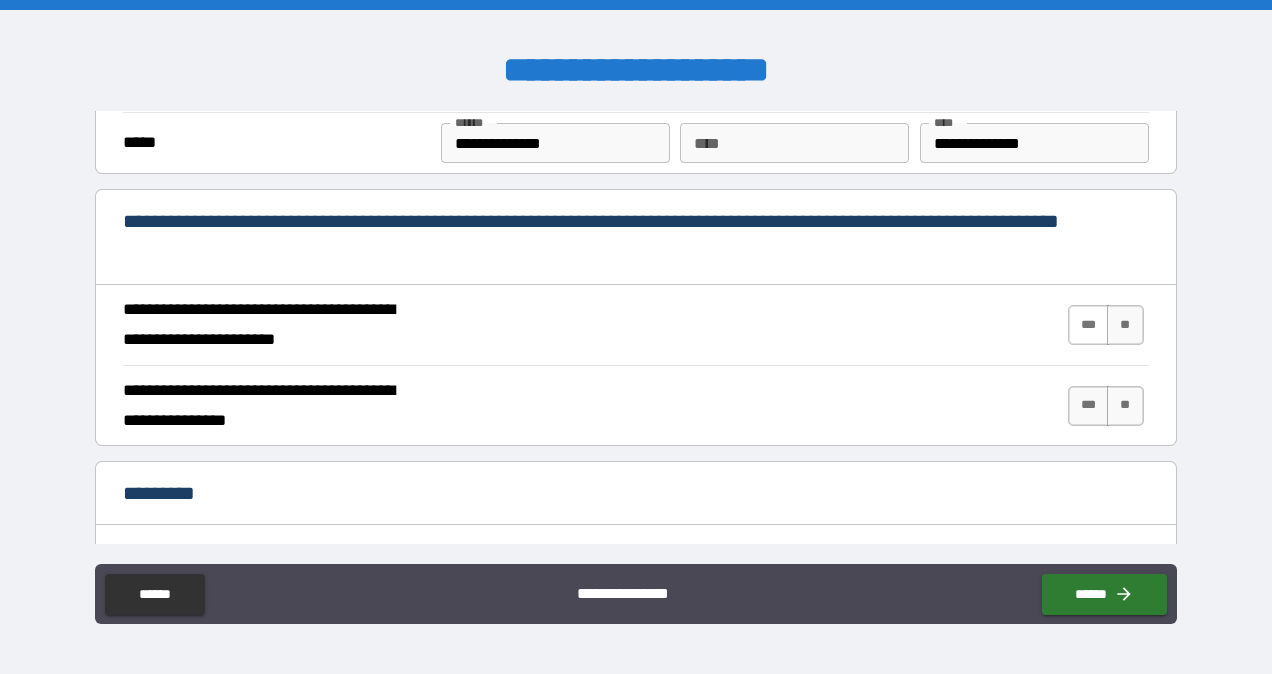 click on "***" at bounding box center (1089, 325) 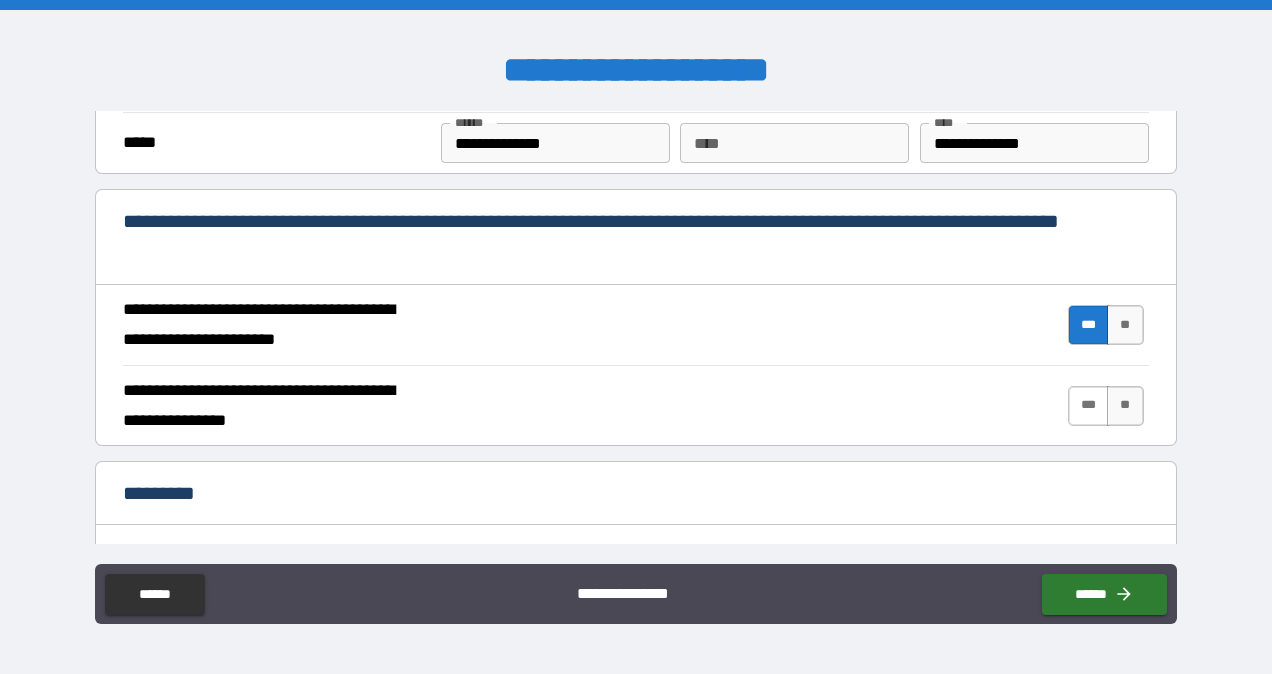 click on "***" at bounding box center (1089, 406) 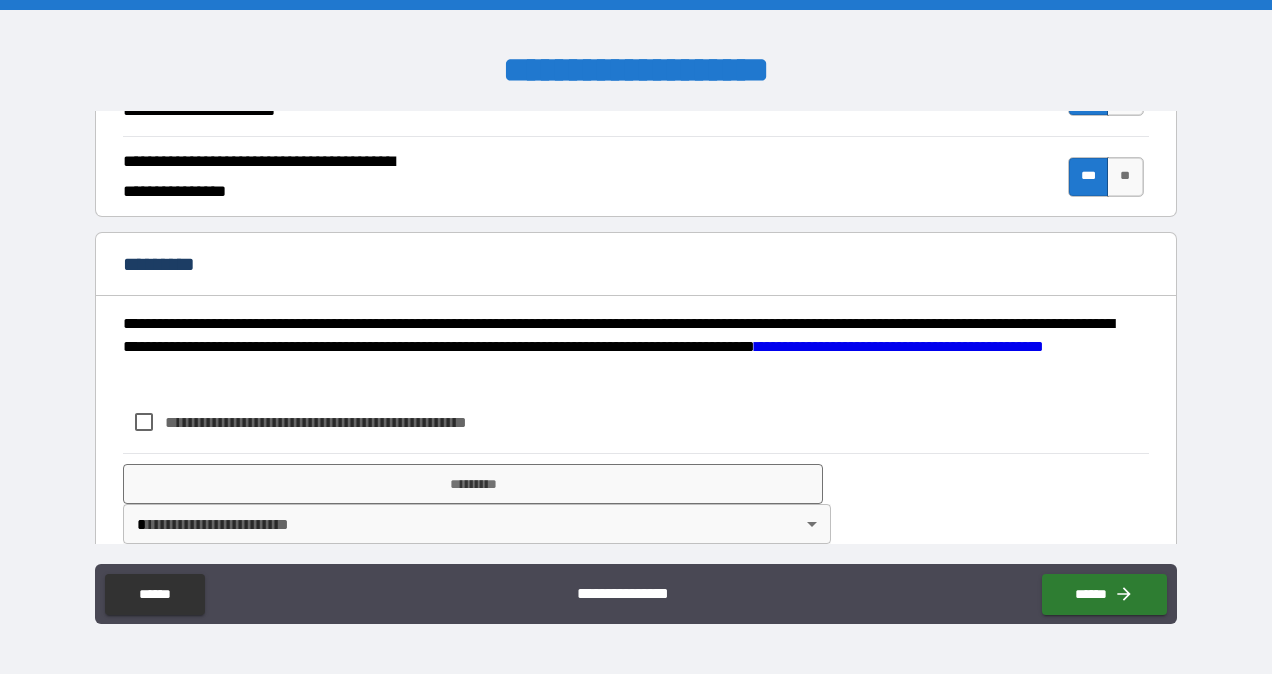 scroll, scrollTop: 1943, scrollLeft: 0, axis: vertical 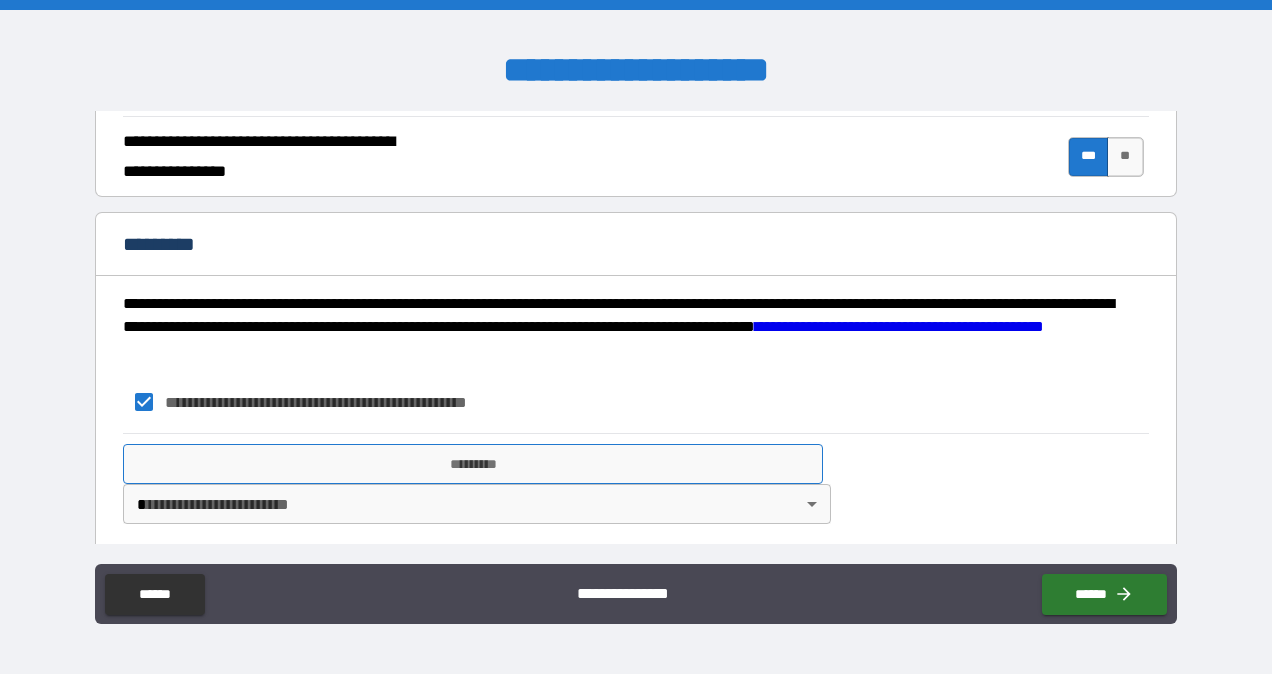 click on "*********" at bounding box center (473, 464) 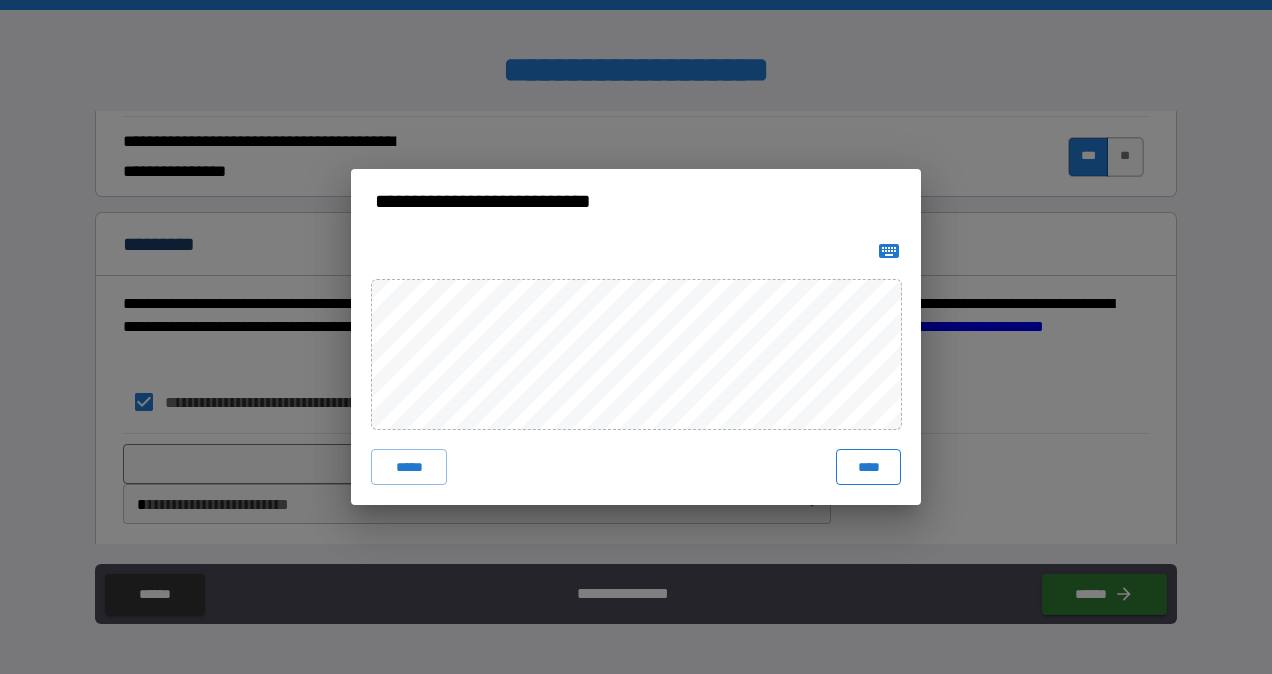 click on "****" at bounding box center [868, 467] 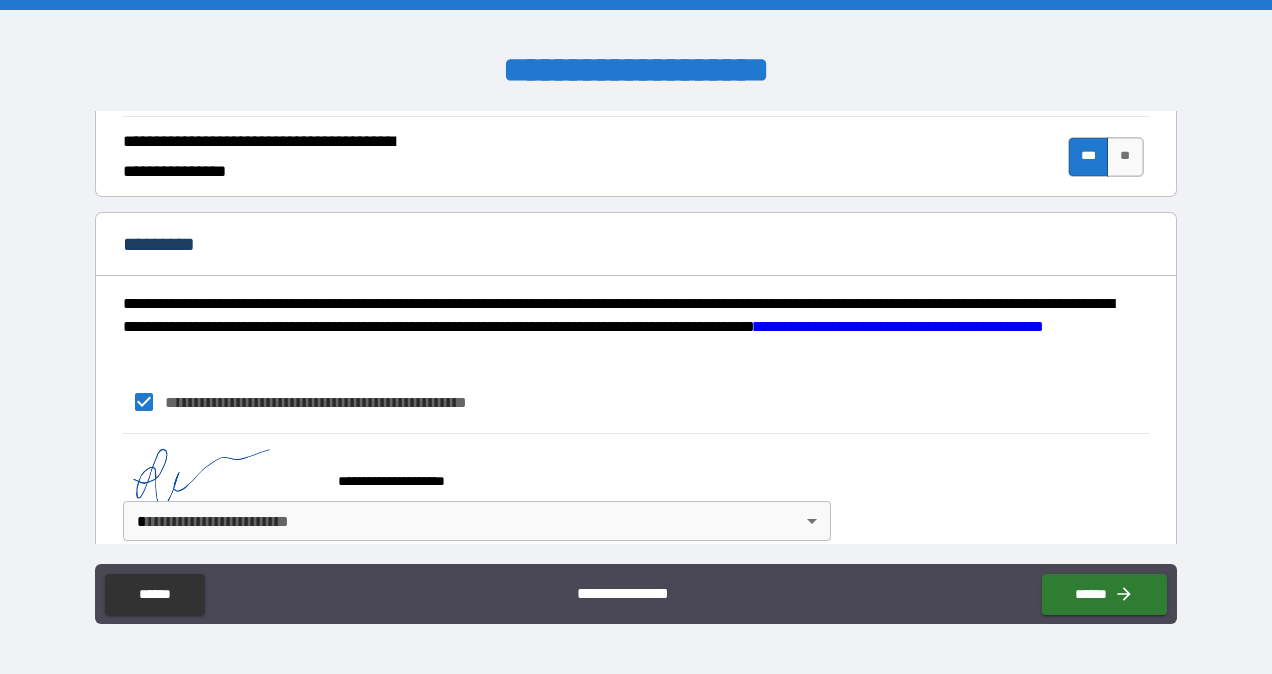 scroll, scrollTop: 1960, scrollLeft: 0, axis: vertical 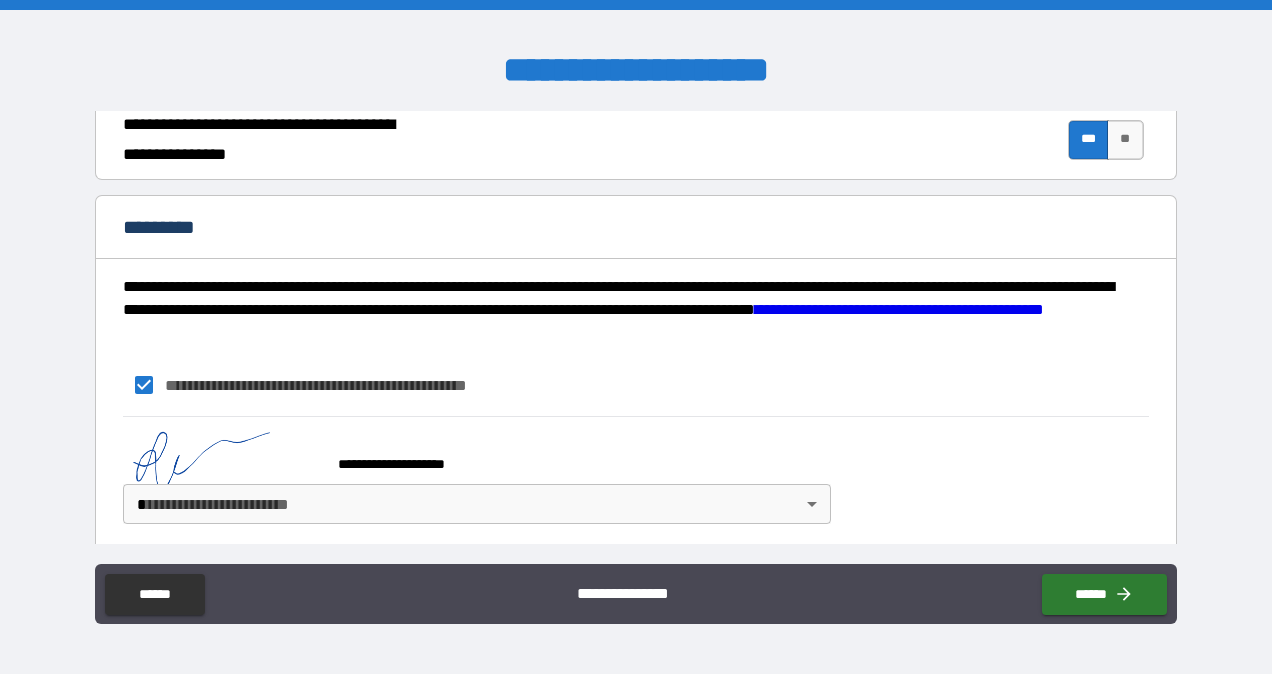 click on "**********" at bounding box center [636, 337] 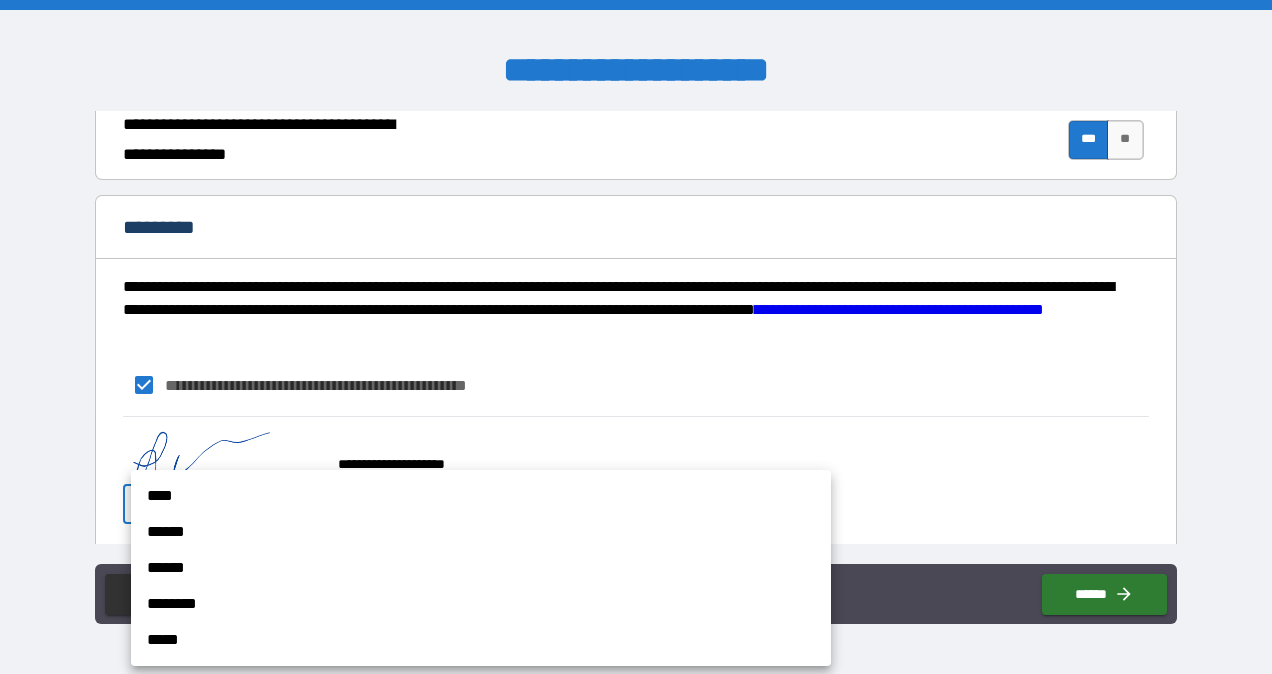 click on "******" at bounding box center [481, 532] 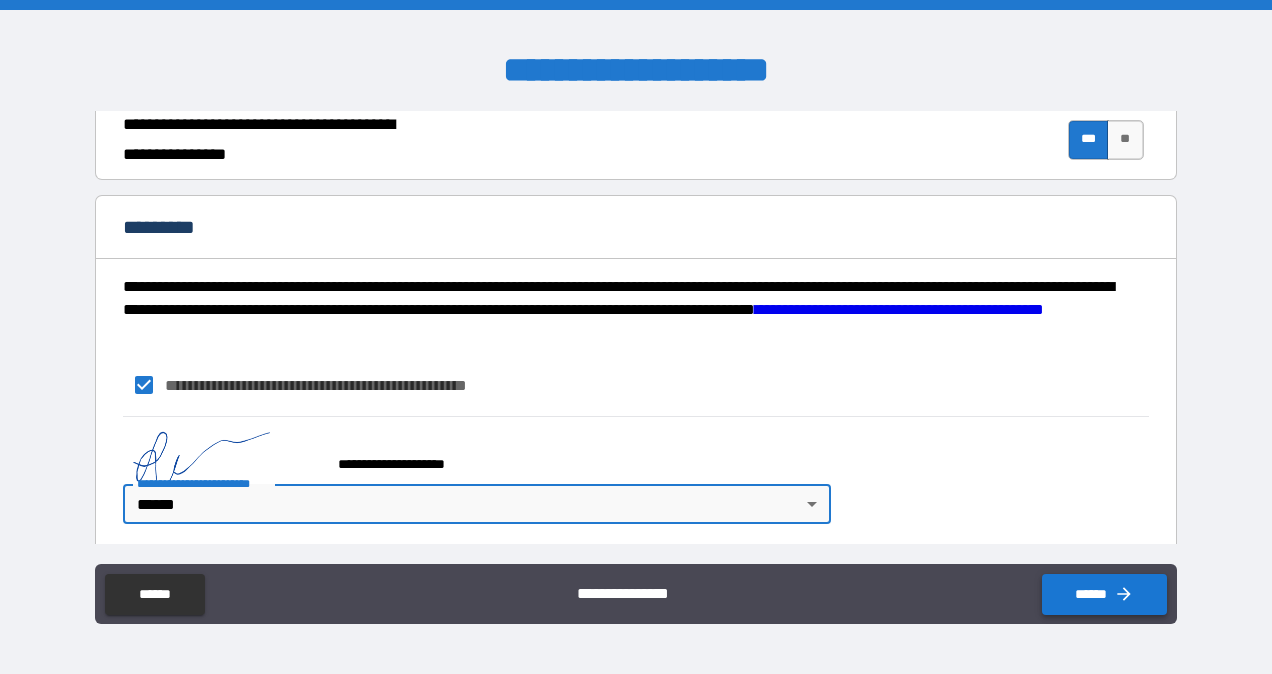 click on "******" at bounding box center [1104, 594] 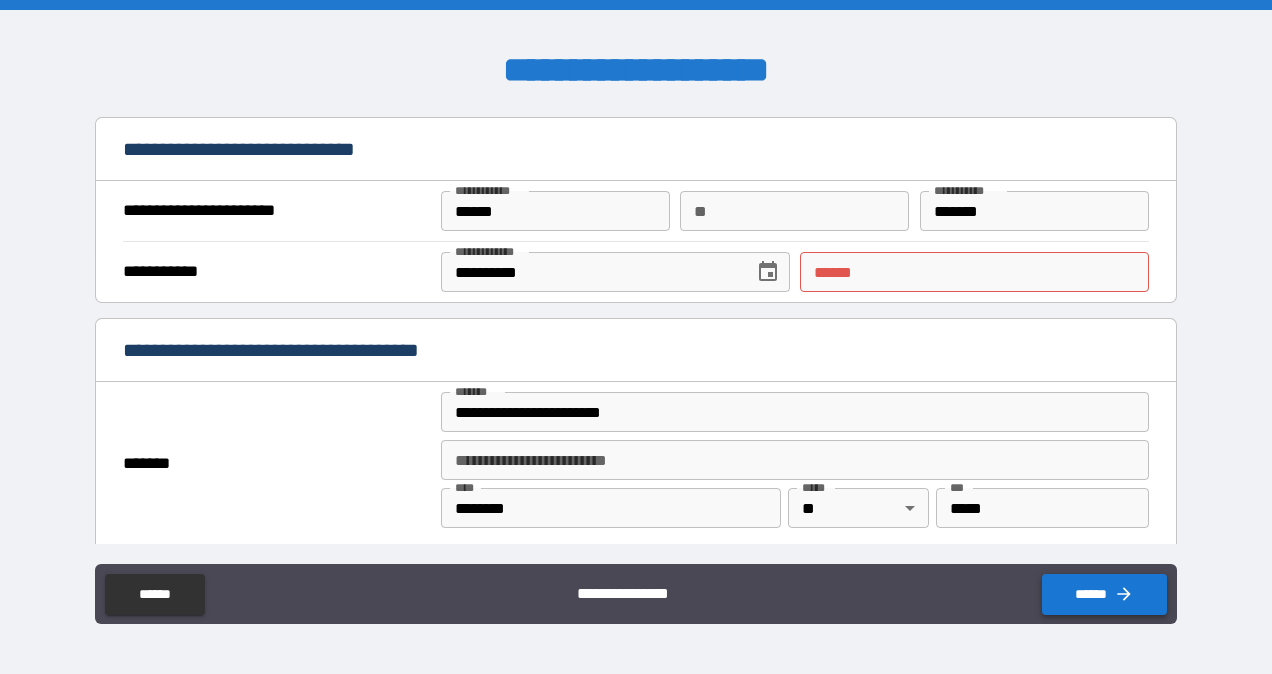 scroll, scrollTop: 1193, scrollLeft: 0, axis: vertical 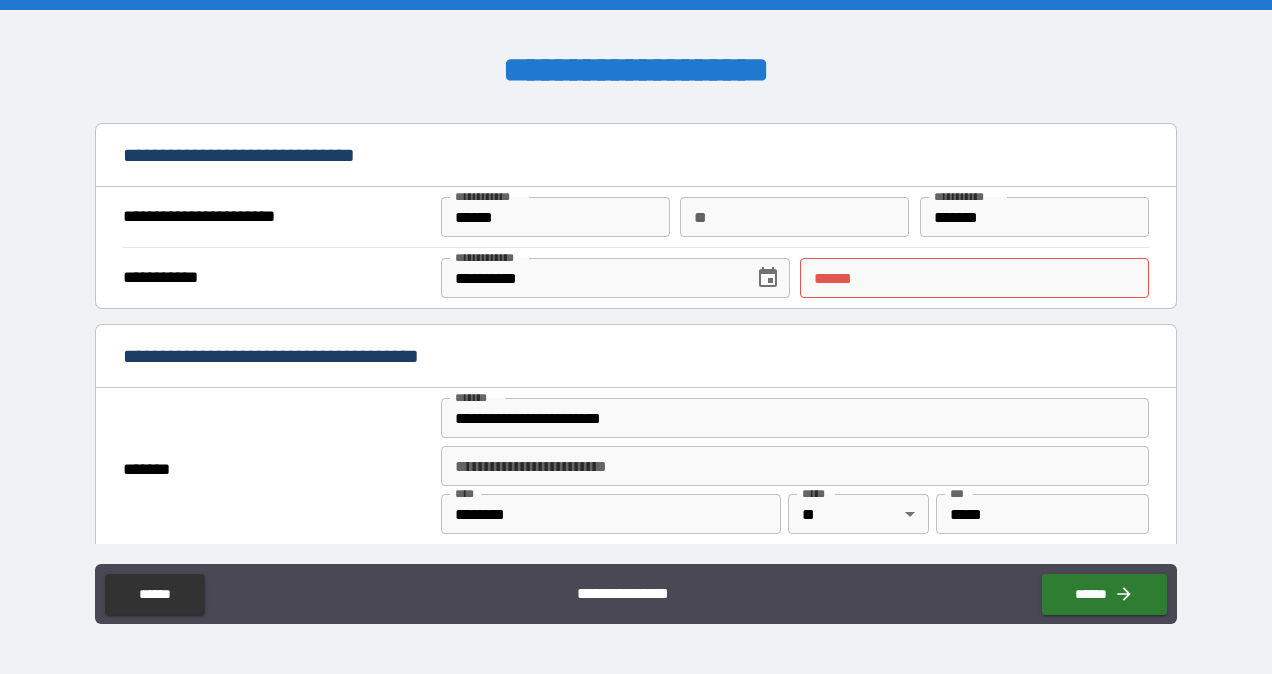 click on "****   *" at bounding box center [974, 278] 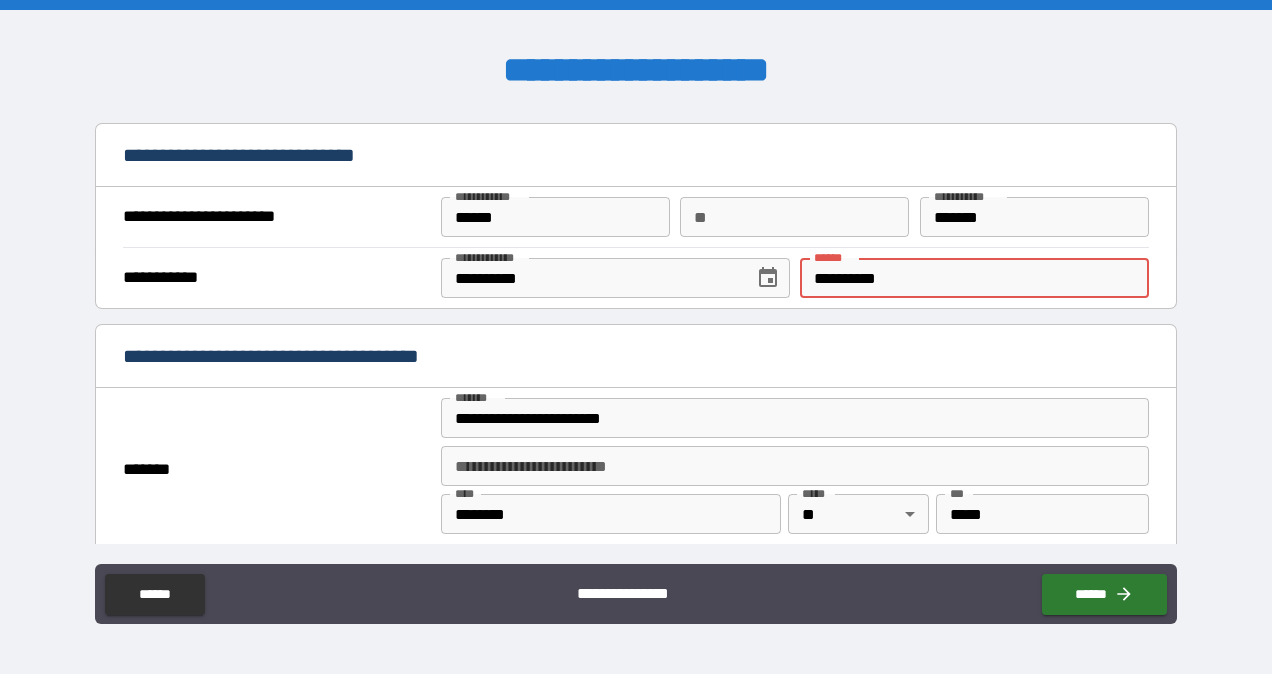 type on "**********" 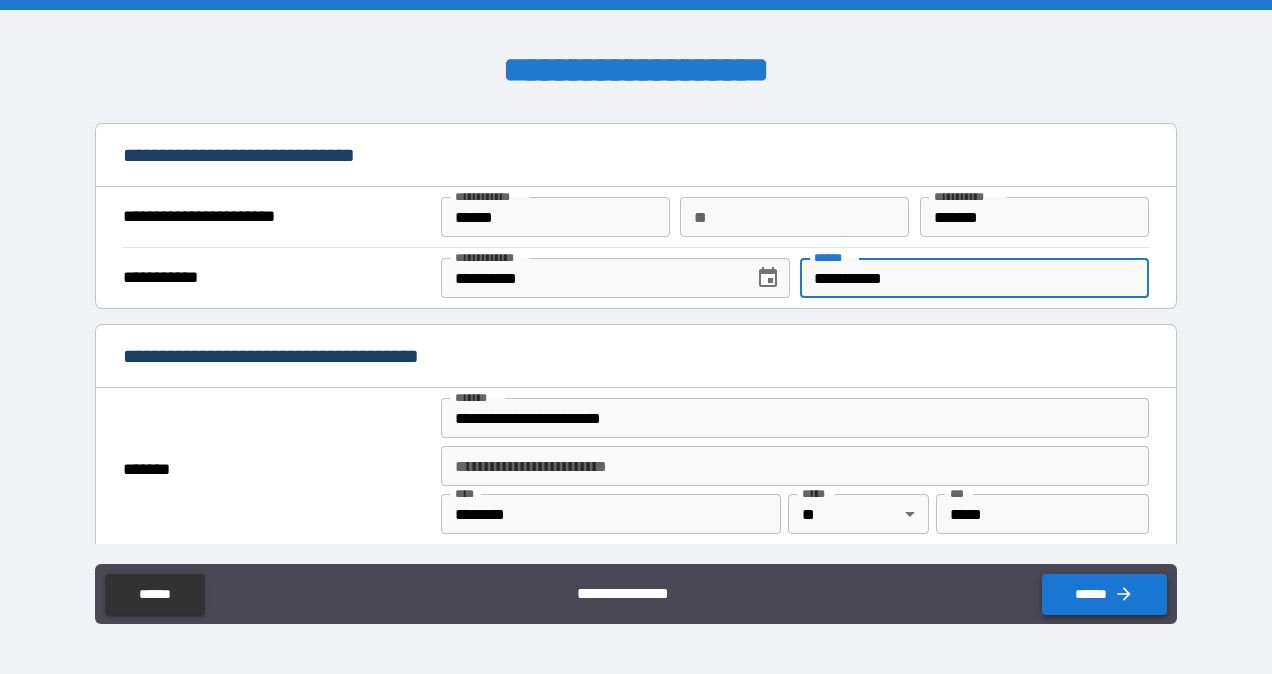 click 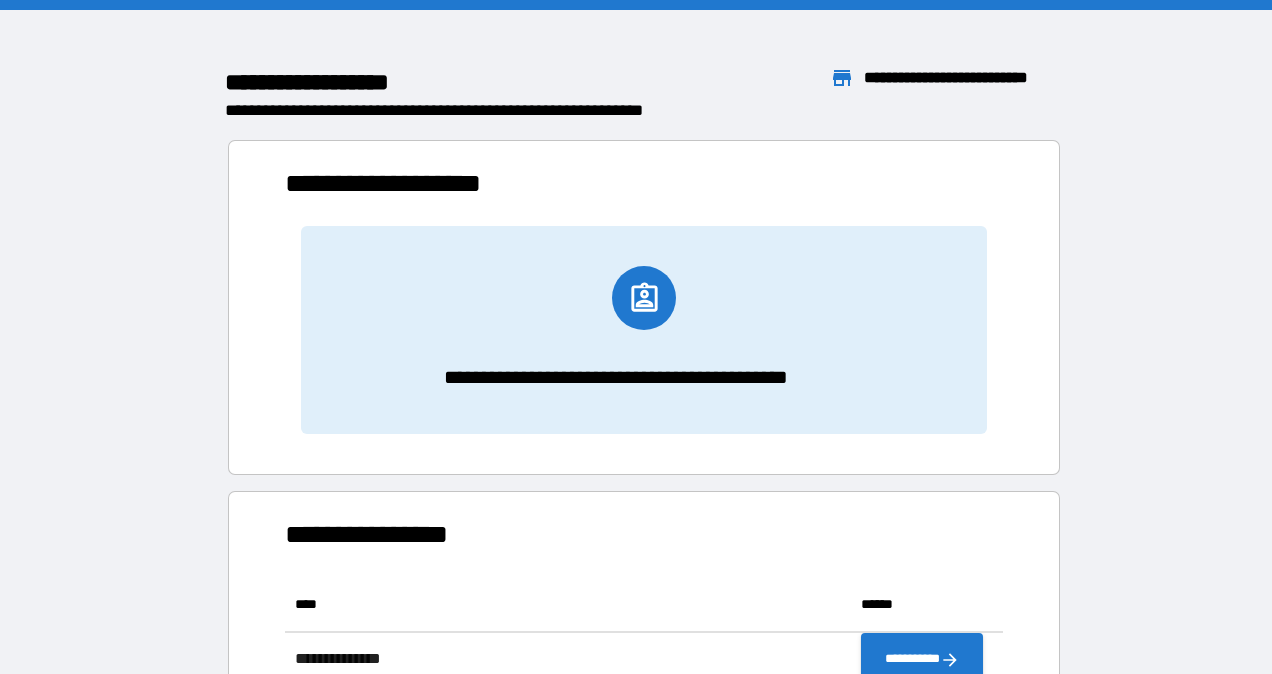 scroll, scrollTop: 16, scrollLeft: 16, axis: both 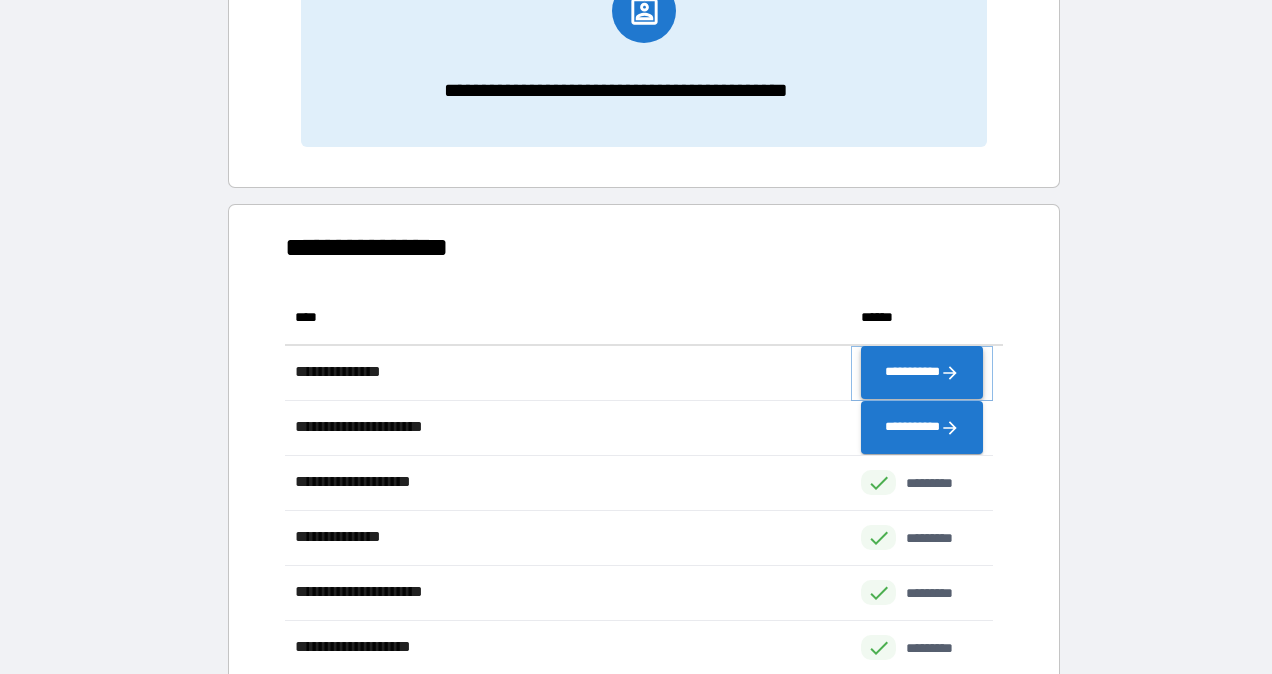 click 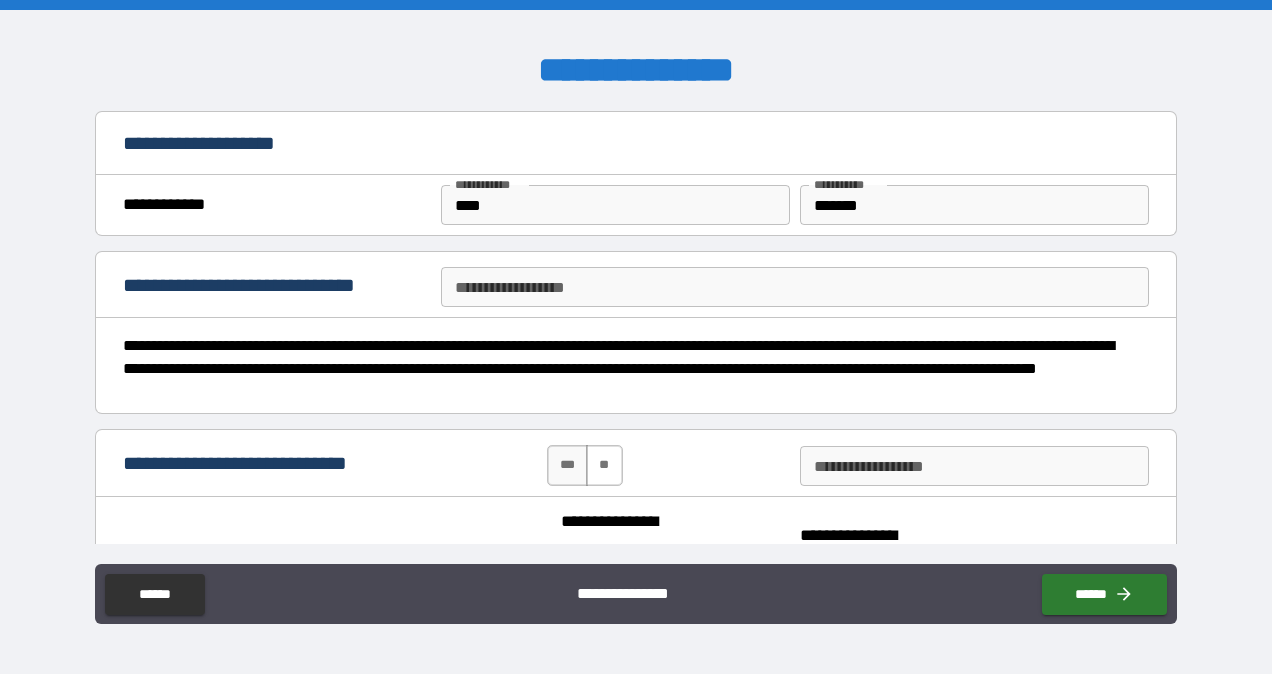 click on "**" at bounding box center (604, 465) 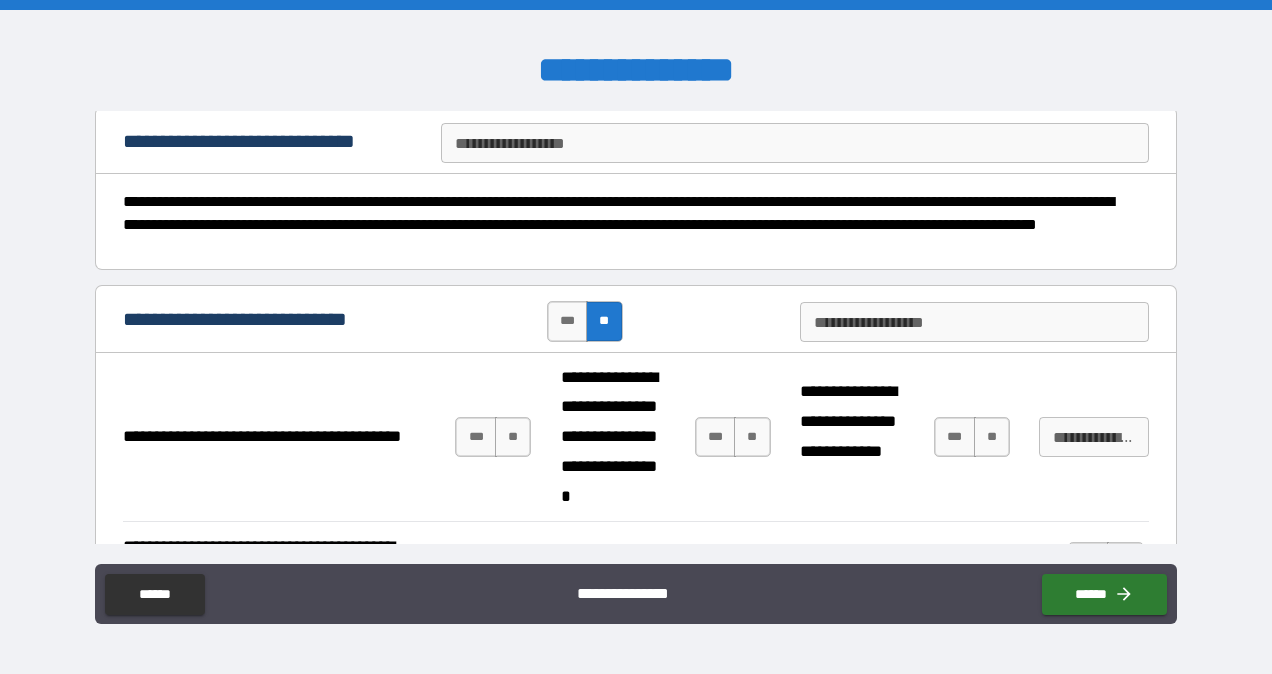scroll, scrollTop: 150, scrollLeft: 0, axis: vertical 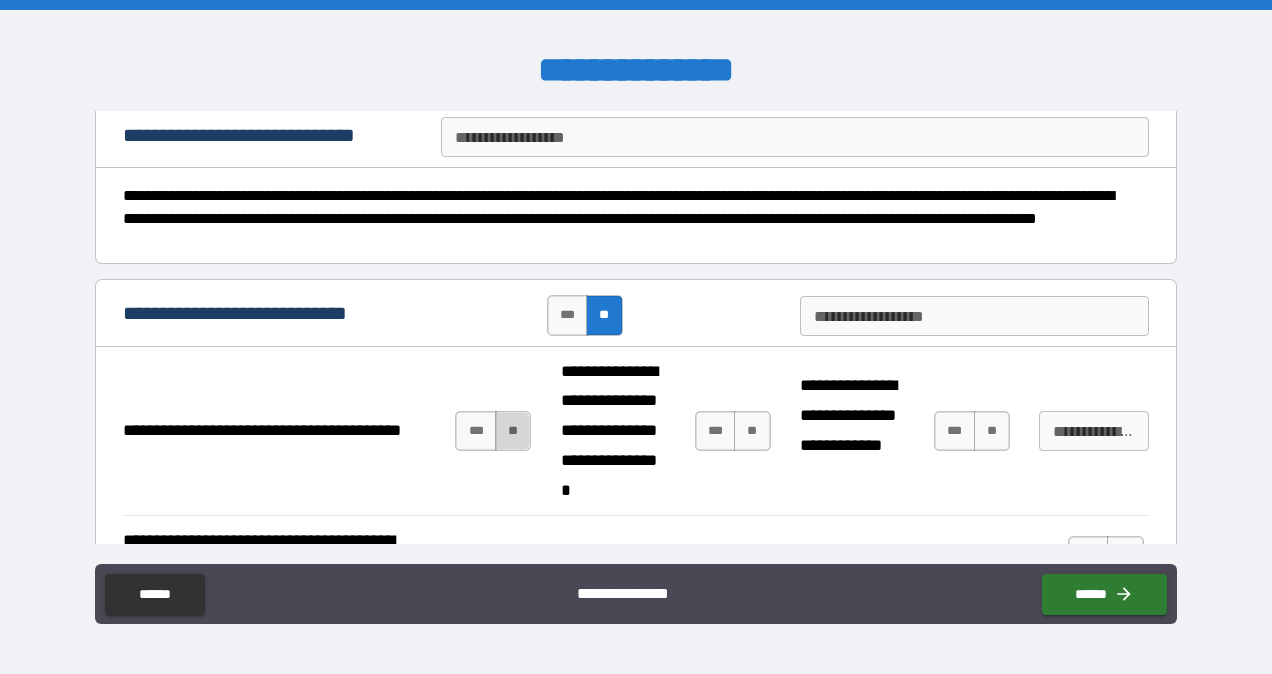 click on "**" at bounding box center (513, 431) 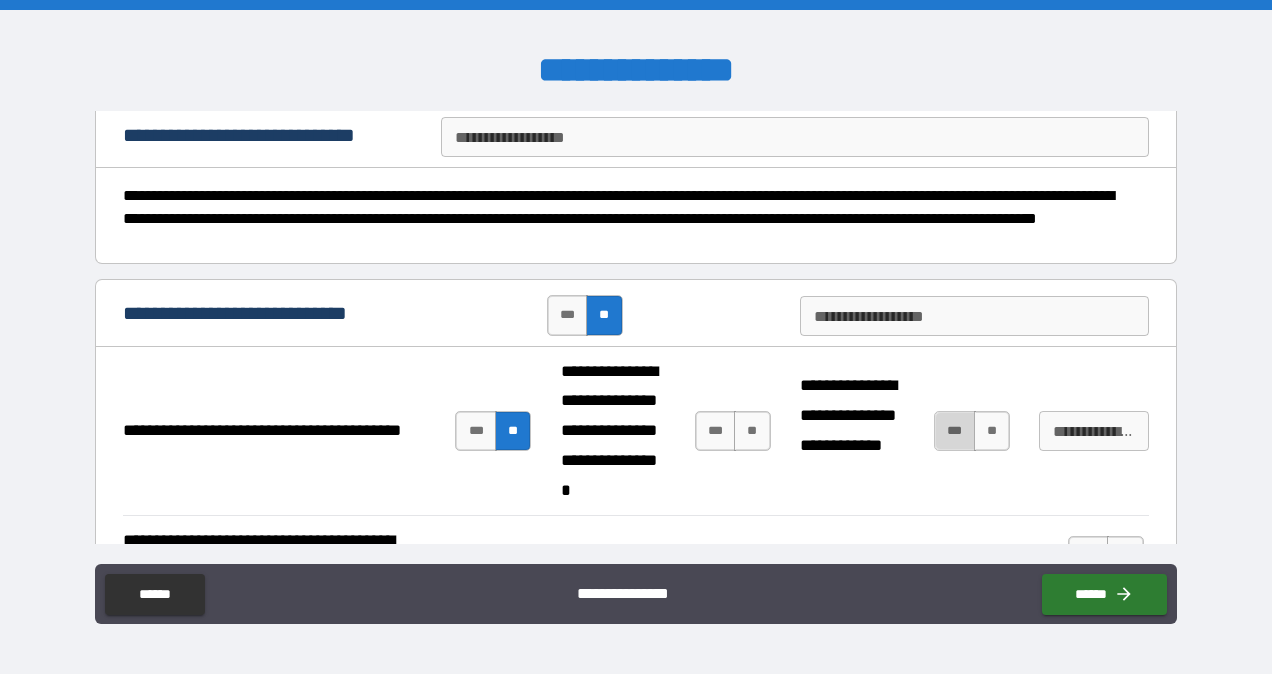 click on "***" at bounding box center (955, 431) 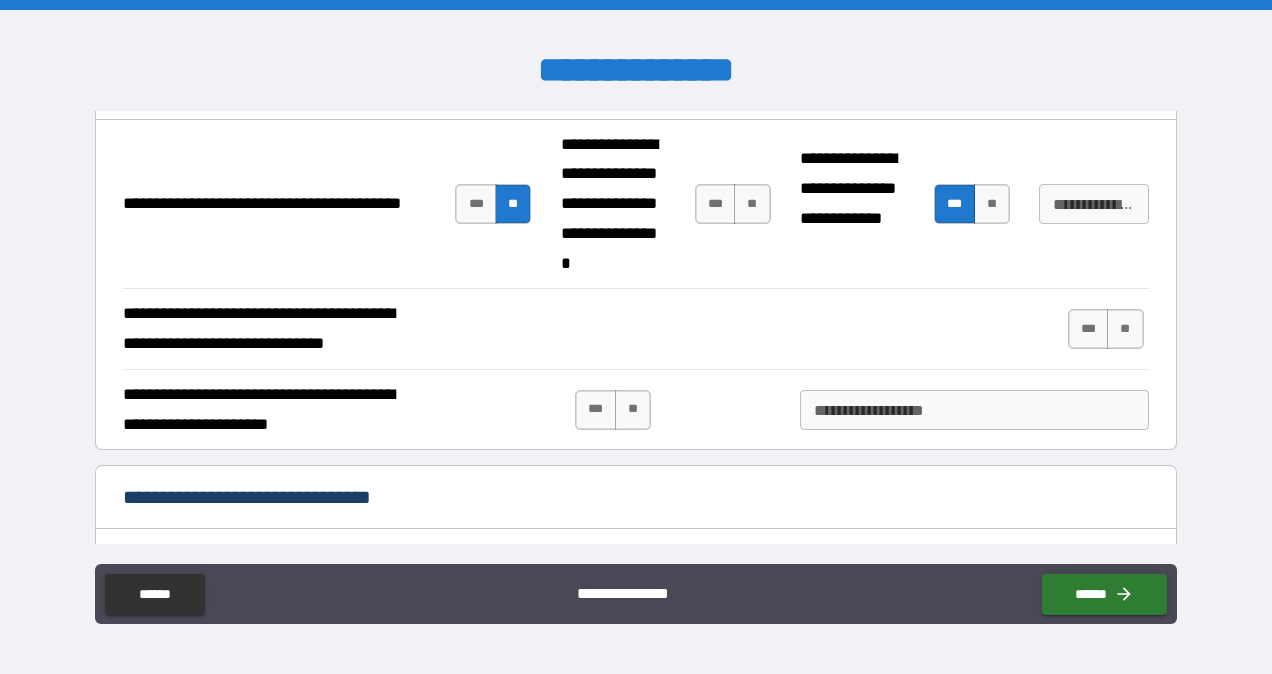 scroll, scrollTop: 393, scrollLeft: 0, axis: vertical 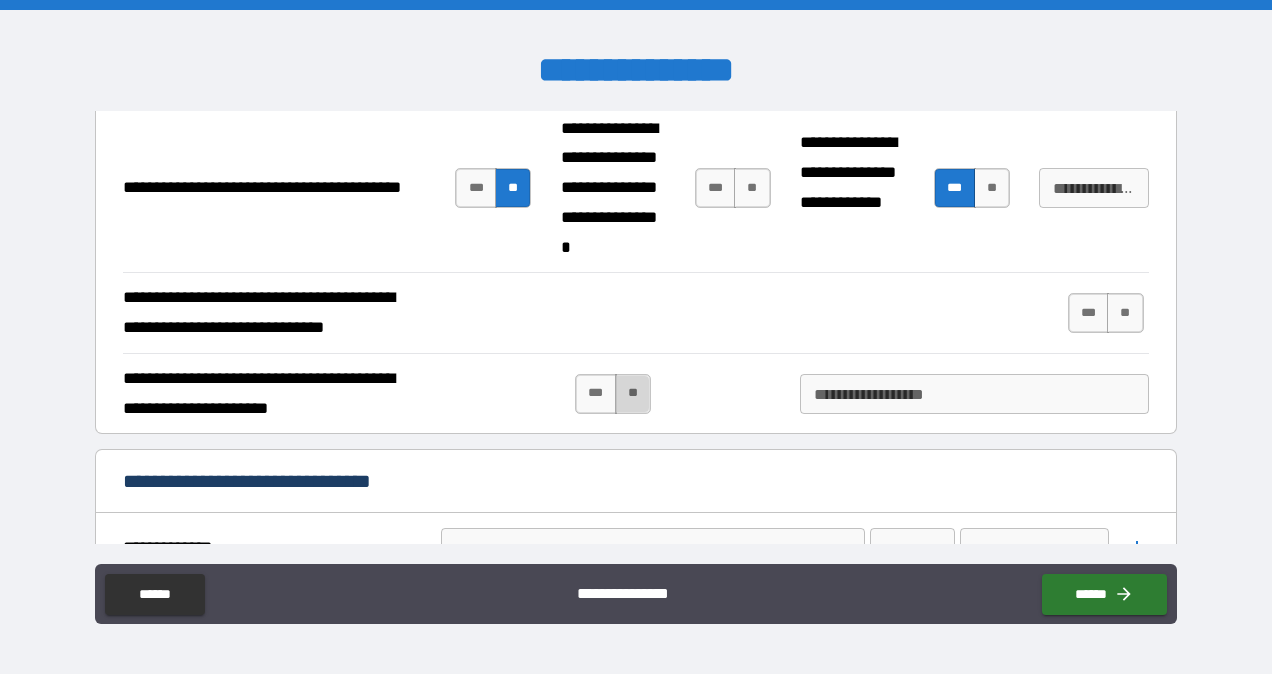 click on "**" at bounding box center [633, 394] 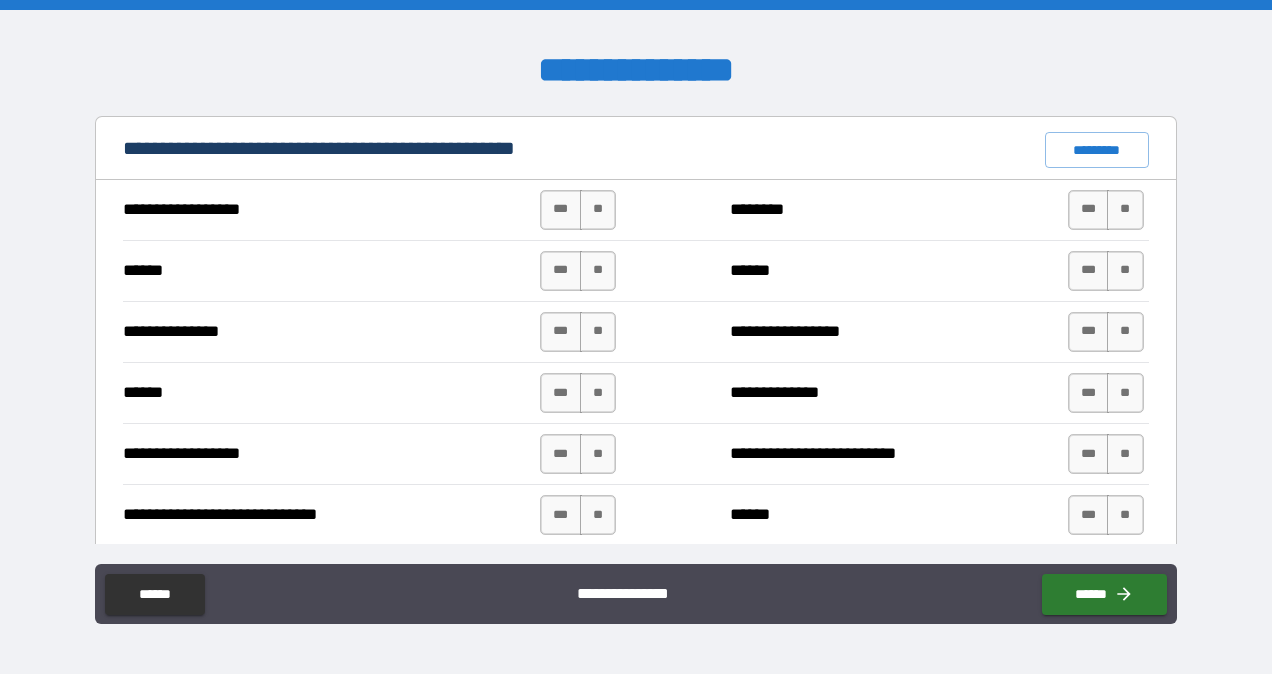 scroll, scrollTop: 1346, scrollLeft: 0, axis: vertical 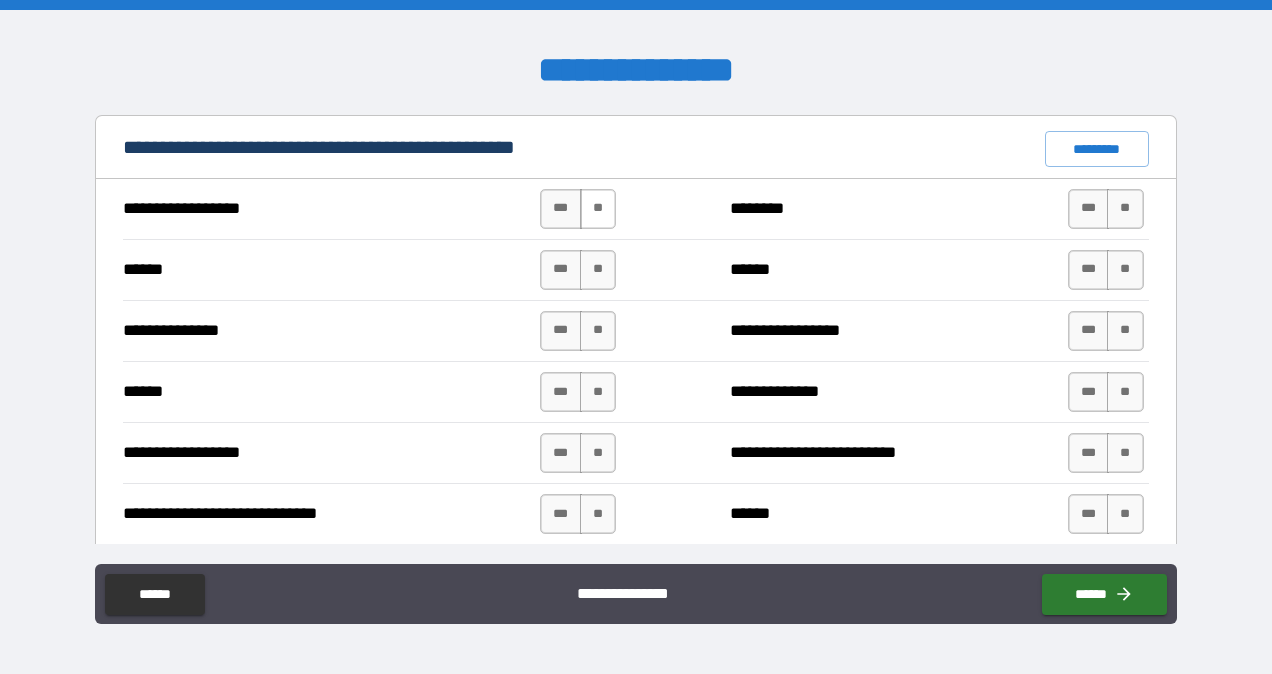 click on "**" at bounding box center [598, 209] 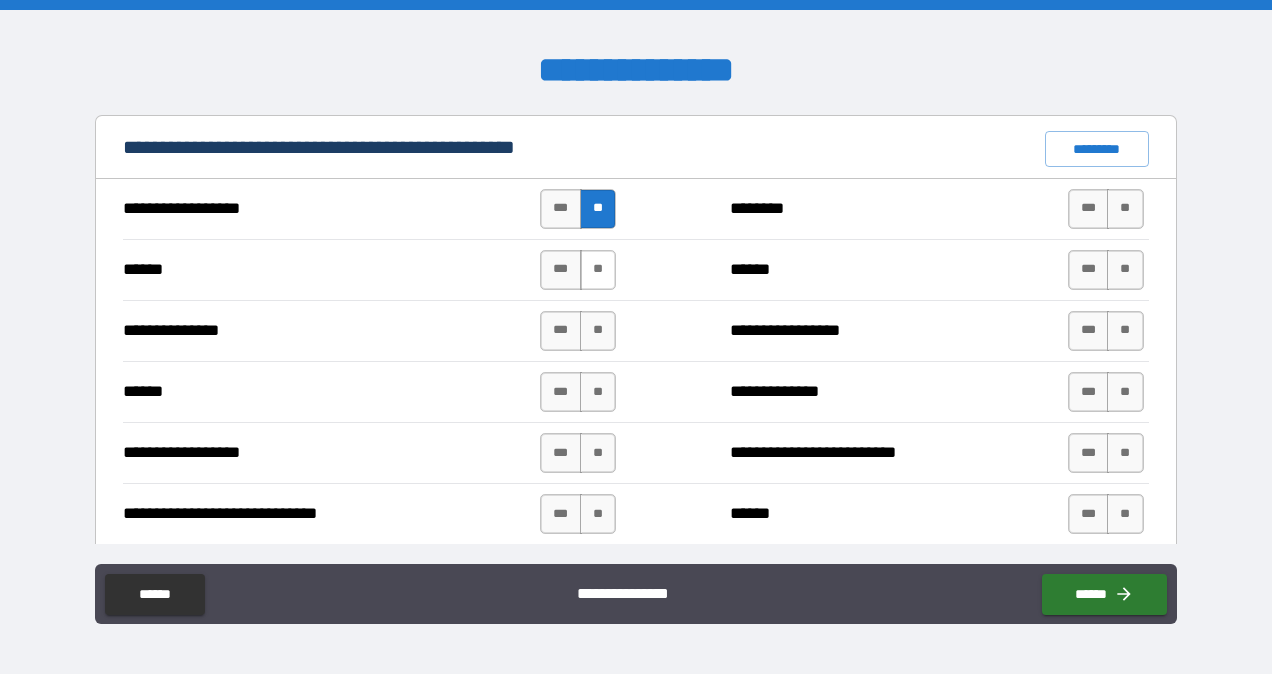click on "**" at bounding box center (598, 270) 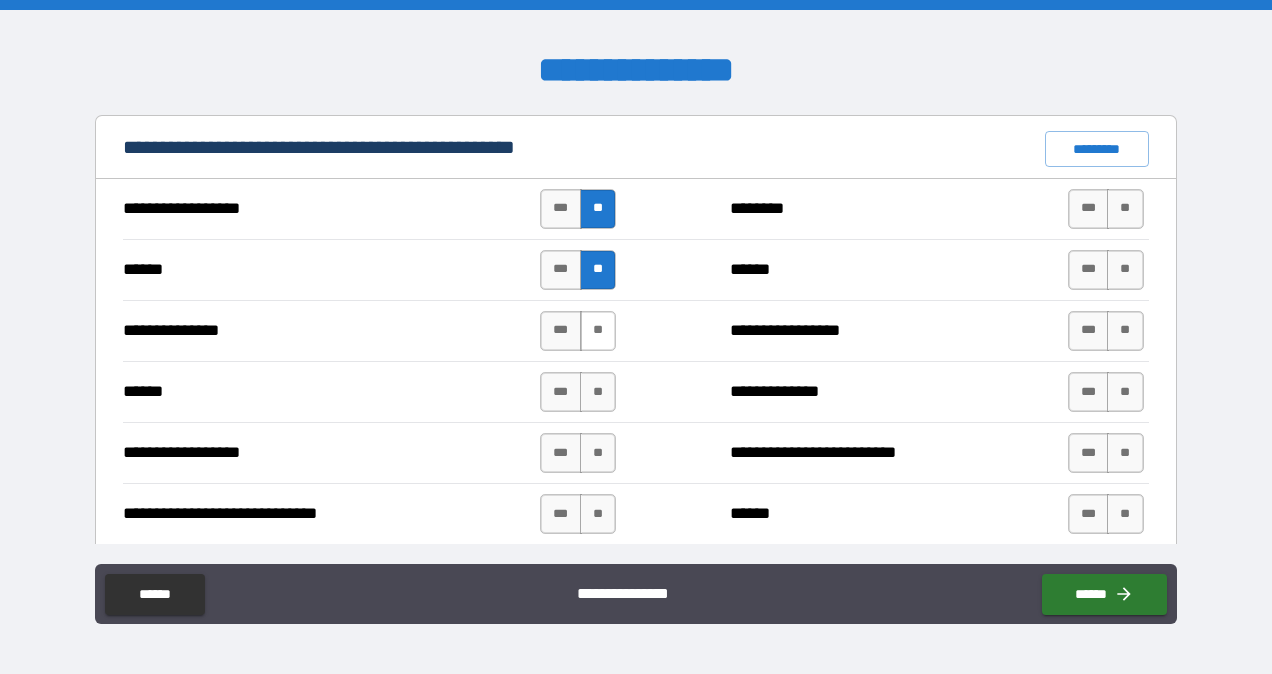 click on "**" at bounding box center (598, 331) 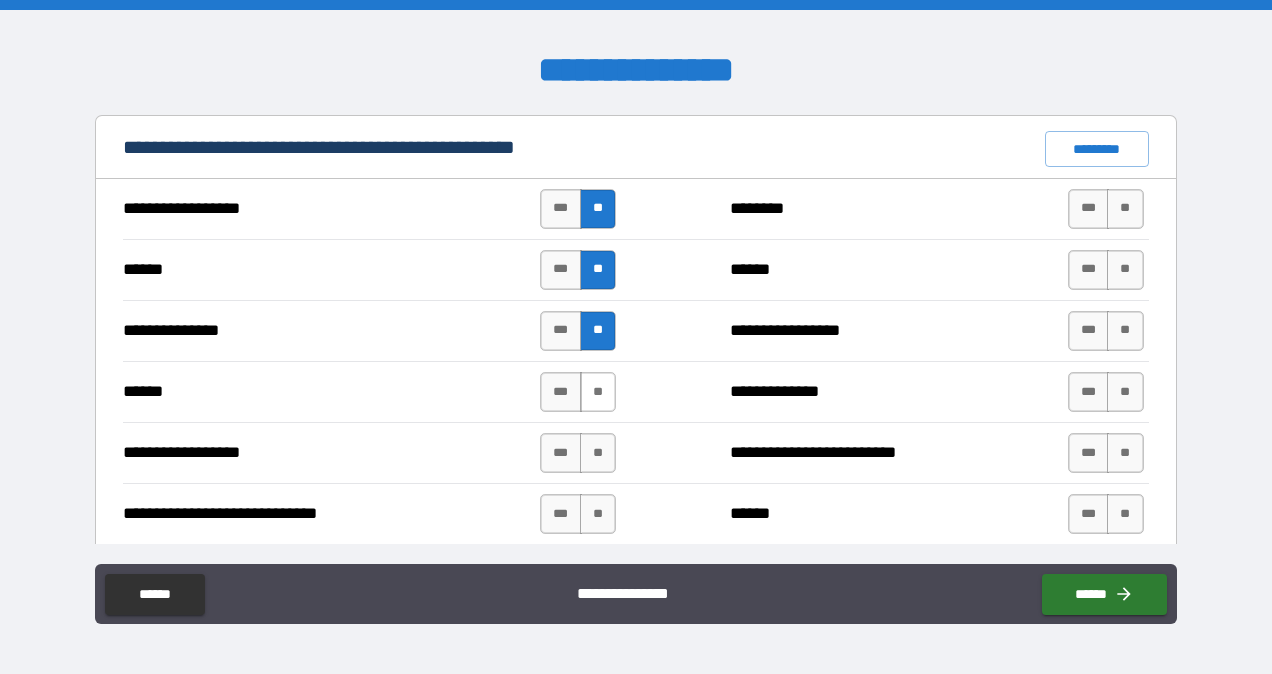 click on "**" at bounding box center (598, 392) 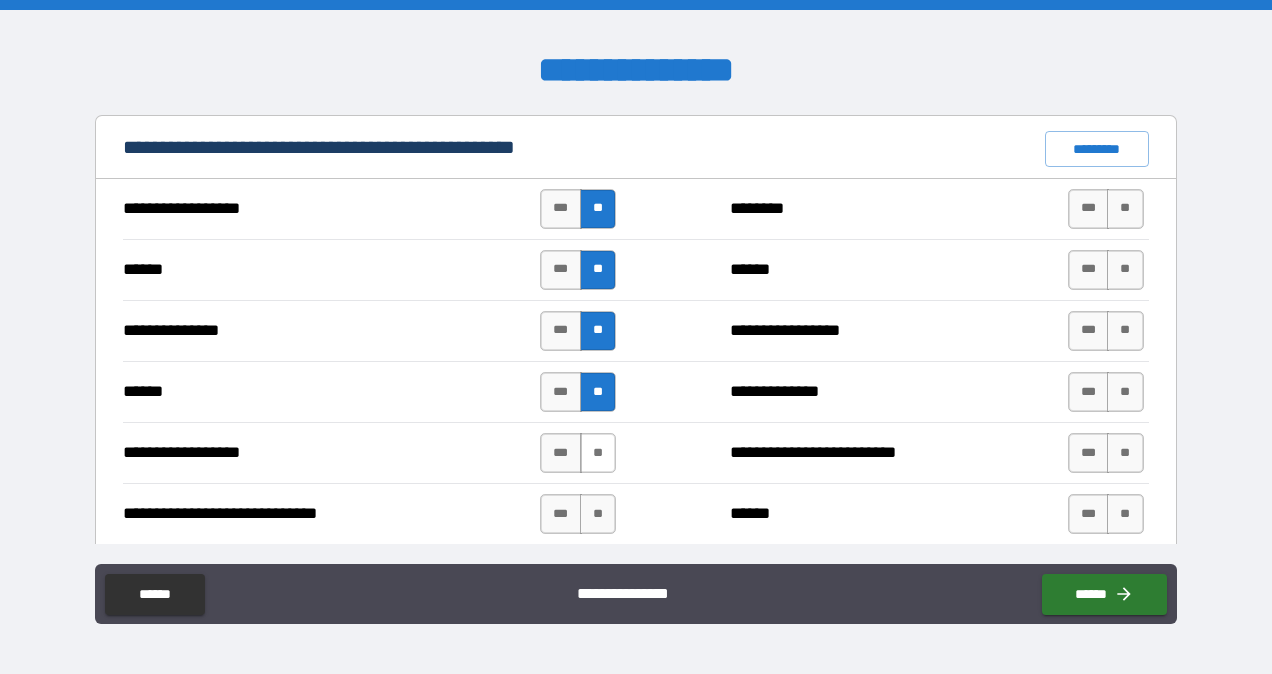 click on "**" at bounding box center [598, 453] 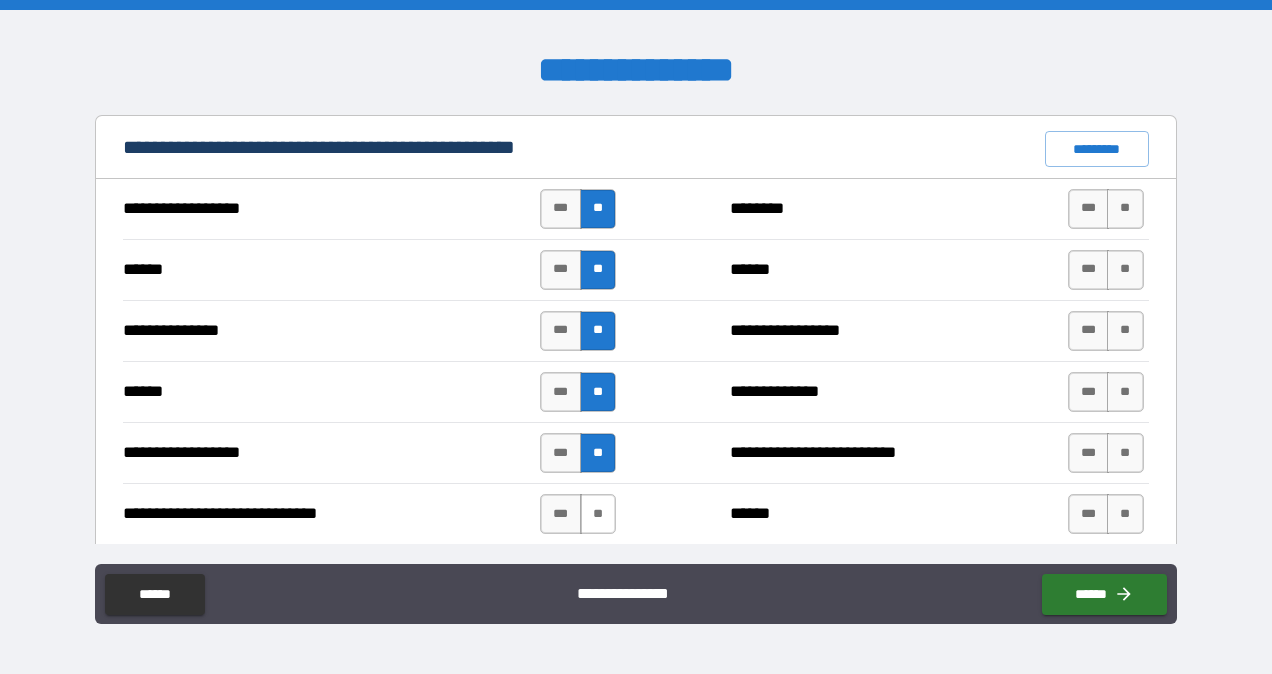 click on "**" at bounding box center (598, 514) 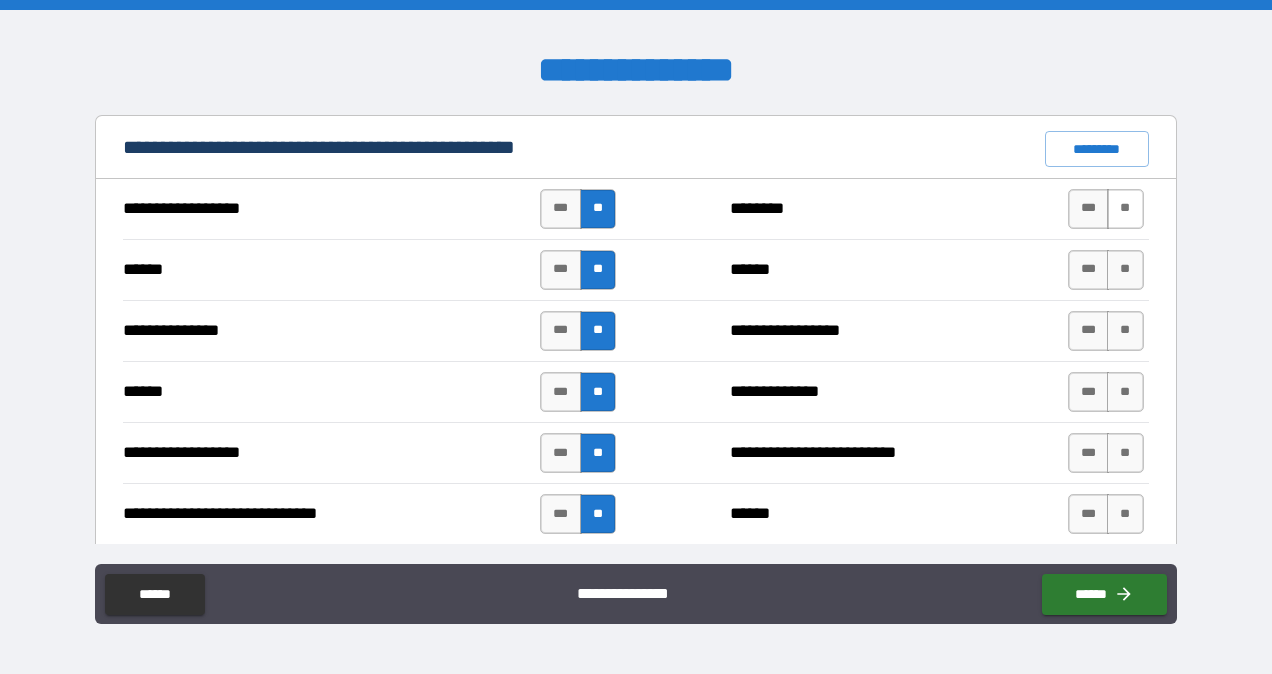 click on "**" at bounding box center (1125, 209) 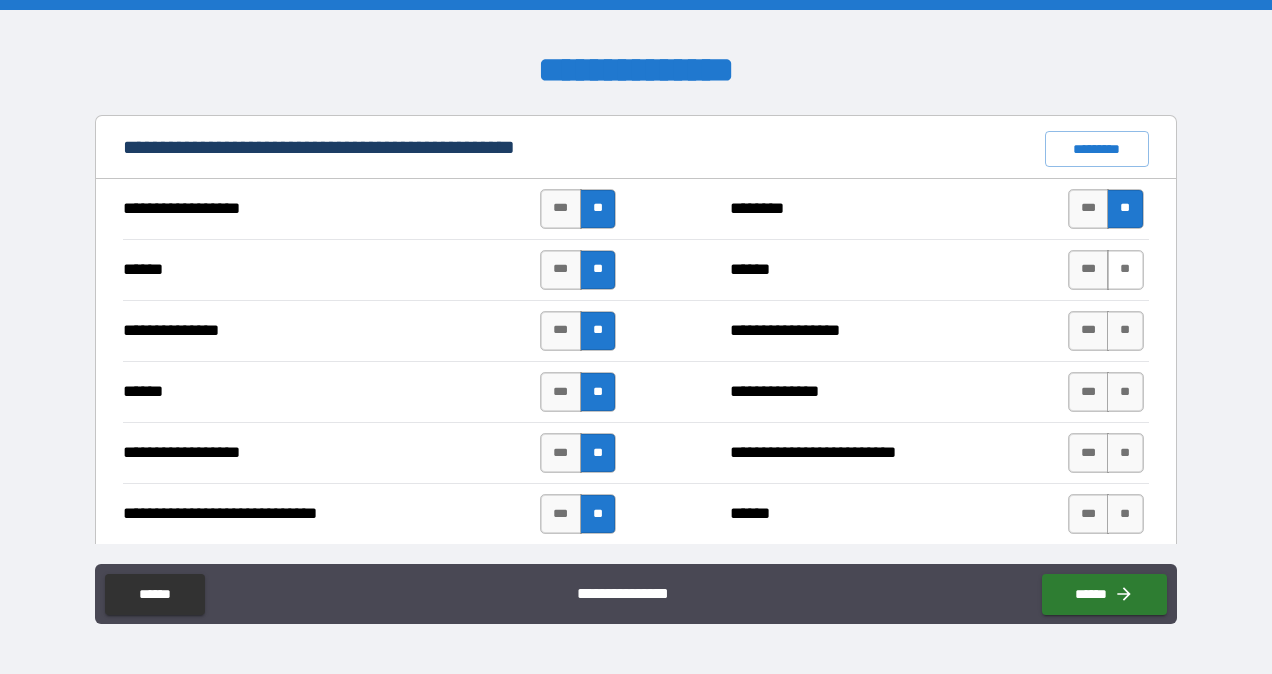 click on "**" at bounding box center [1125, 270] 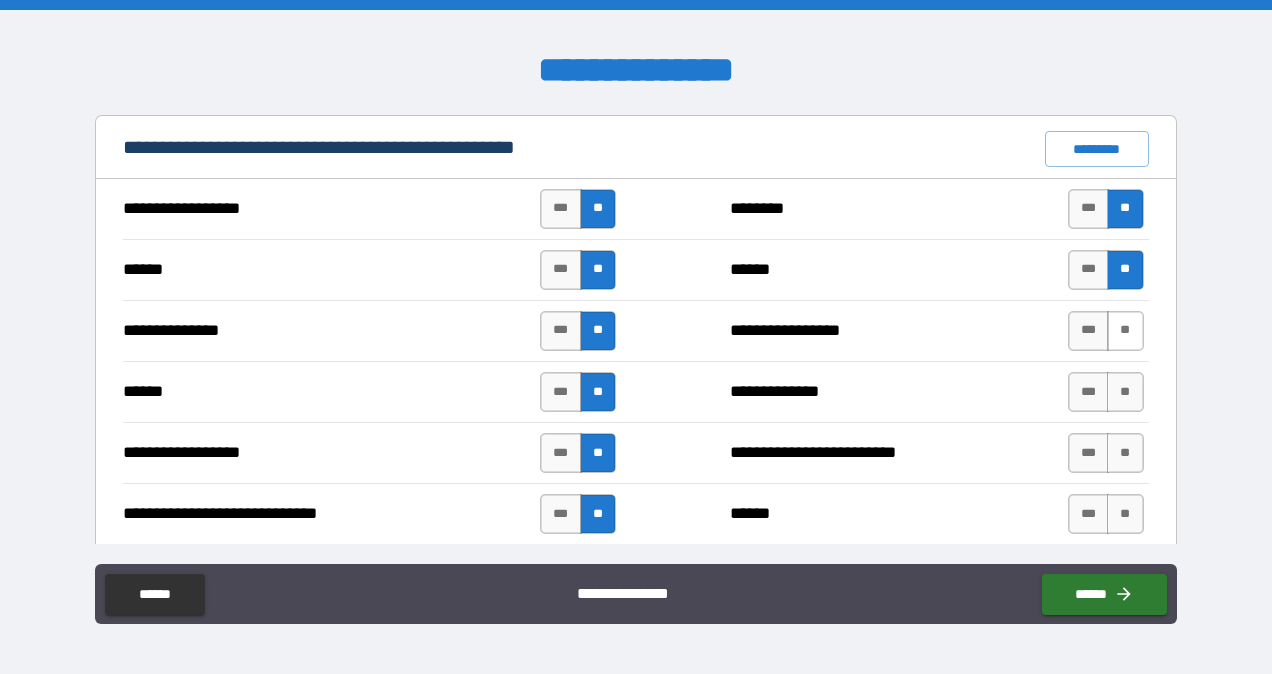 click on "**" at bounding box center (1125, 331) 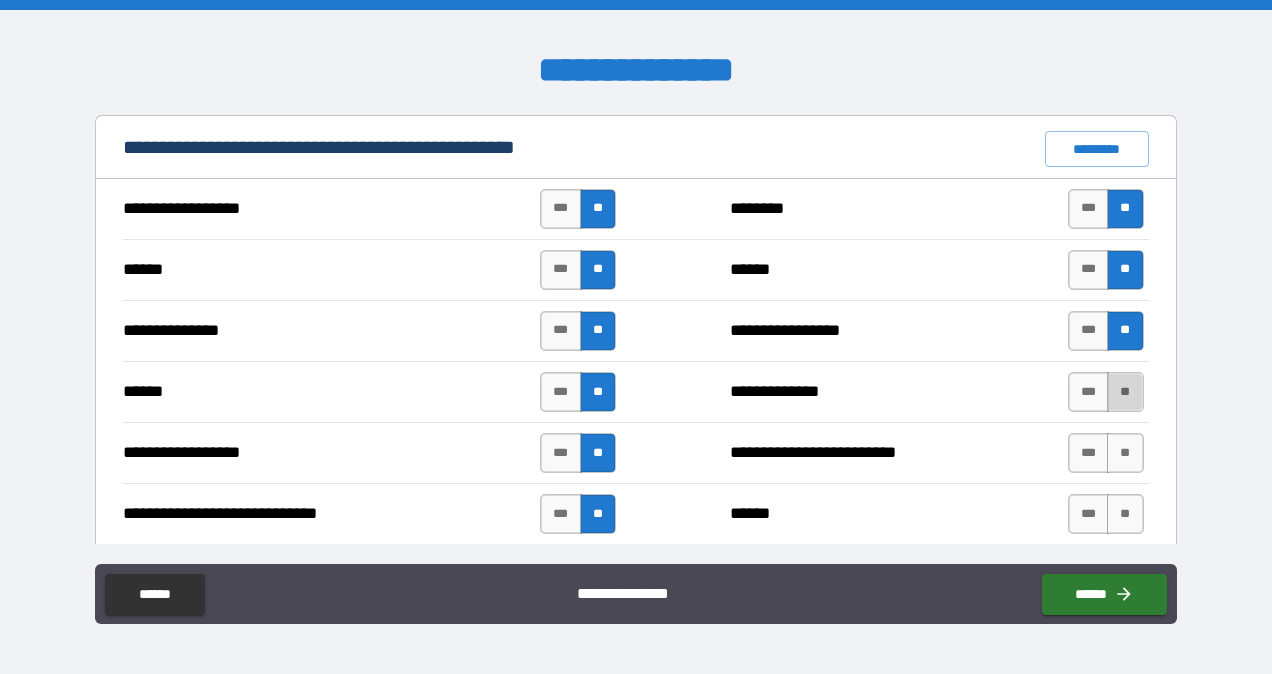 click on "**" at bounding box center (1125, 392) 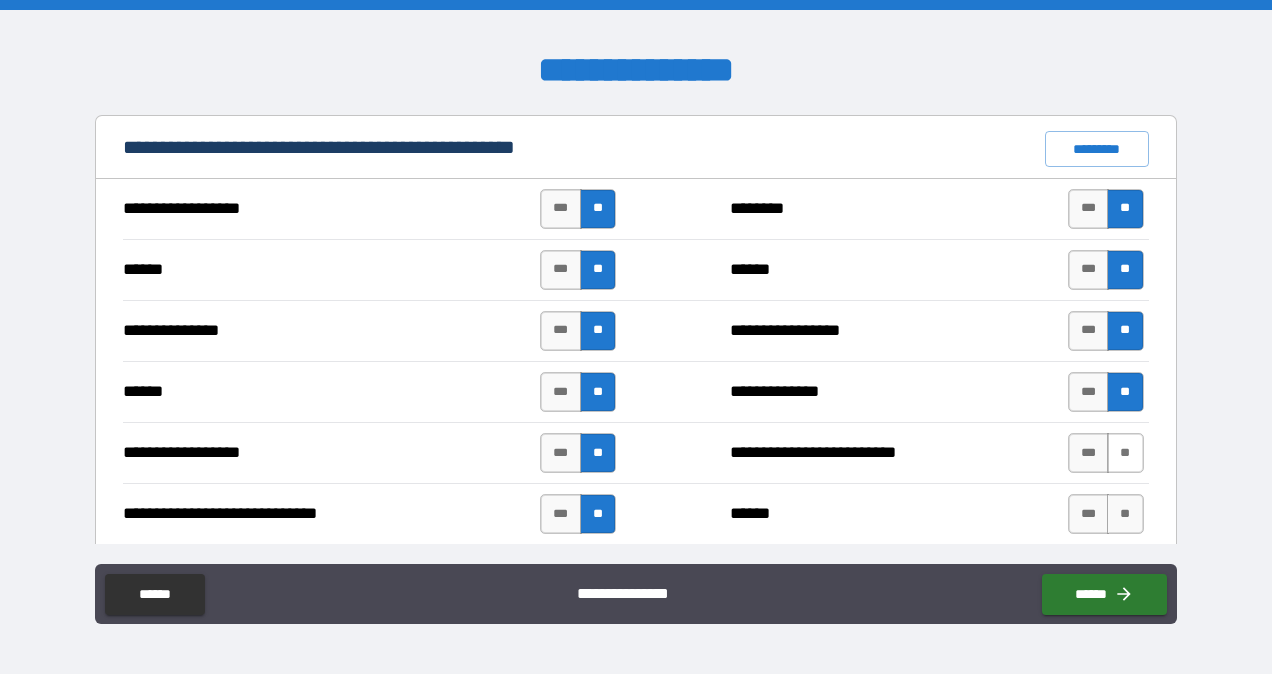 click on "**" at bounding box center (1125, 453) 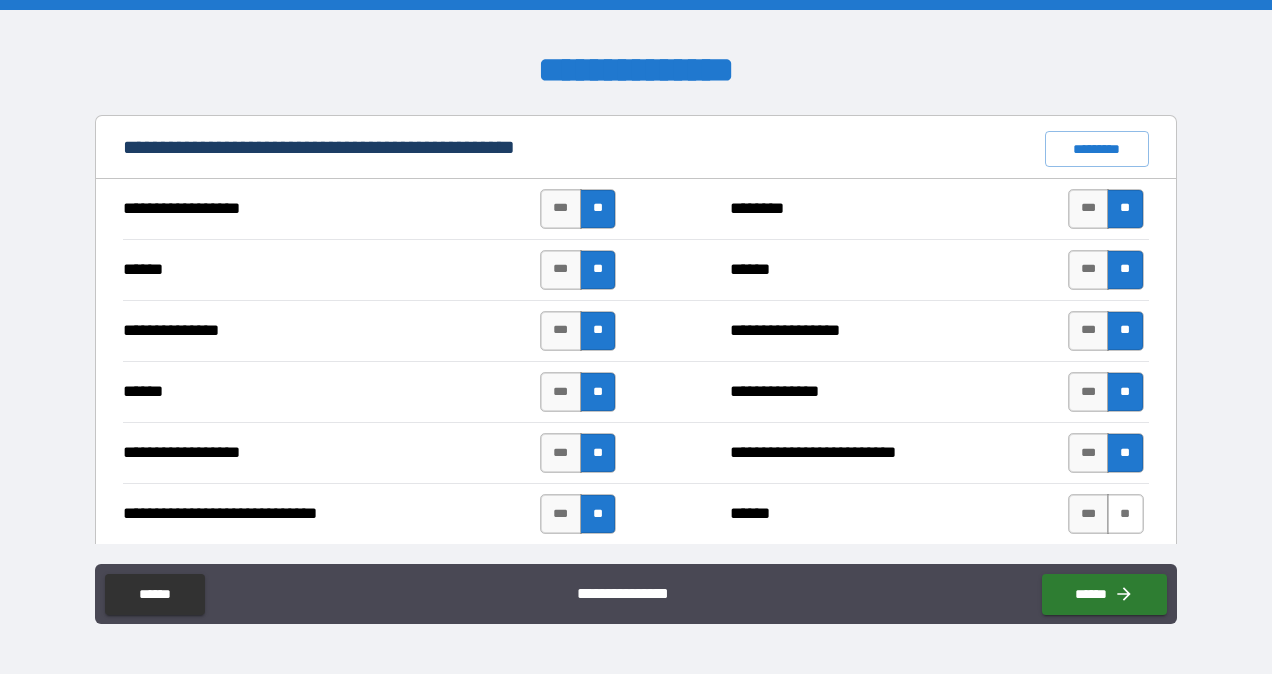 click on "**" at bounding box center (1125, 514) 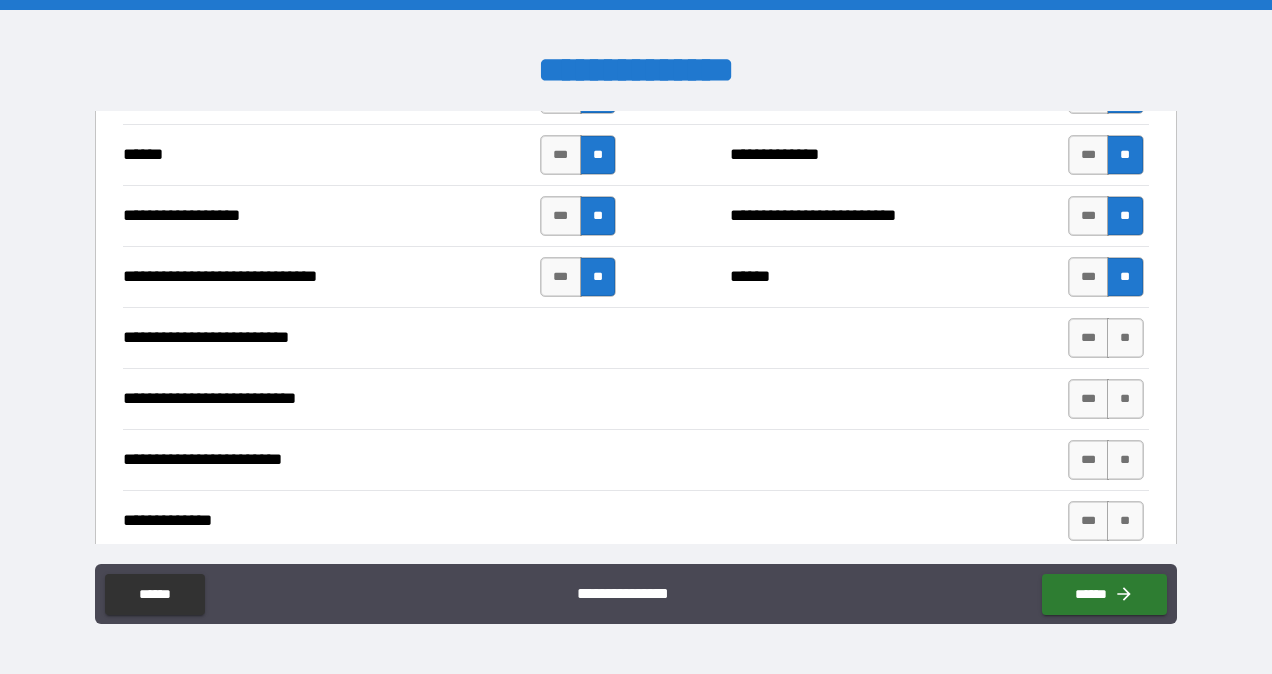 scroll, scrollTop: 1584, scrollLeft: 0, axis: vertical 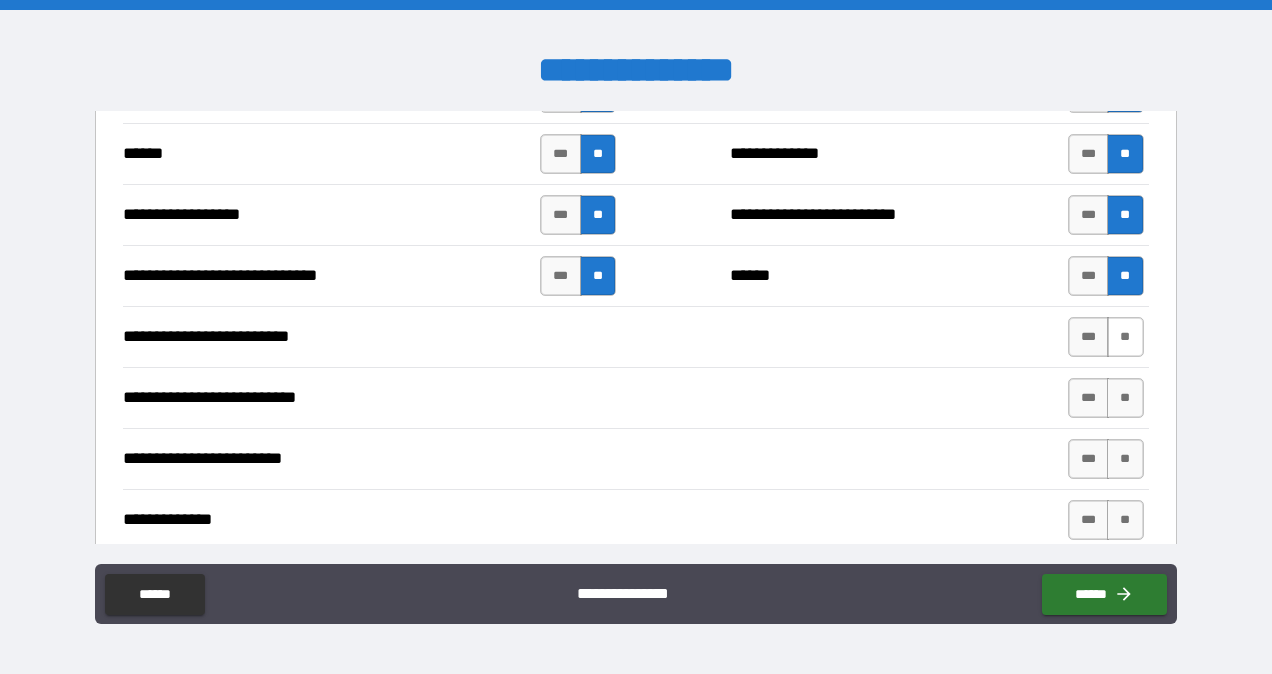 click on "**" at bounding box center (1125, 337) 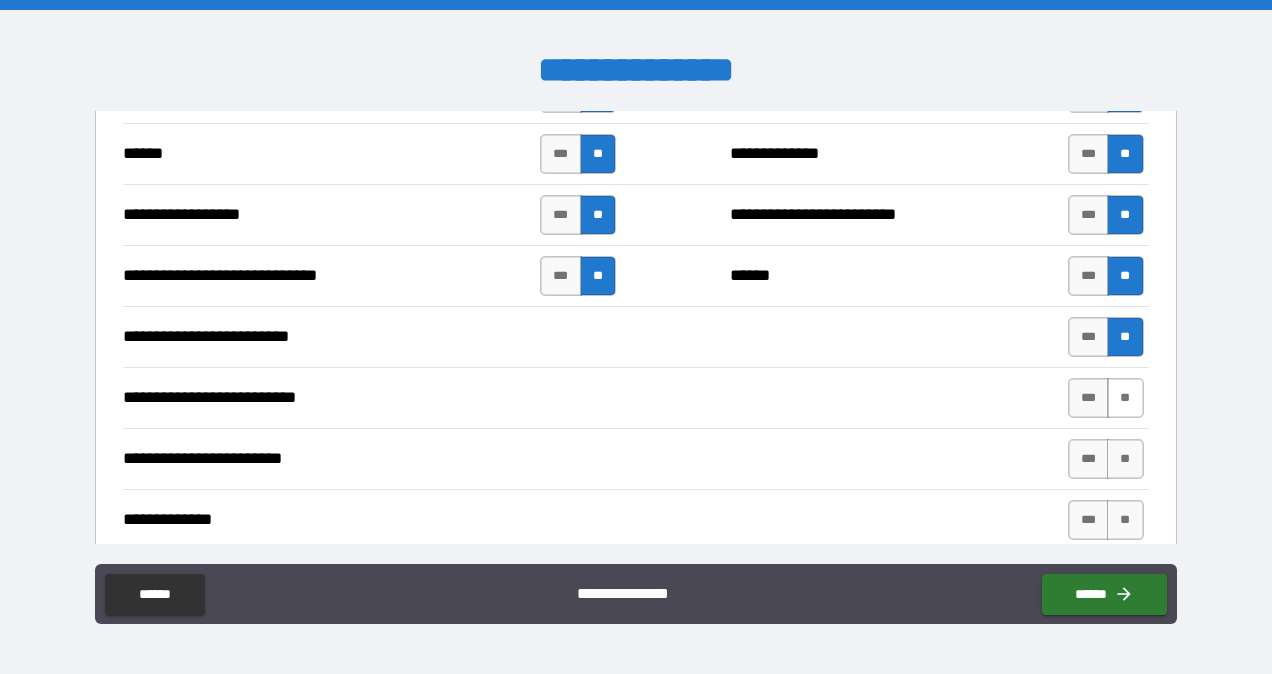 click on "**" at bounding box center (1125, 398) 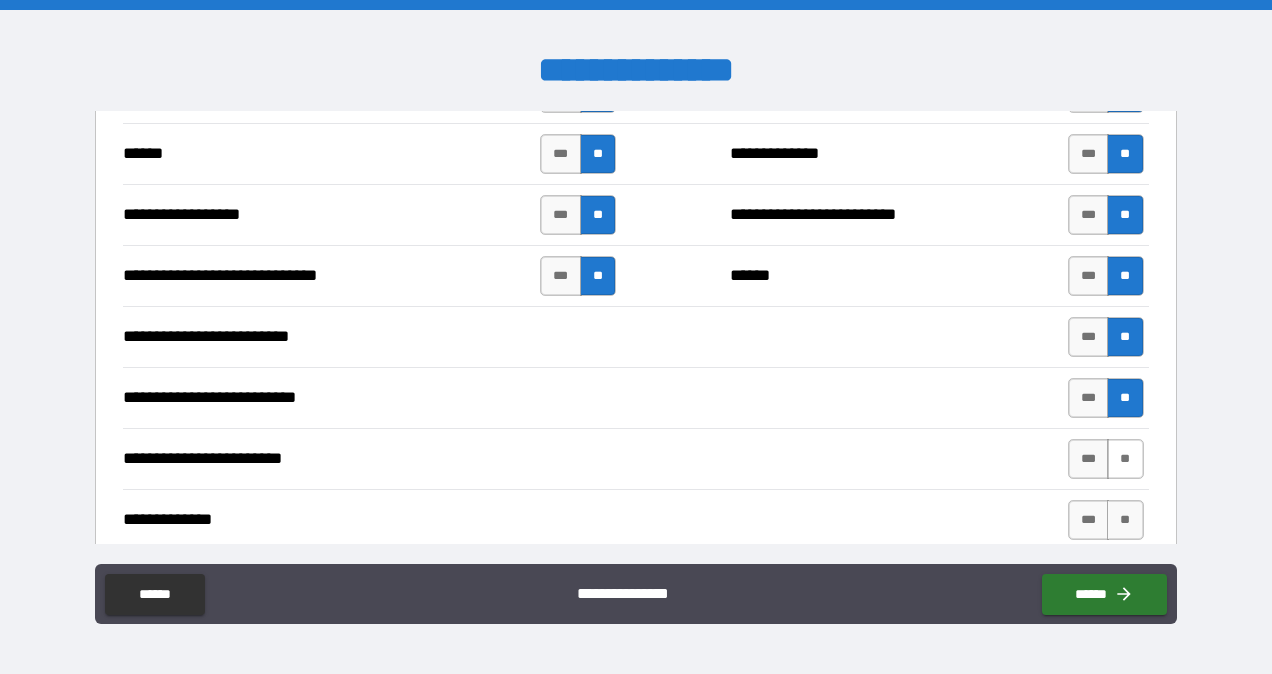 click on "**" at bounding box center (1125, 459) 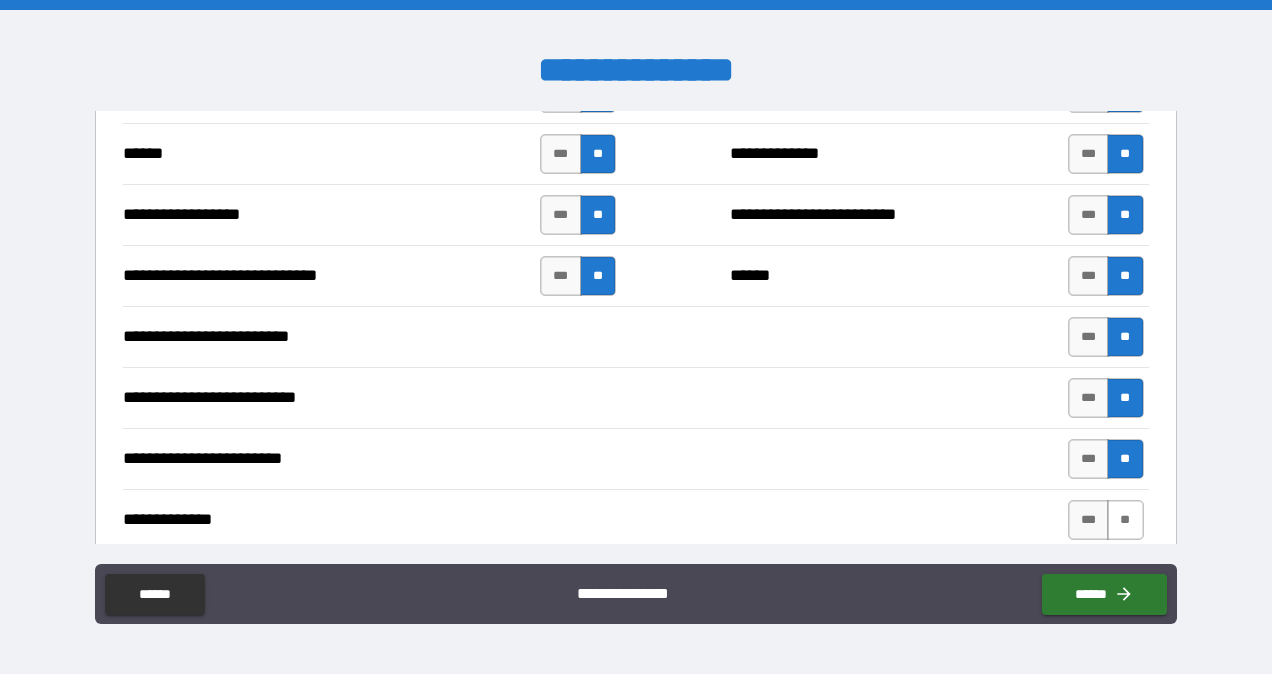 click on "**" at bounding box center (1125, 520) 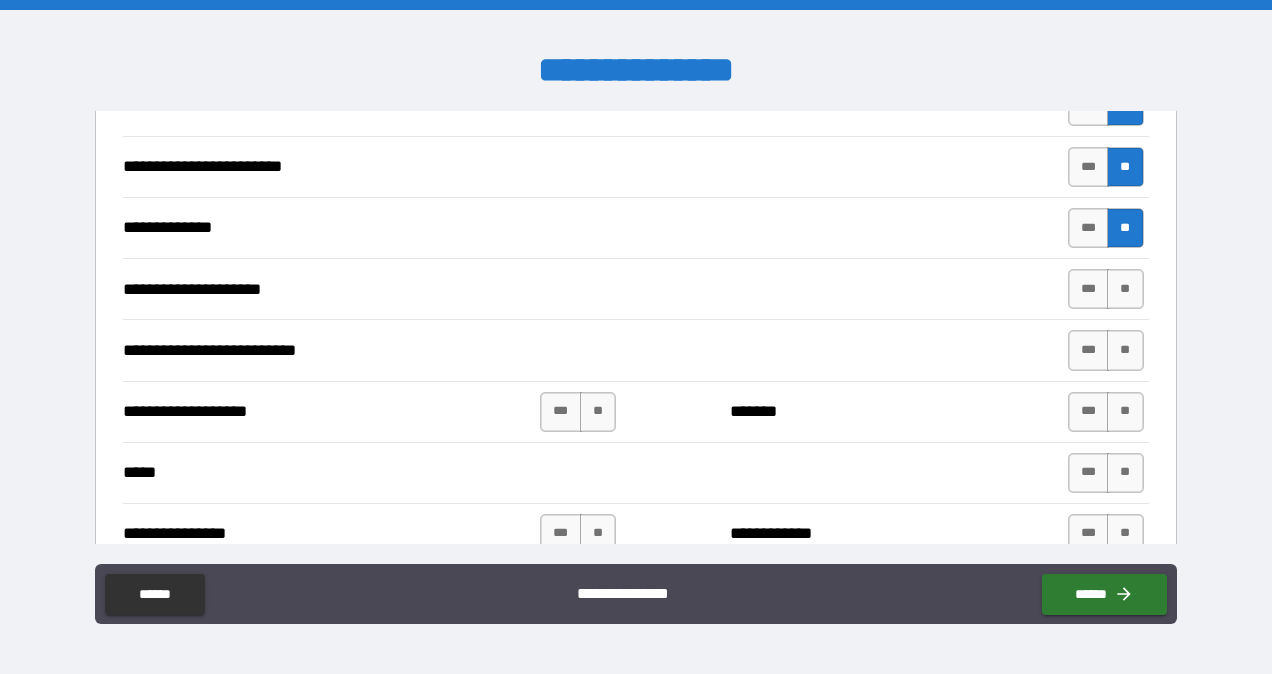 scroll, scrollTop: 1881, scrollLeft: 0, axis: vertical 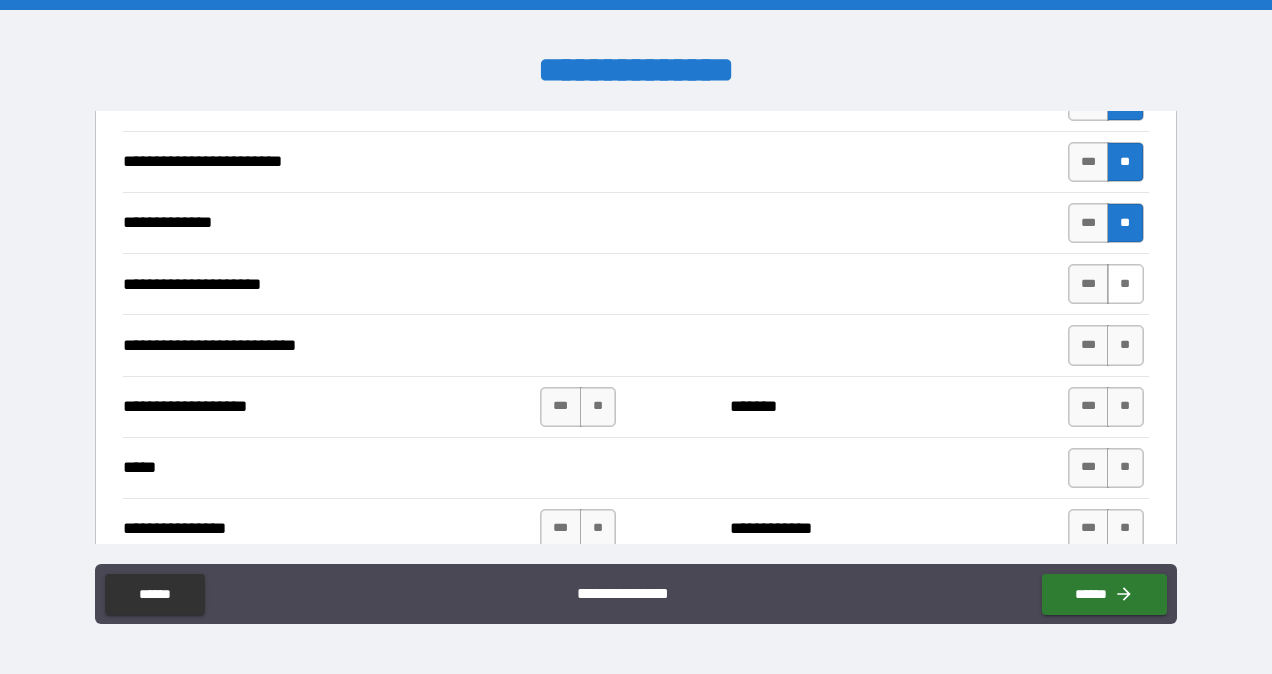click on "**" at bounding box center (1125, 284) 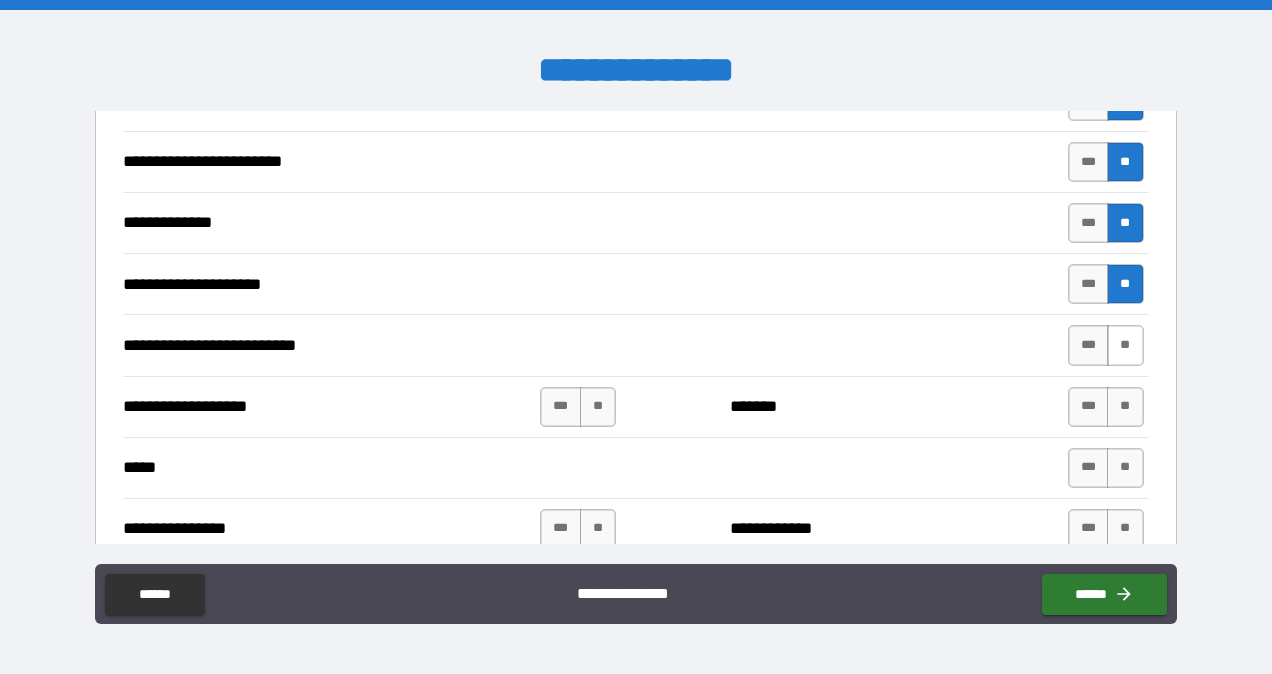 click on "**" at bounding box center (1125, 345) 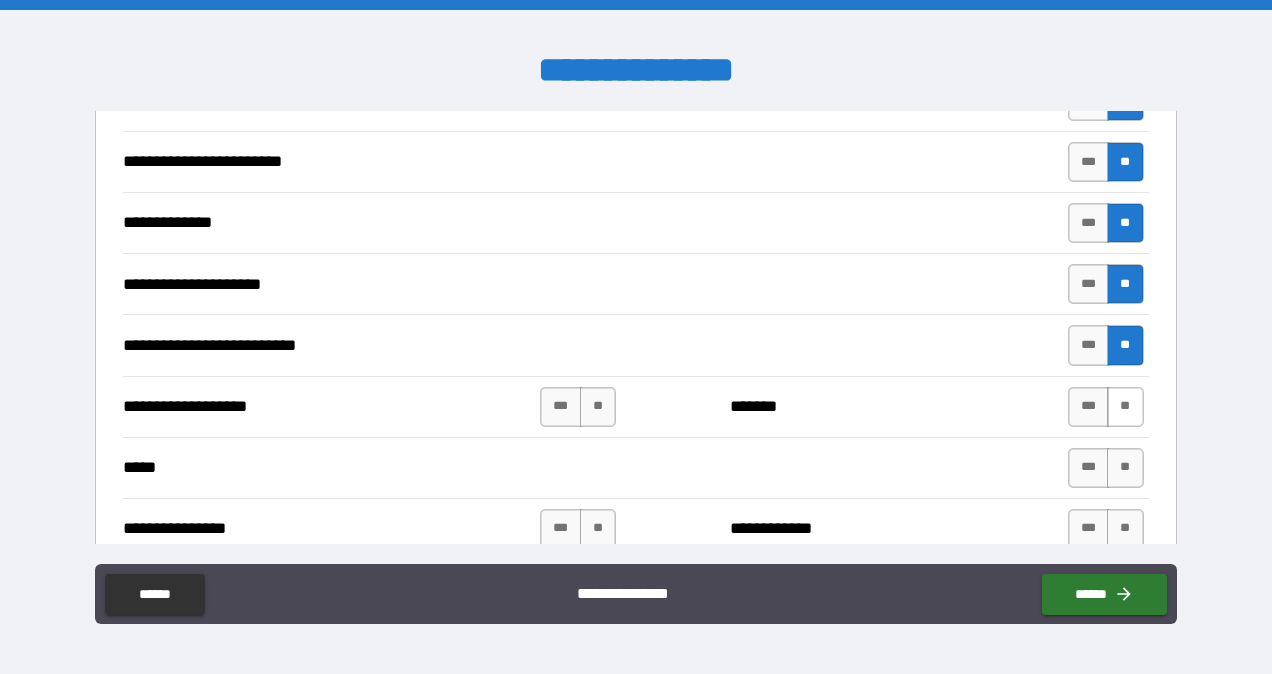 click on "**" at bounding box center [1125, 407] 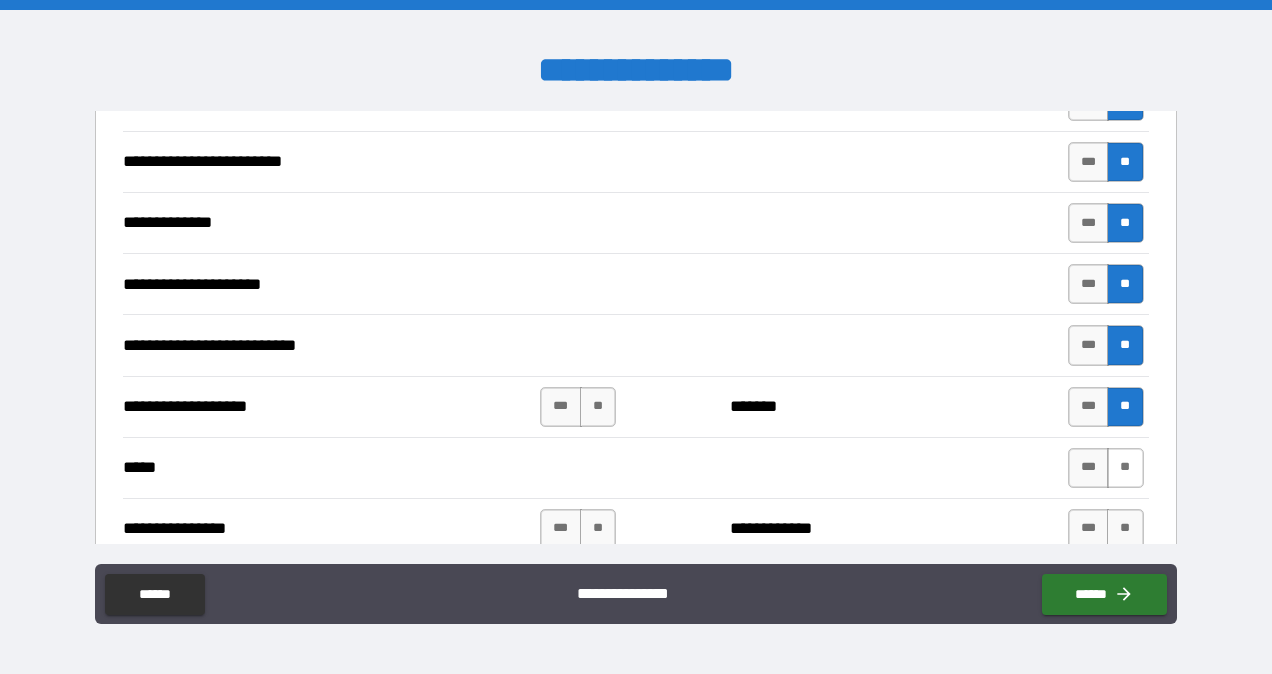 click on "**" at bounding box center (1125, 468) 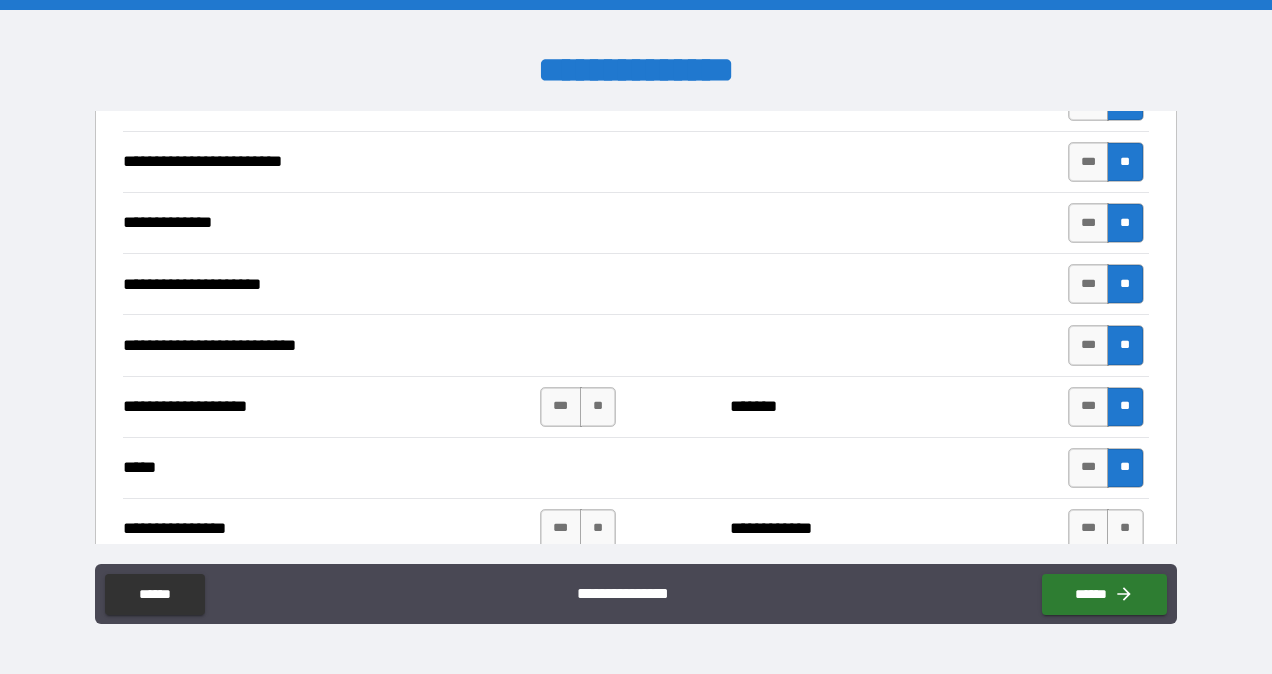 click on "**" at bounding box center (1125, 529) 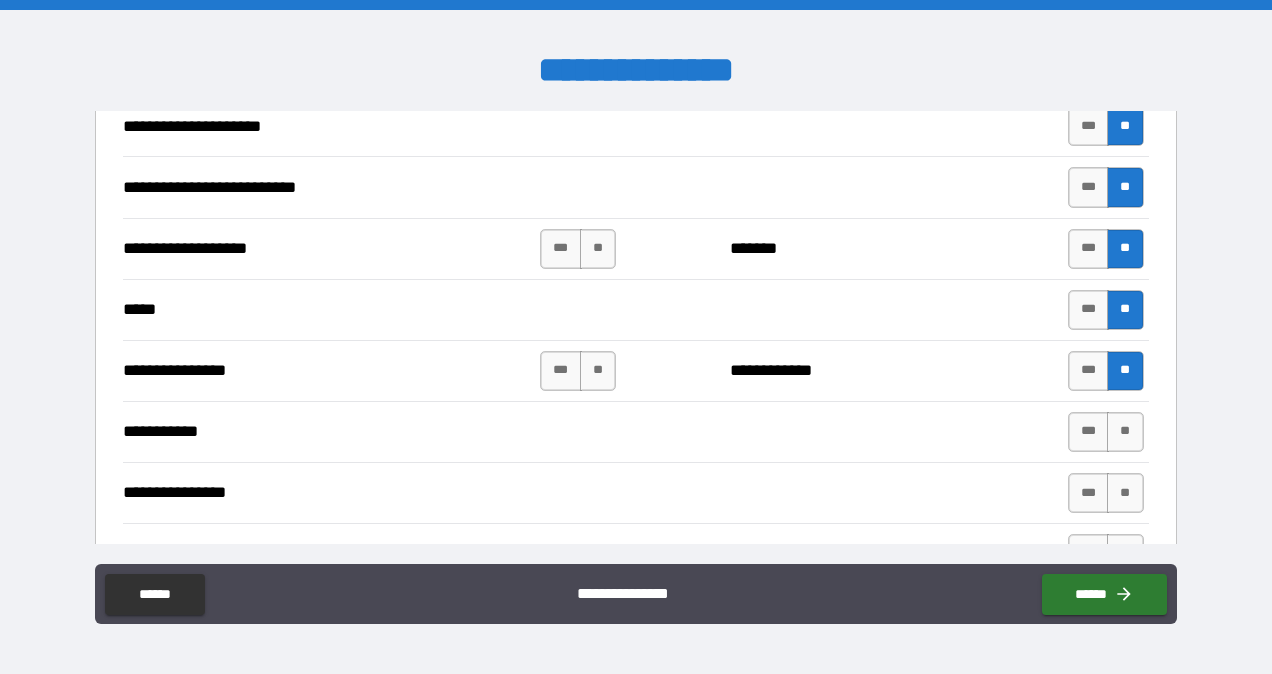 scroll, scrollTop: 2042, scrollLeft: 0, axis: vertical 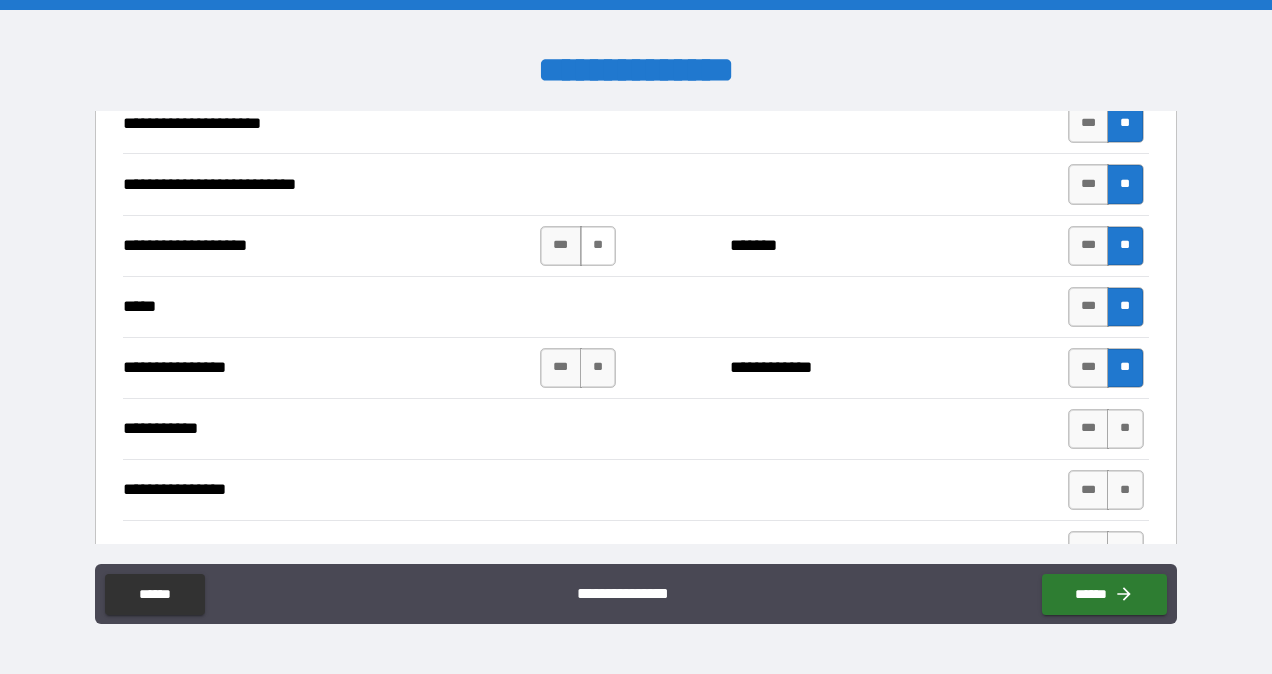 click on "**" at bounding box center (598, 246) 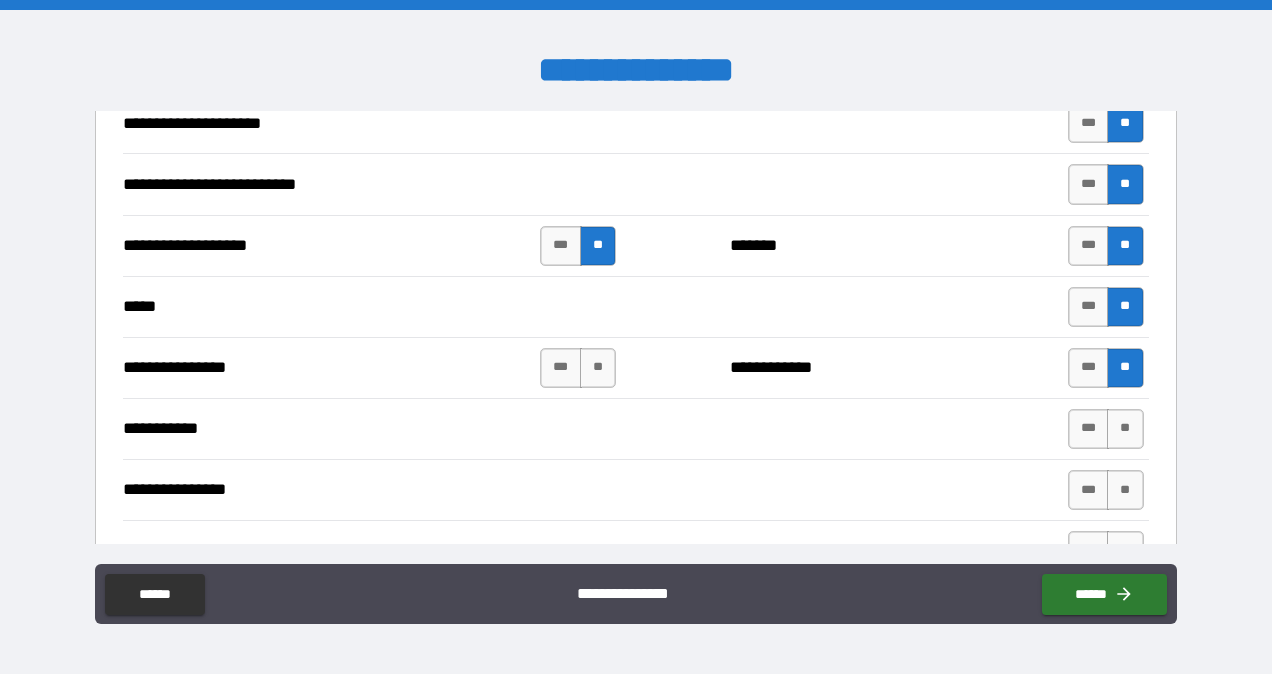 scroll, scrollTop: 2039, scrollLeft: 0, axis: vertical 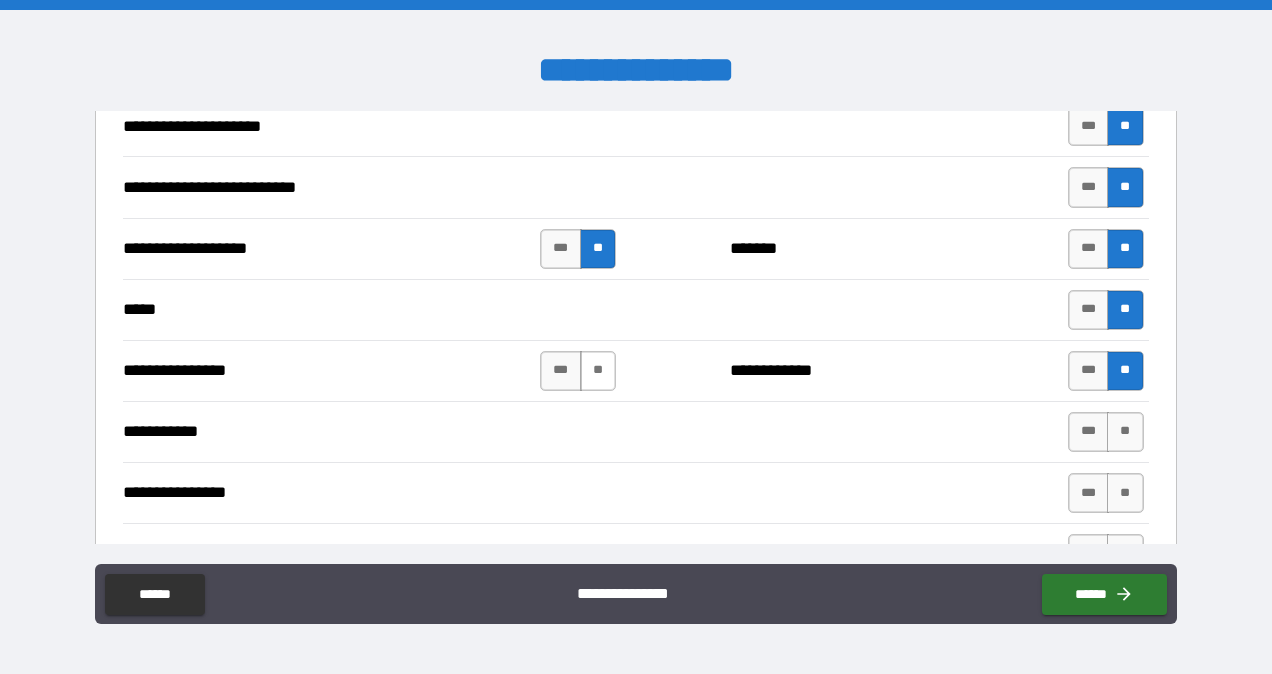 click on "**" at bounding box center (598, 371) 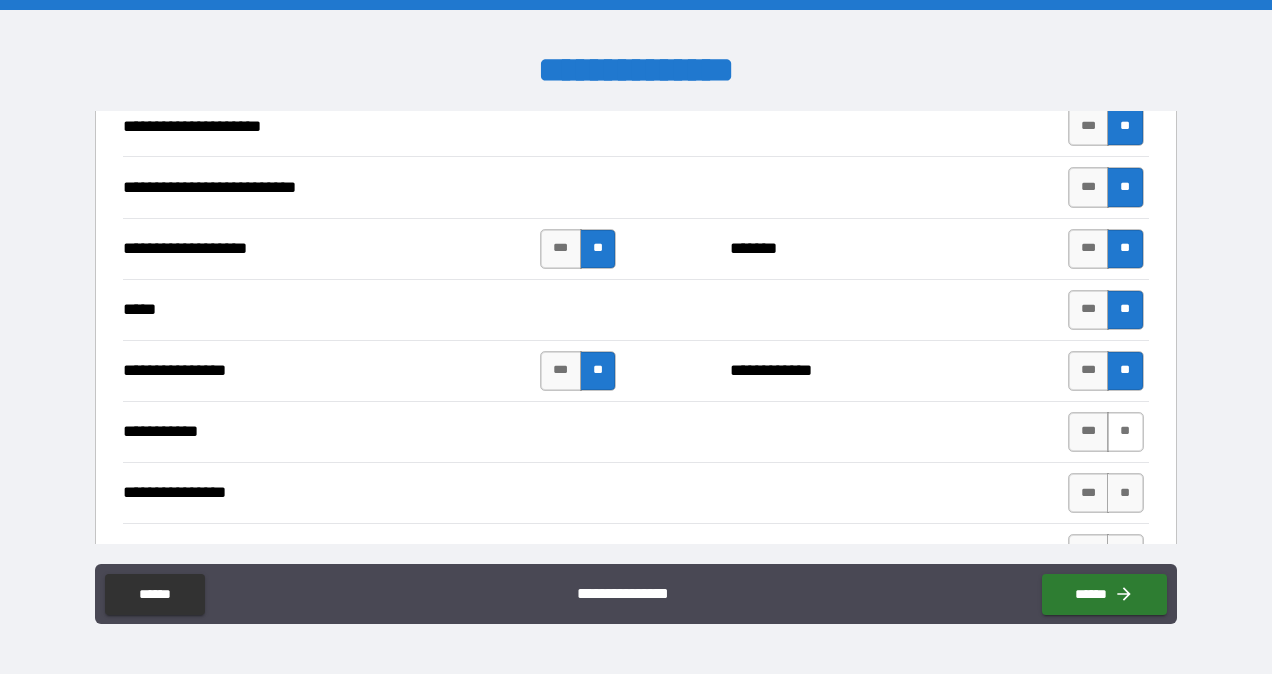 click on "**" at bounding box center (1125, 432) 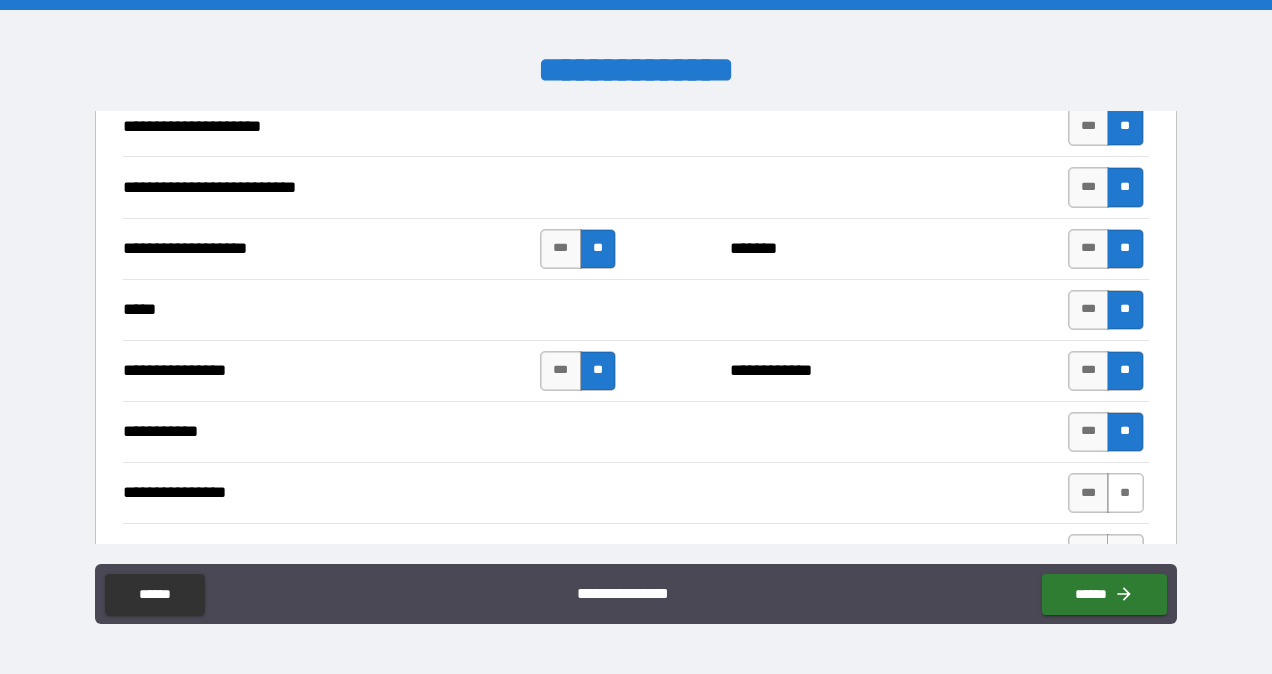 click on "**" at bounding box center [1125, 493] 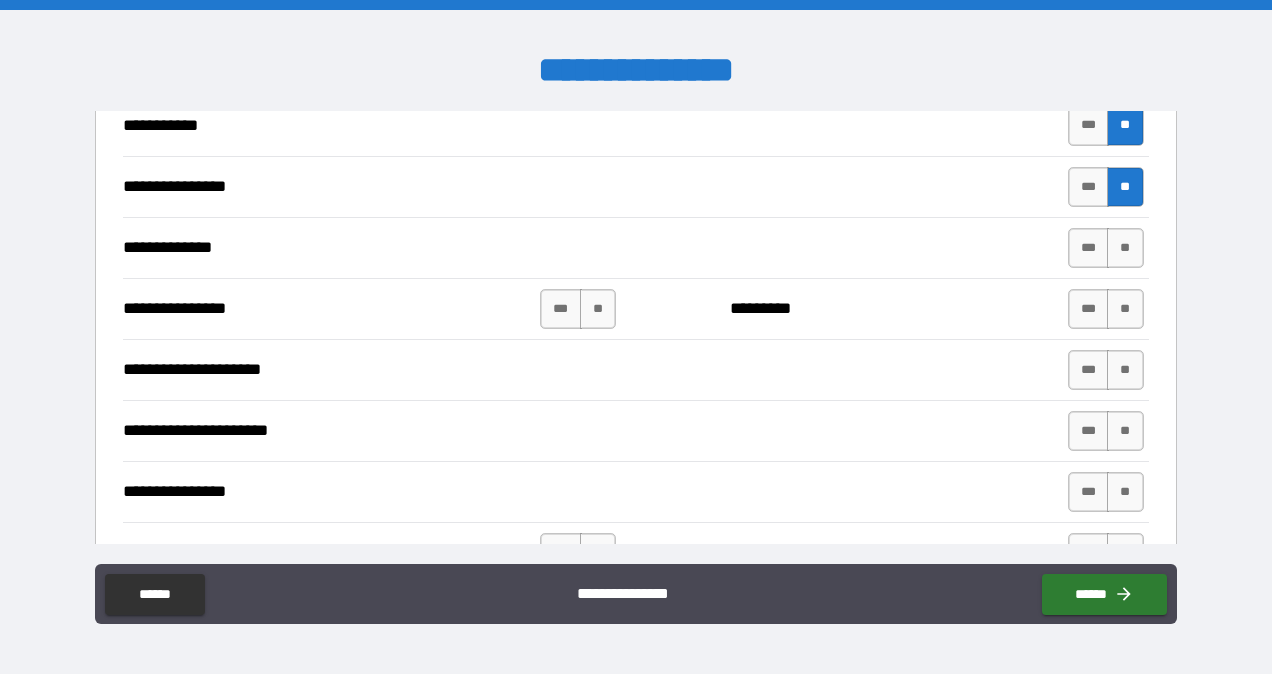 scroll, scrollTop: 2349, scrollLeft: 0, axis: vertical 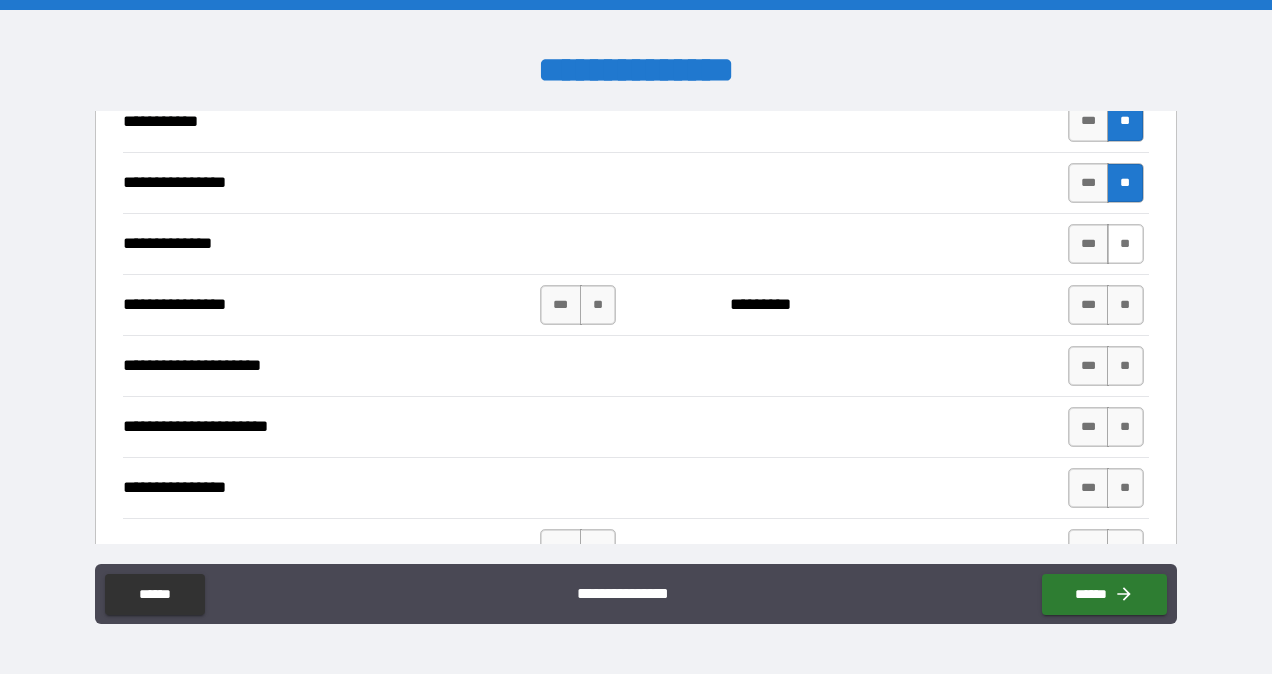 click on "**" at bounding box center [1125, 244] 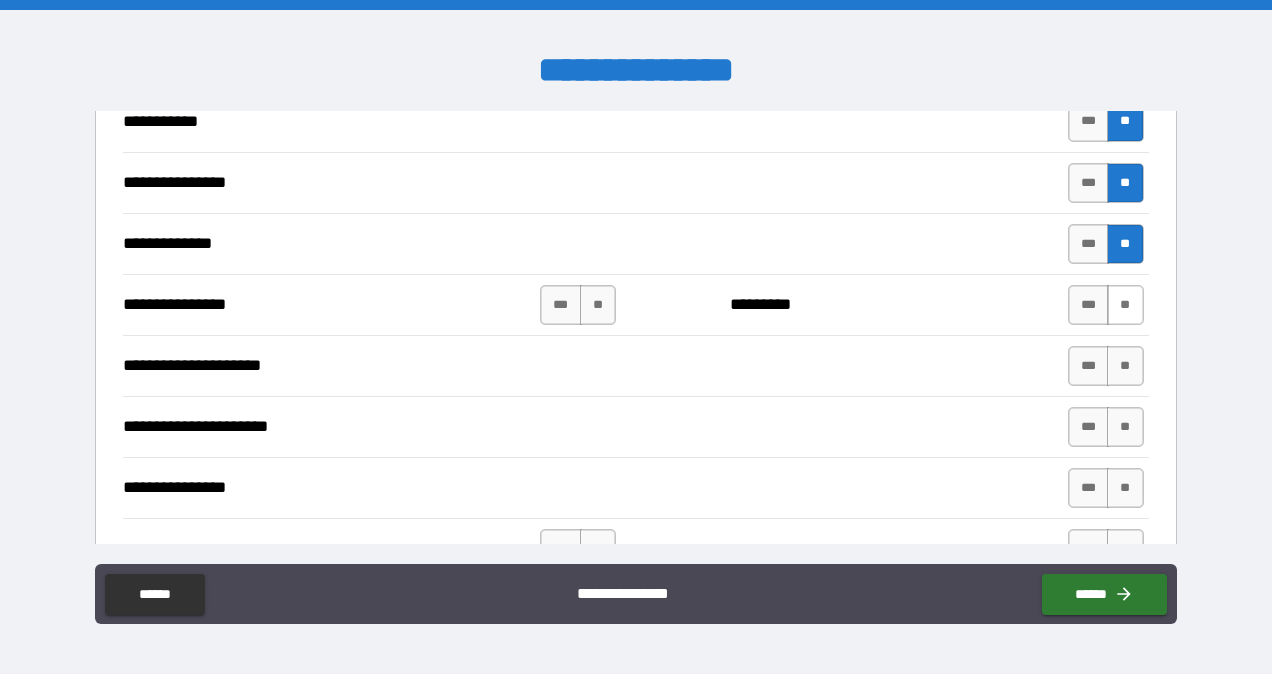 click on "**" at bounding box center [1125, 305] 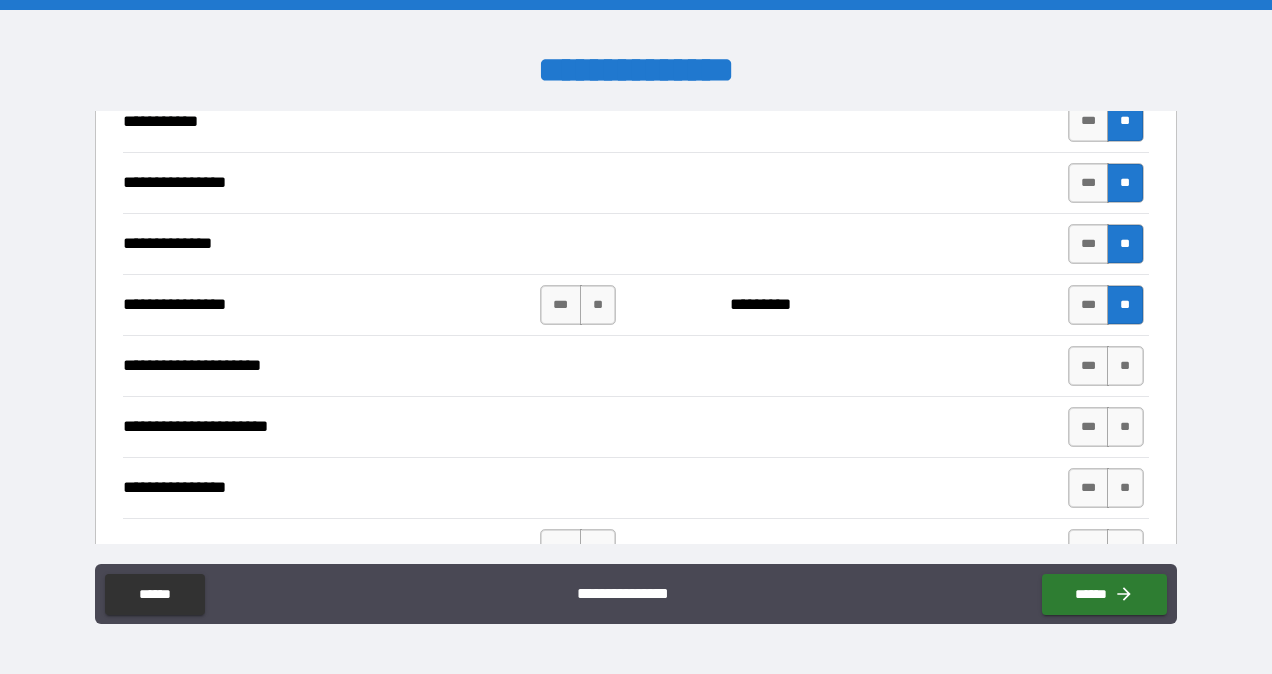 click on "**" at bounding box center (1125, 366) 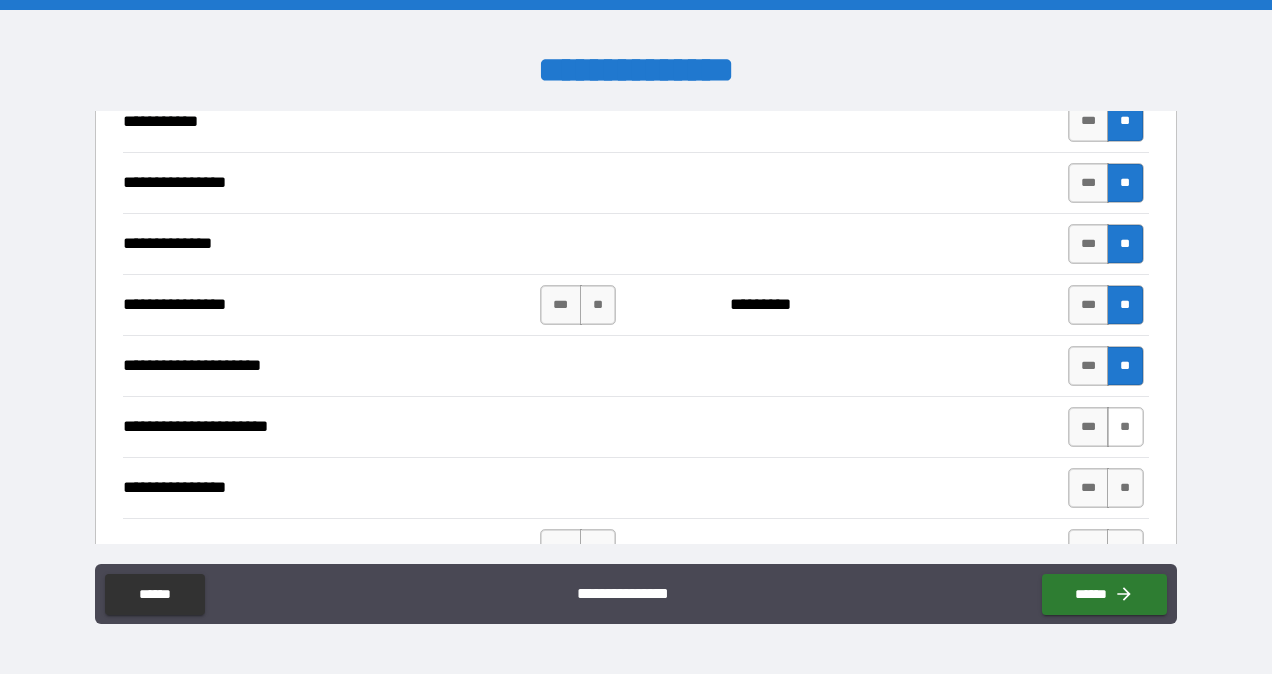 click on "**" at bounding box center (1125, 427) 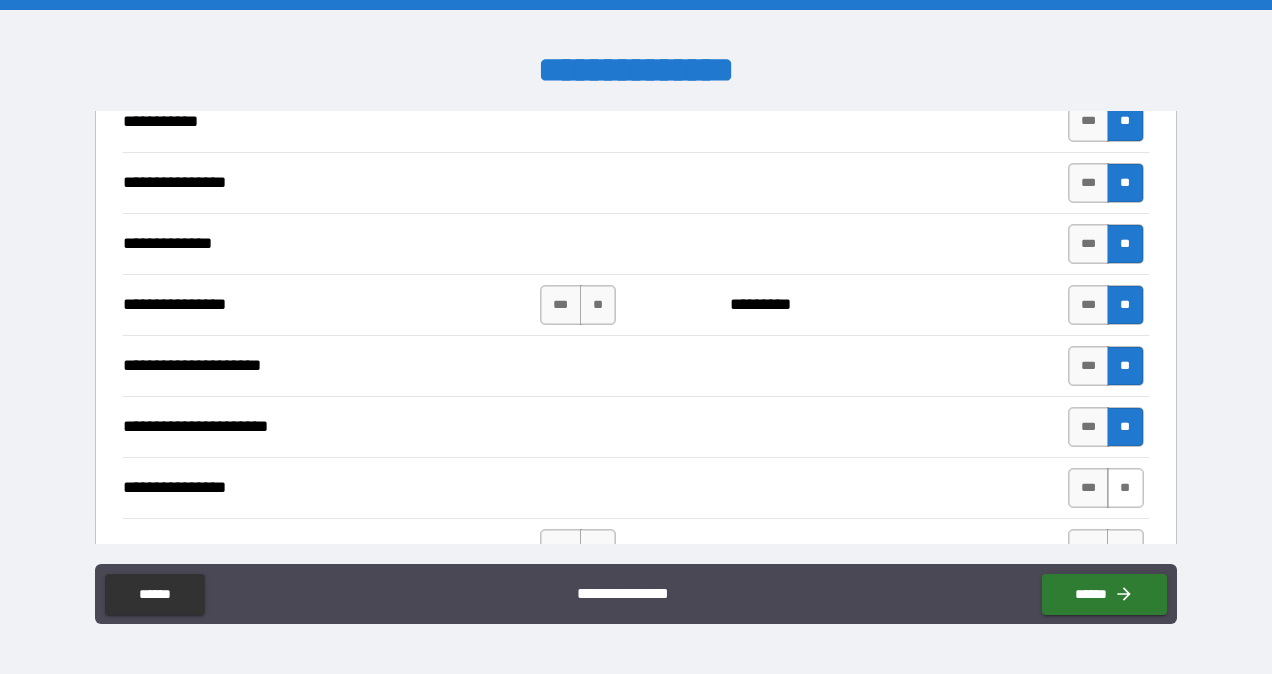 click on "**" at bounding box center (1125, 488) 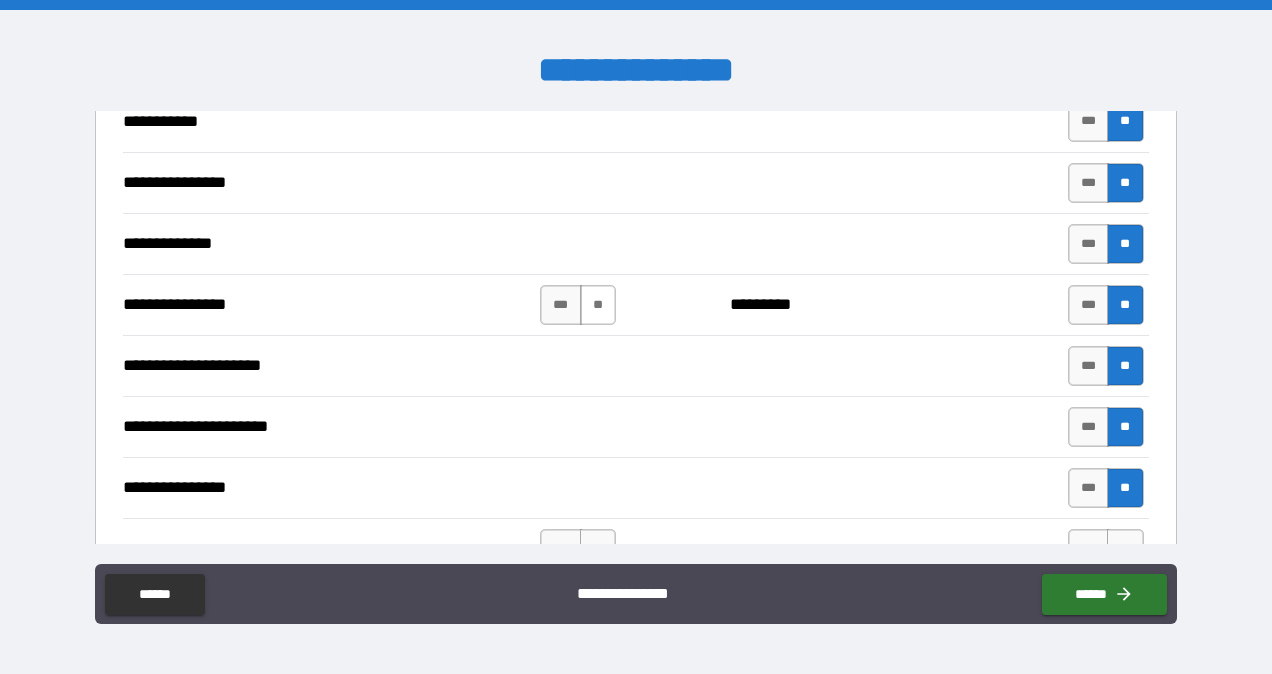 click on "**" at bounding box center (598, 305) 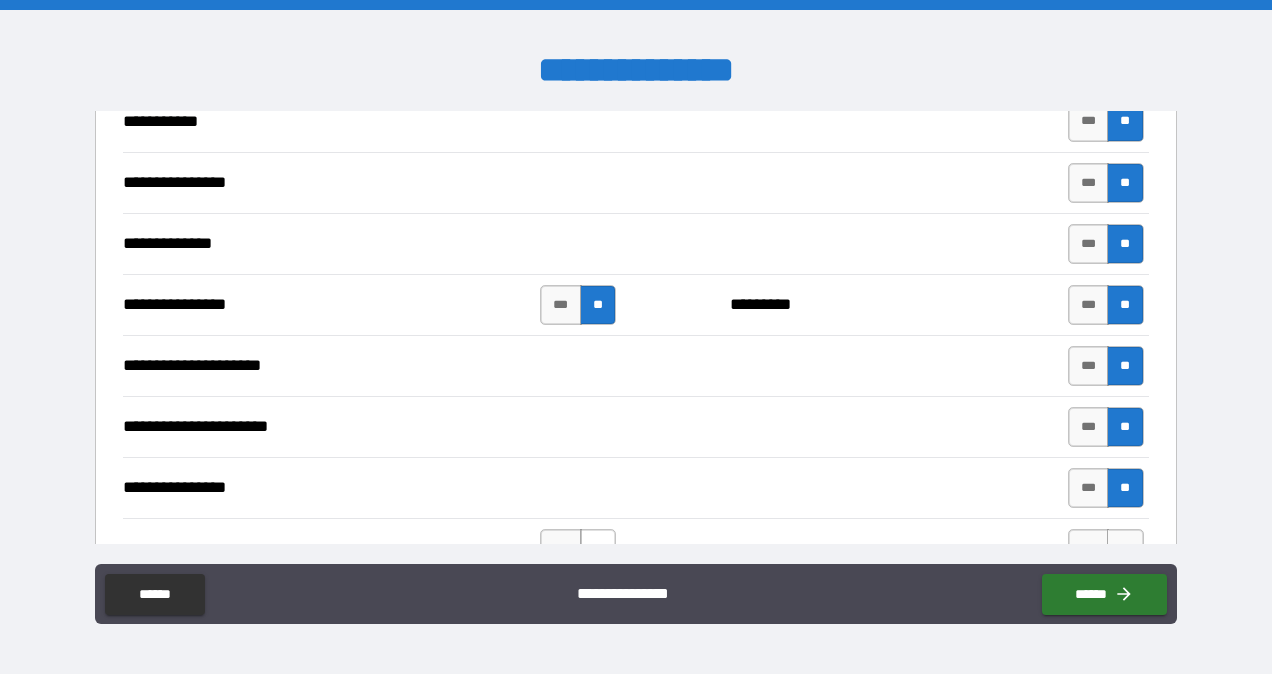 click on "**" at bounding box center [598, 549] 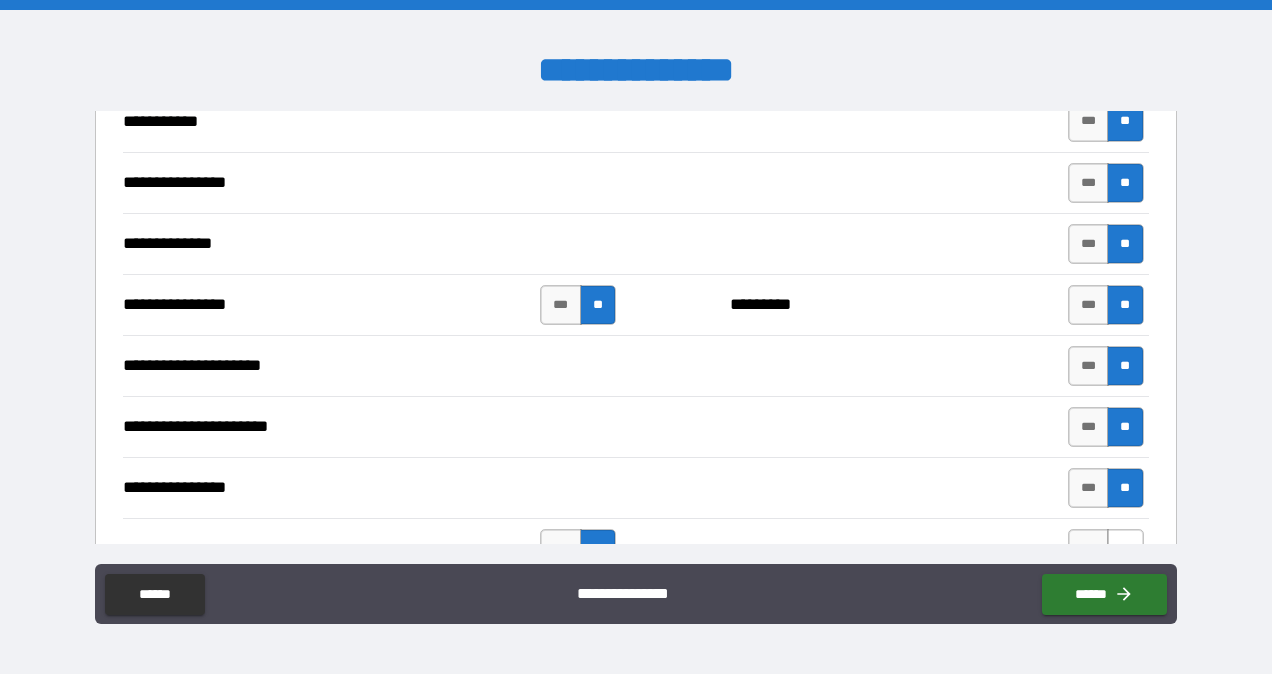 click on "**" at bounding box center (1125, 549) 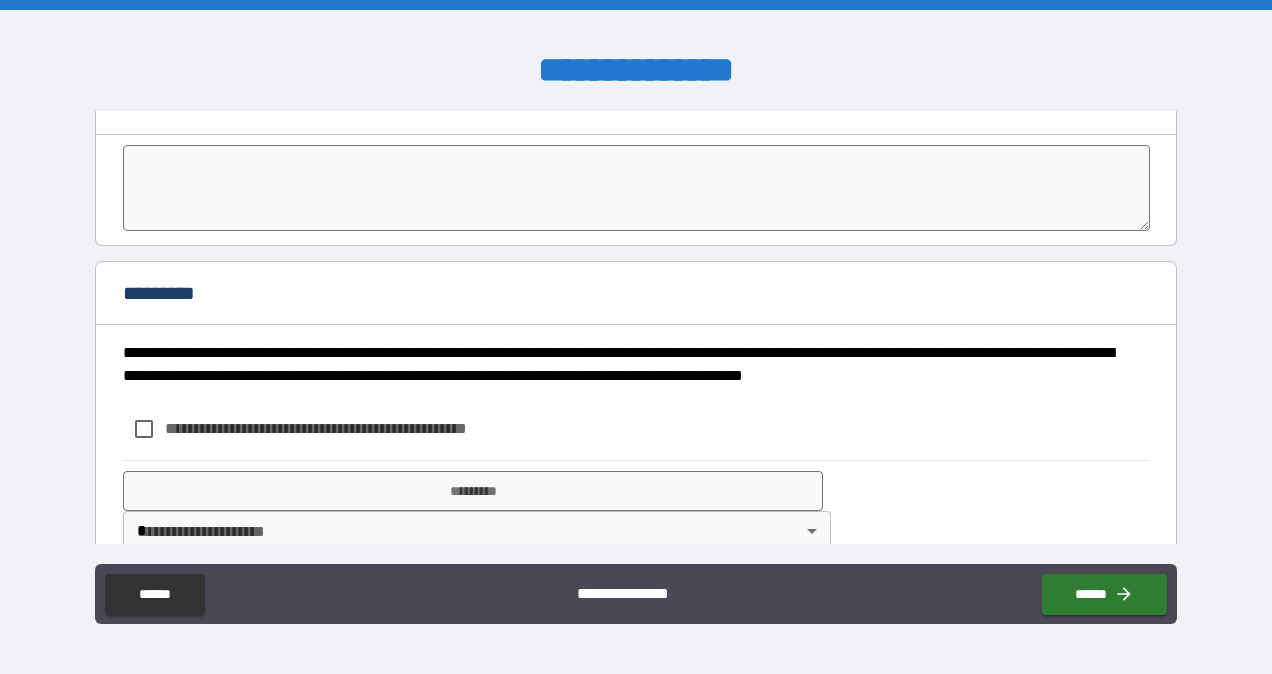 scroll, scrollTop: 3036, scrollLeft: 0, axis: vertical 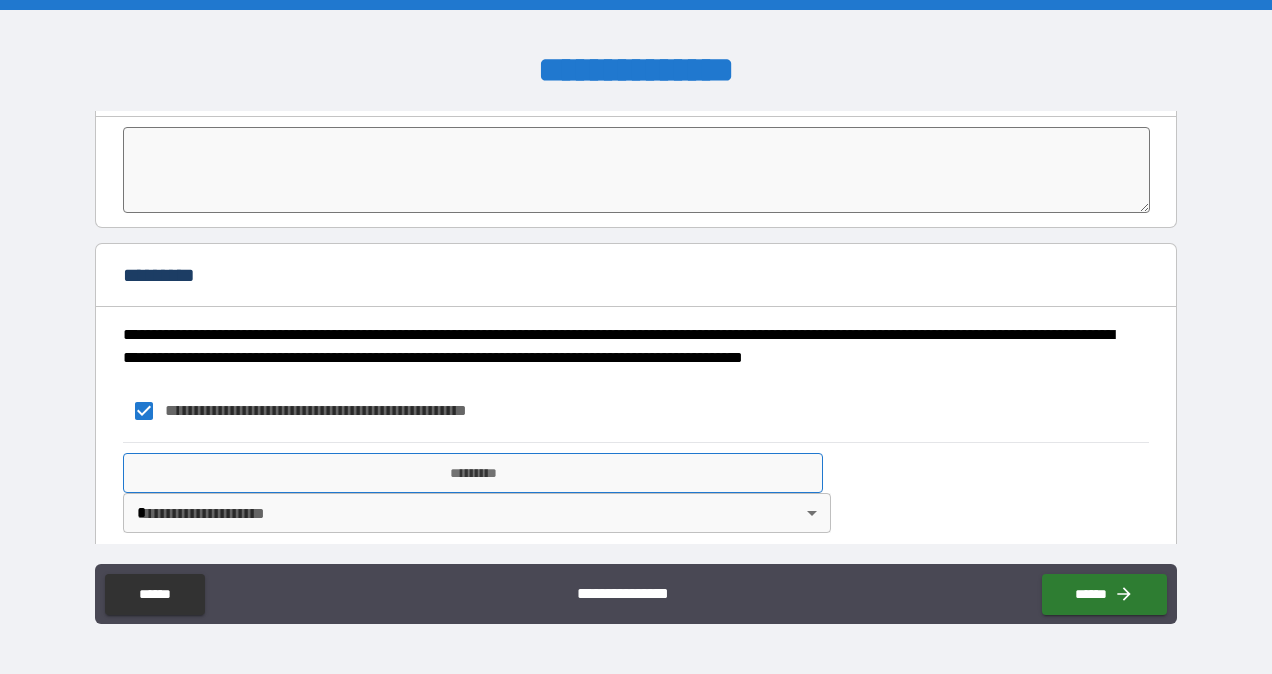 click on "*********" at bounding box center (473, 473) 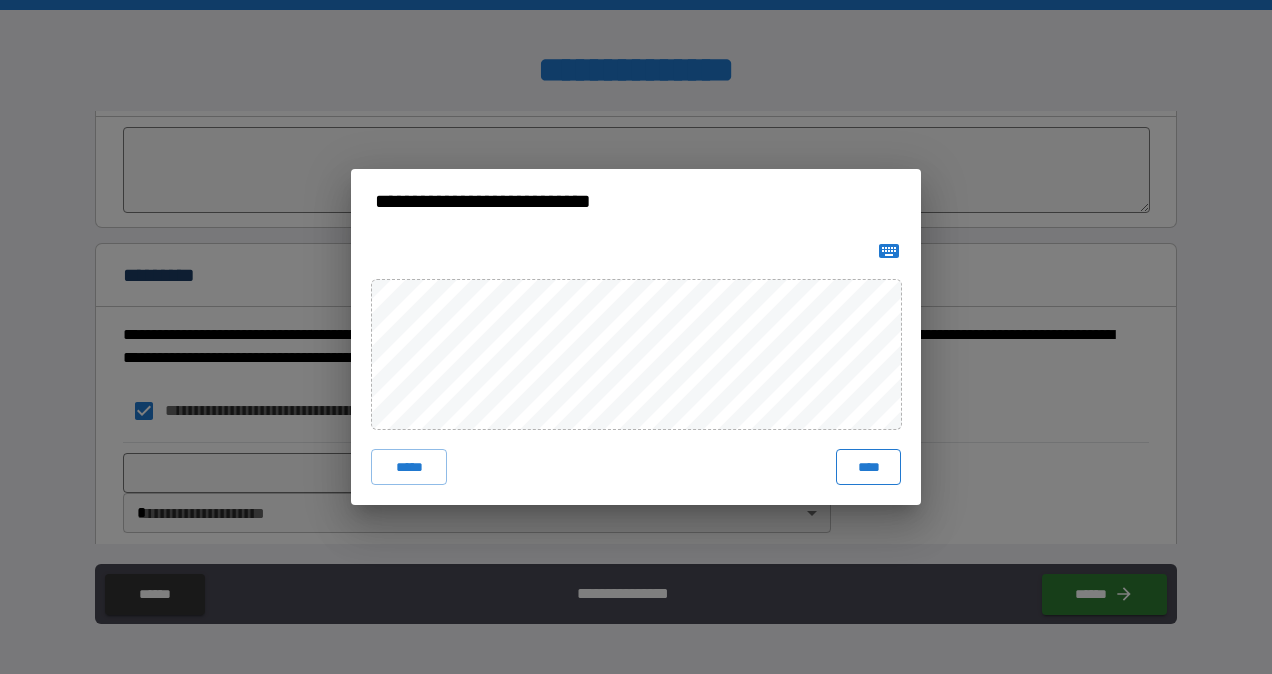 click on "****" at bounding box center [868, 467] 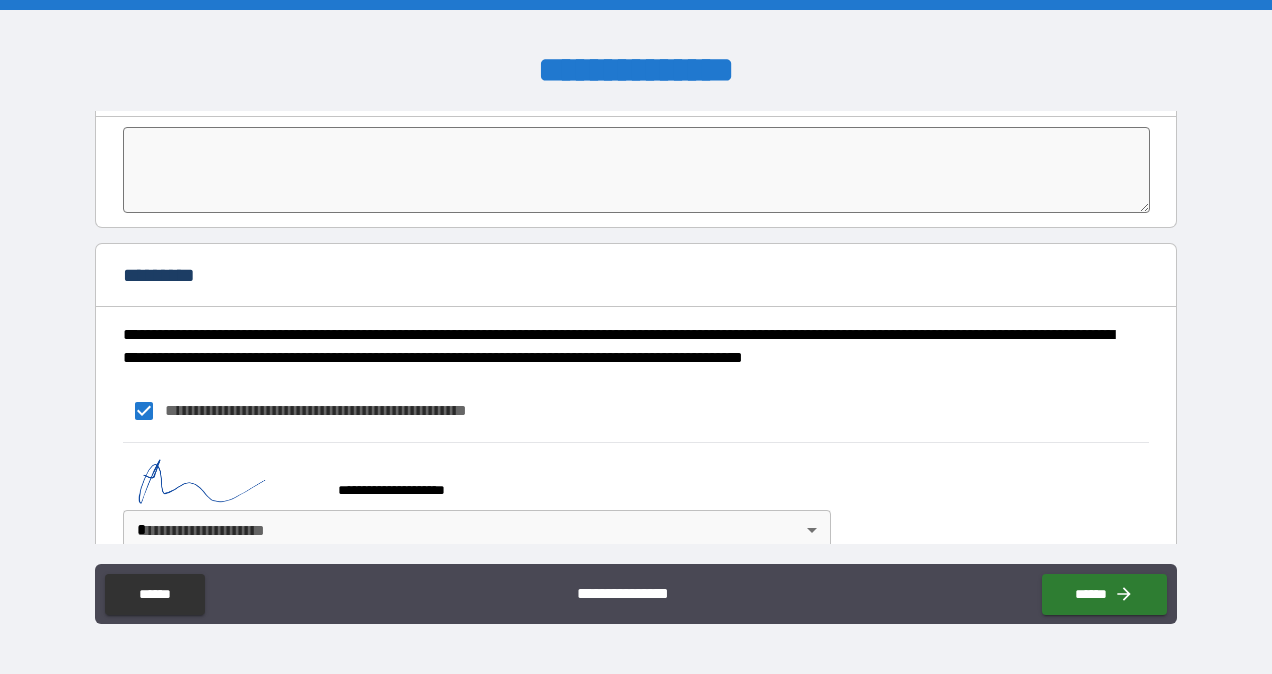 click on "**********" at bounding box center (636, 337) 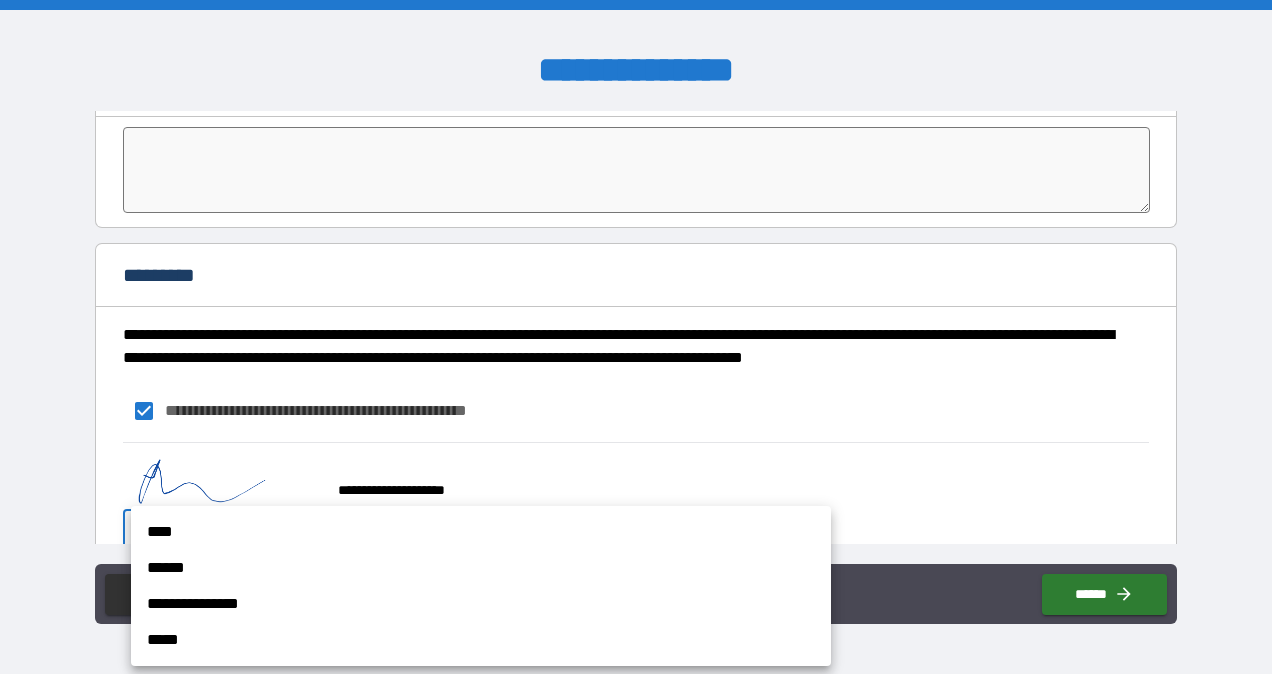 click on "**********" at bounding box center (481, 604) 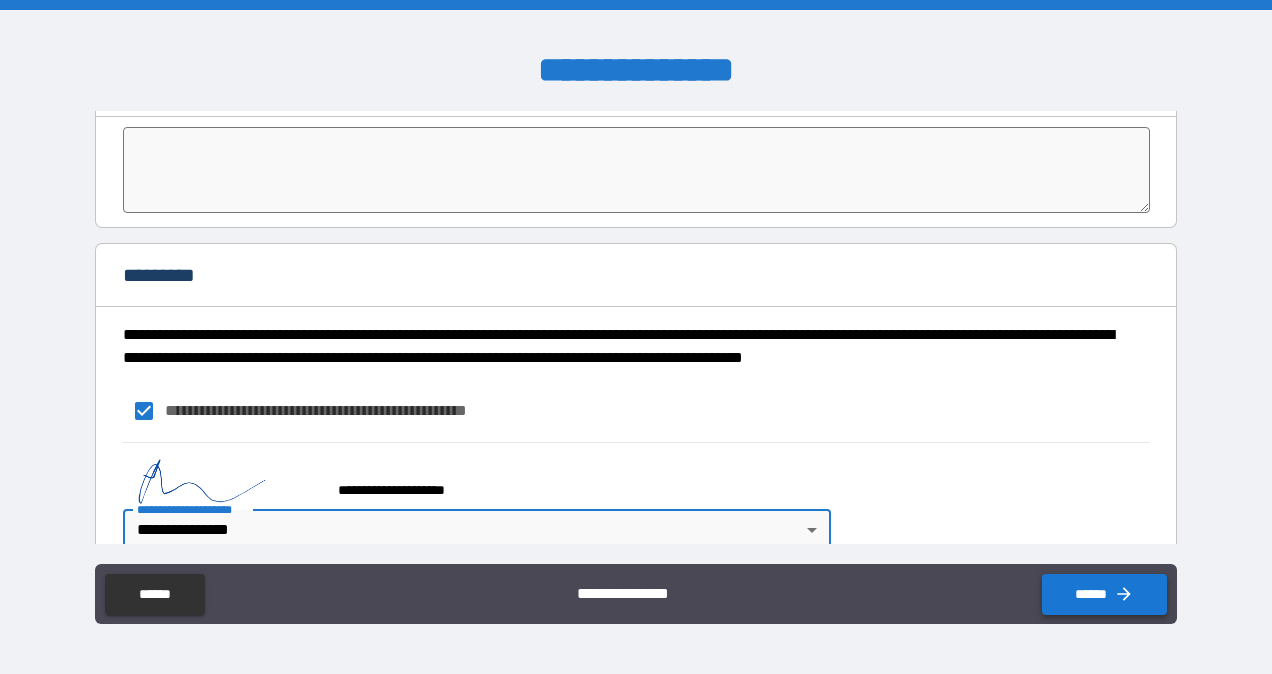 click on "******" at bounding box center (1104, 594) 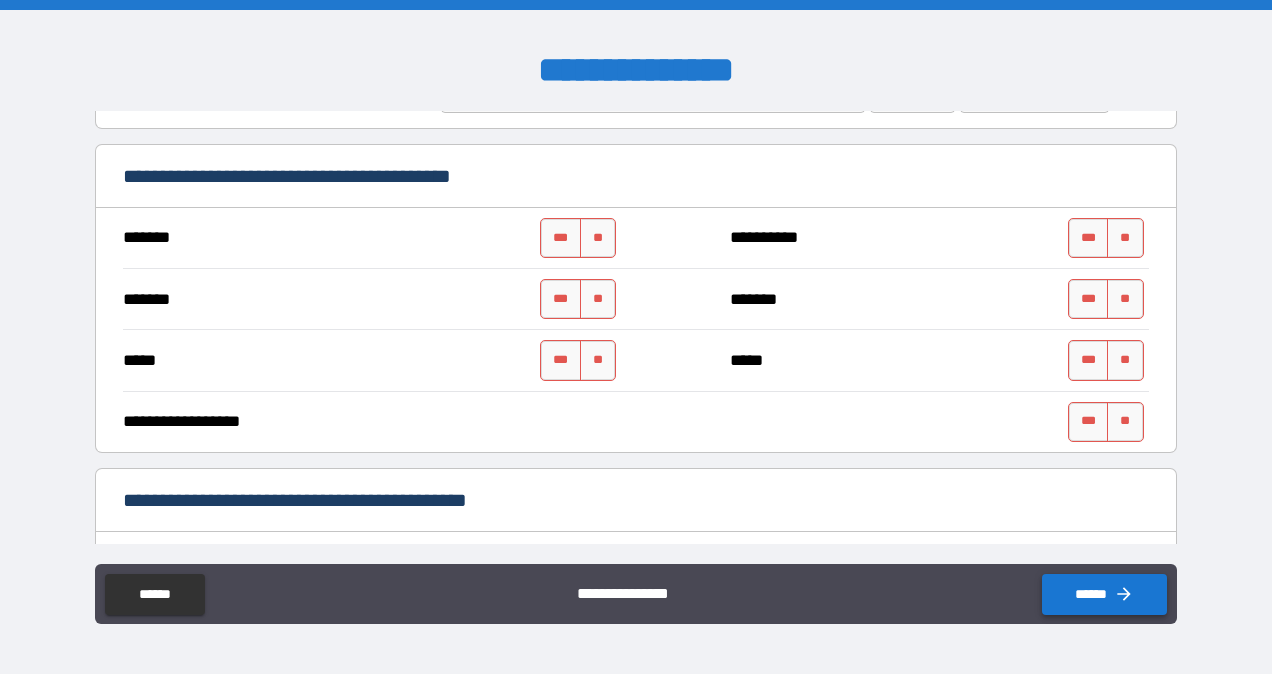 scroll, scrollTop: 842, scrollLeft: 0, axis: vertical 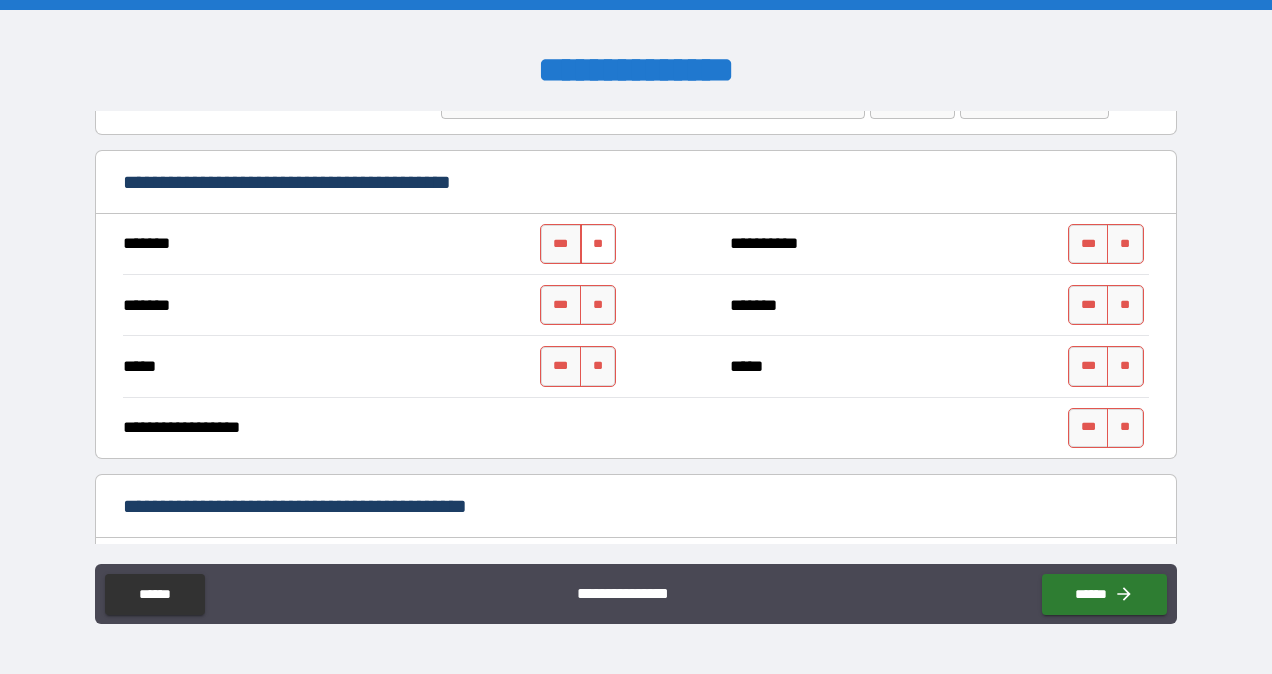click on "**" at bounding box center [598, 244] 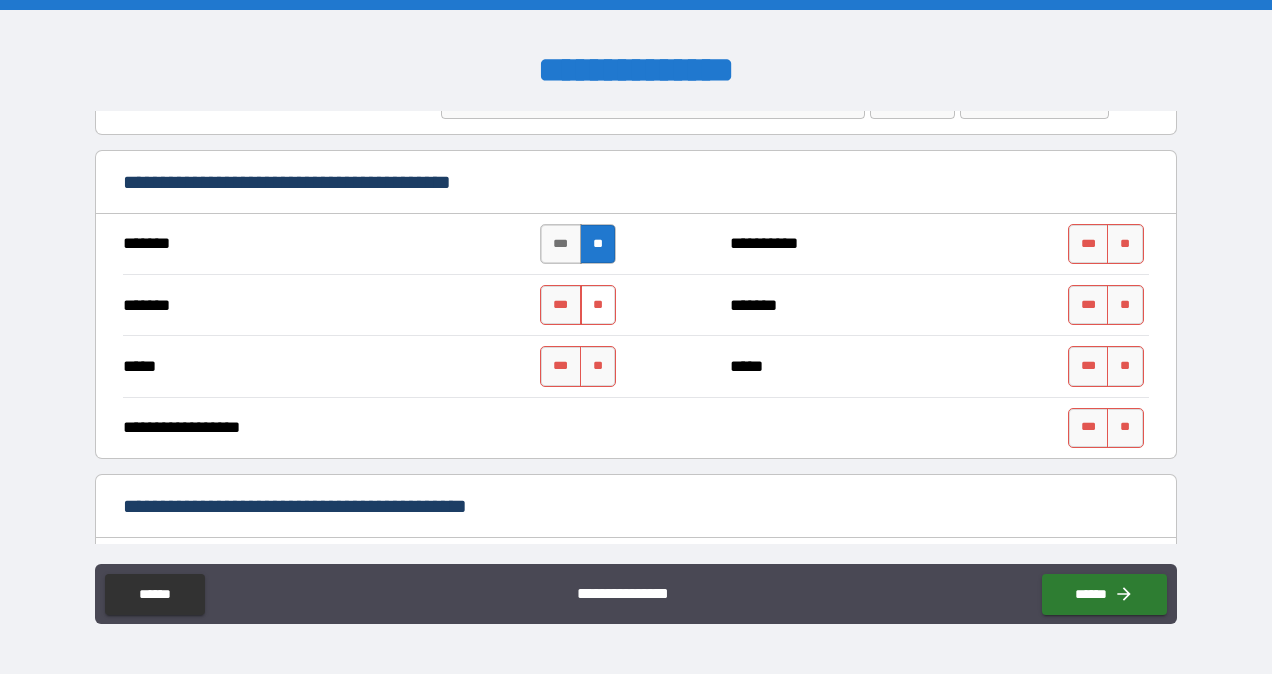 click on "**" at bounding box center [598, 305] 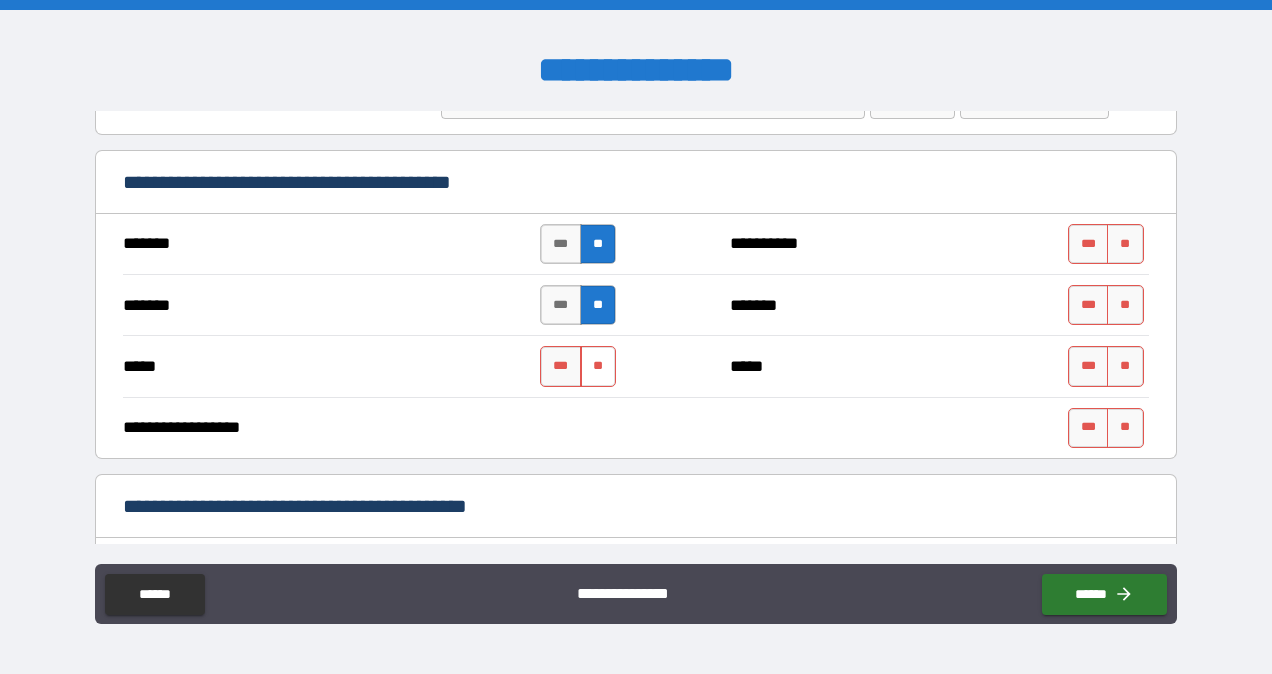 click on "**" at bounding box center (598, 366) 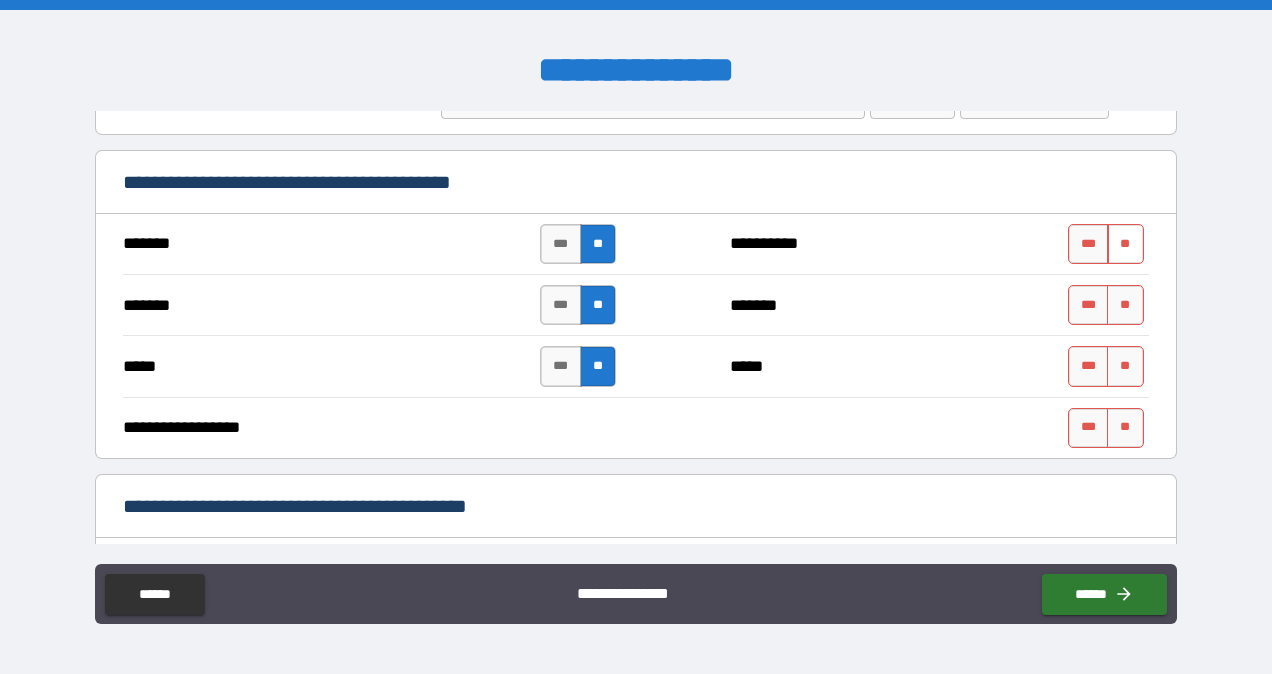 click on "**" at bounding box center (1125, 244) 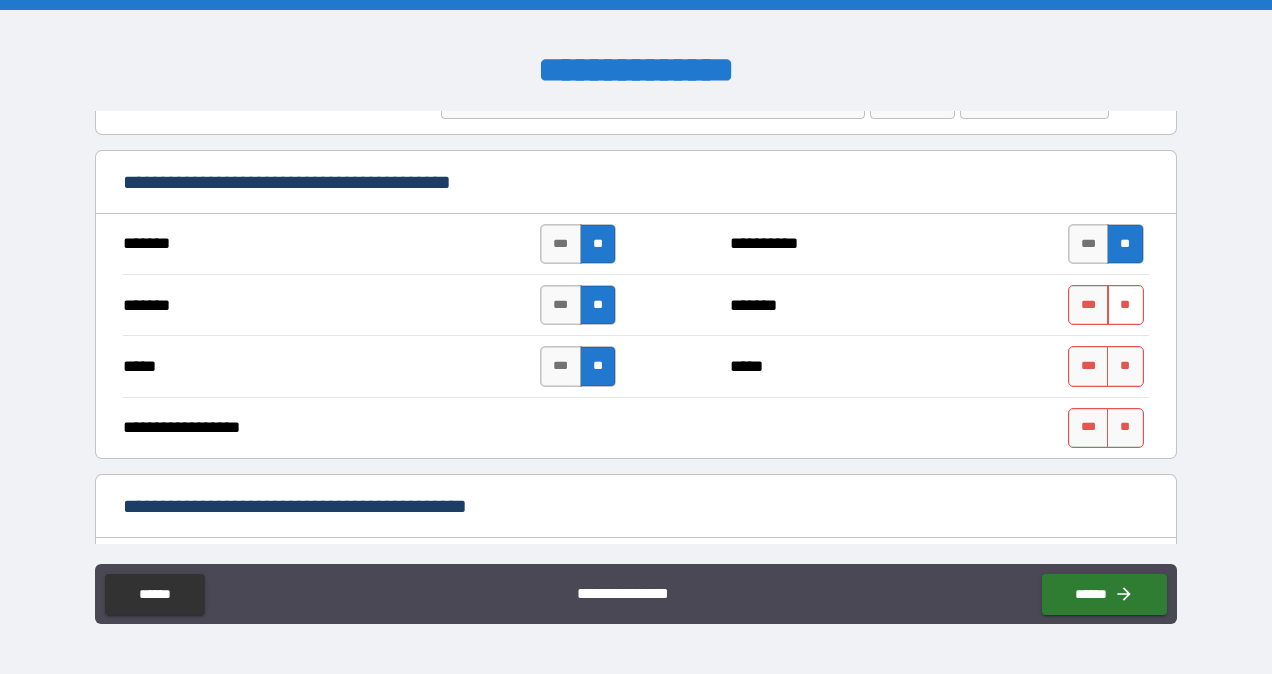 click on "**" at bounding box center [1125, 305] 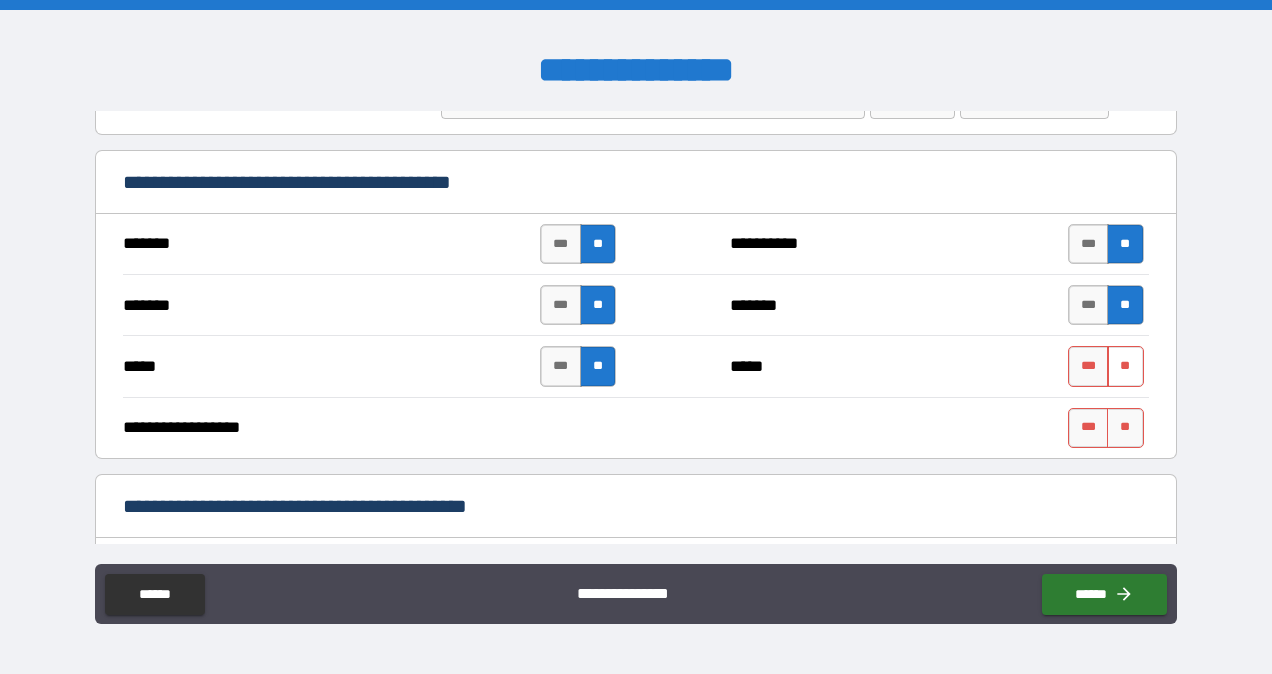 click on "**" at bounding box center (1125, 366) 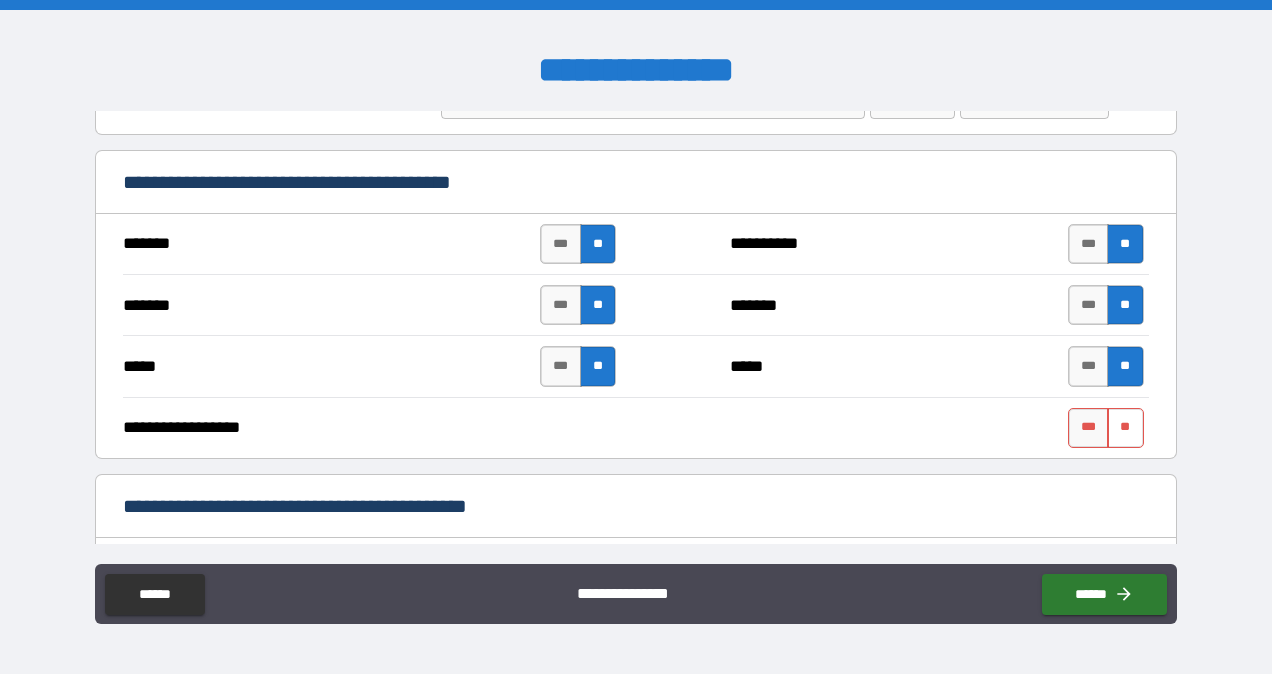 click on "**" at bounding box center [1125, 428] 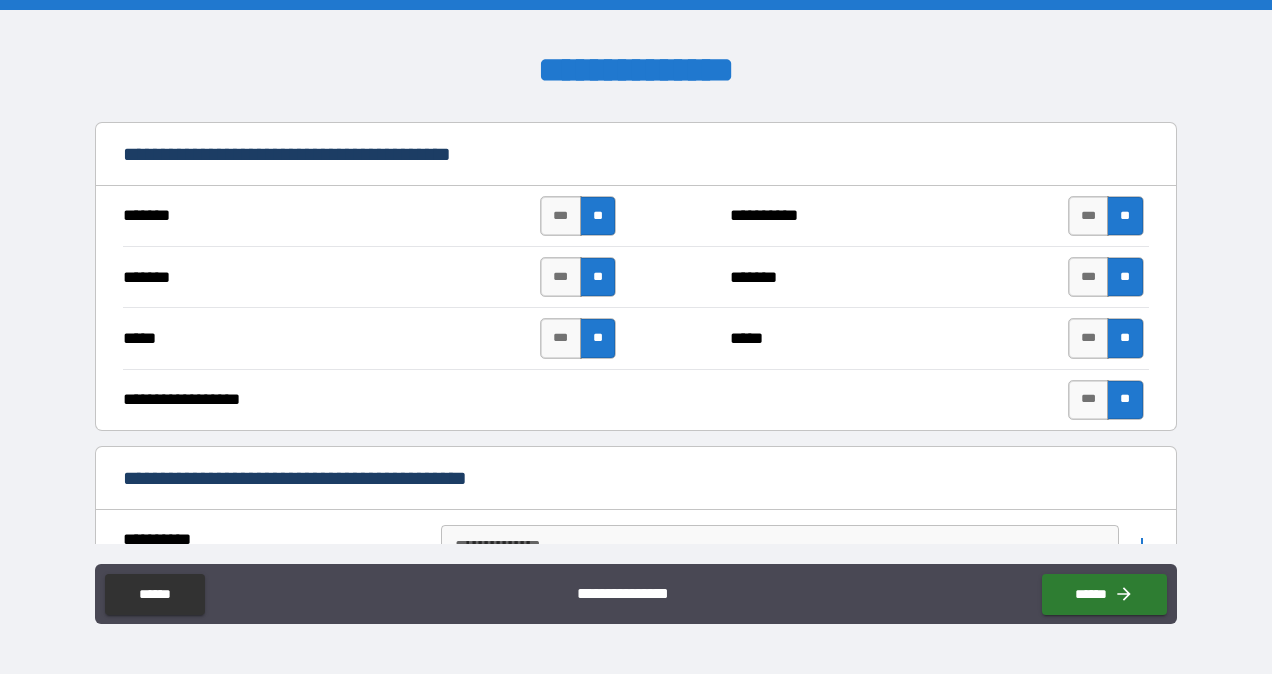 scroll, scrollTop: 874, scrollLeft: 0, axis: vertical 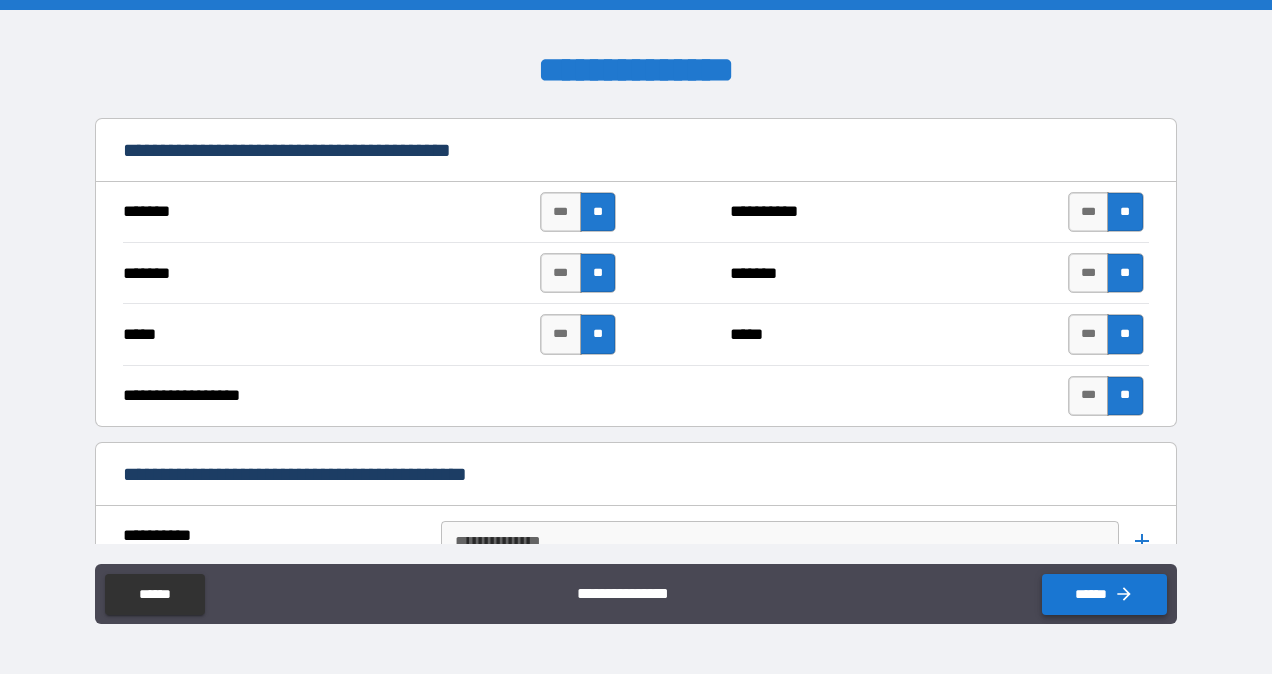 click on "******" at bounding box center (1104, 594) 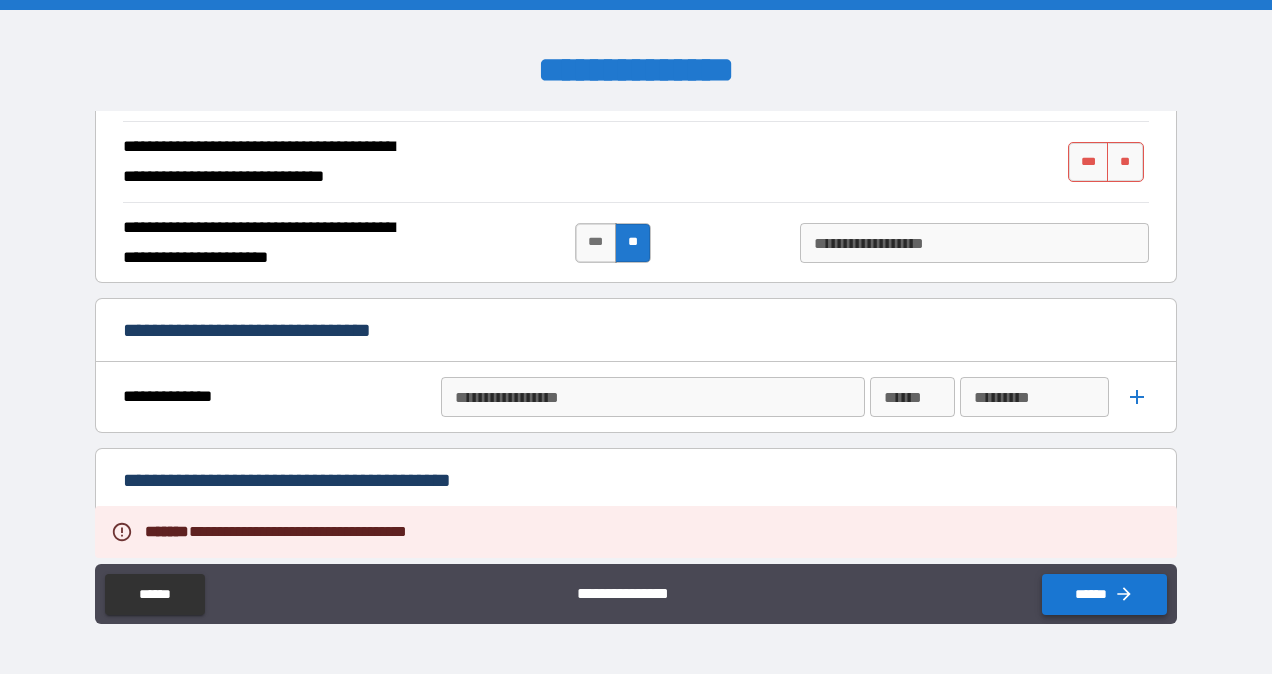 scroll, scrollTop: 524, scrollLeft: 0, axis: vertical 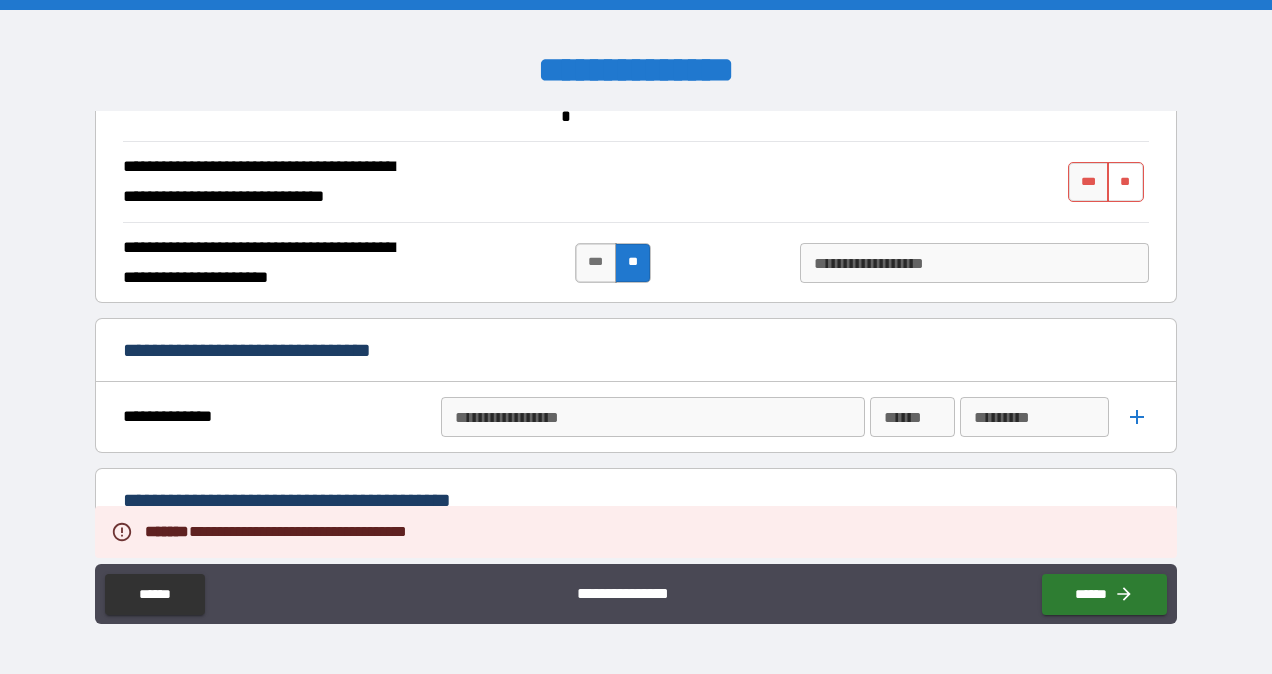 click on "**" at bounding box center [1125, 182] 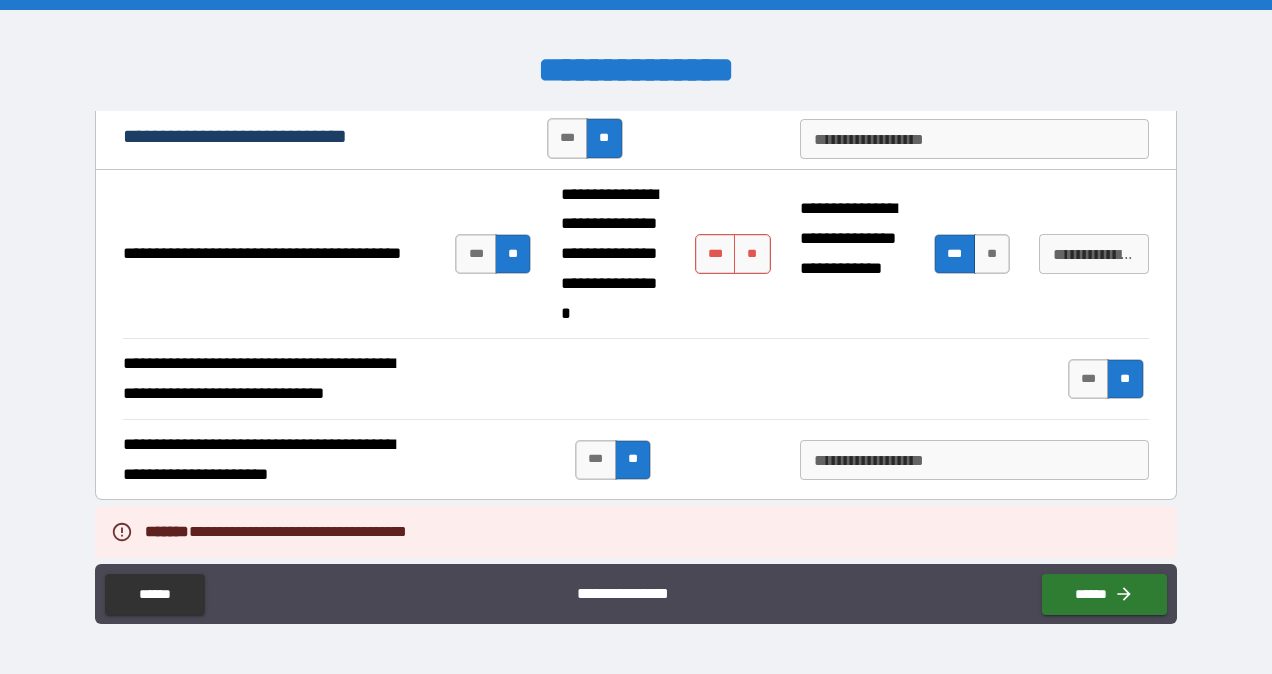 scroll, scrollTop: 321, scrollLeft: 0, axis: vertical 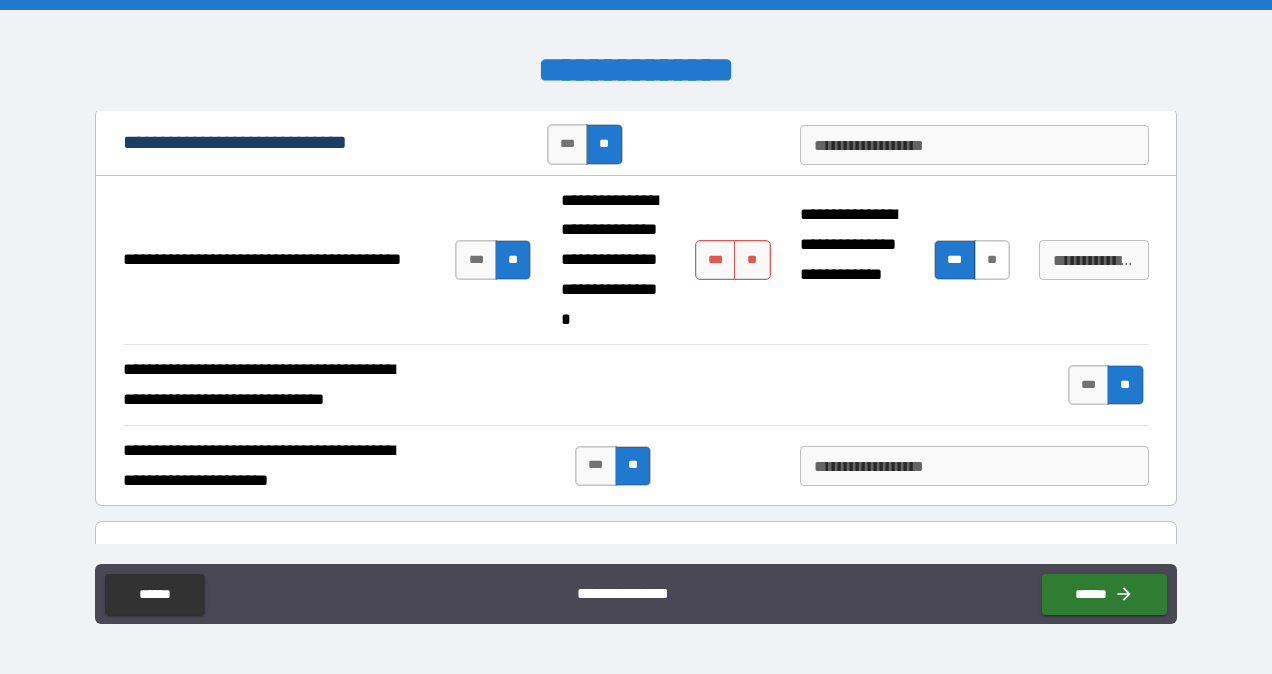 click on "**" at bounding box center [992, 260] 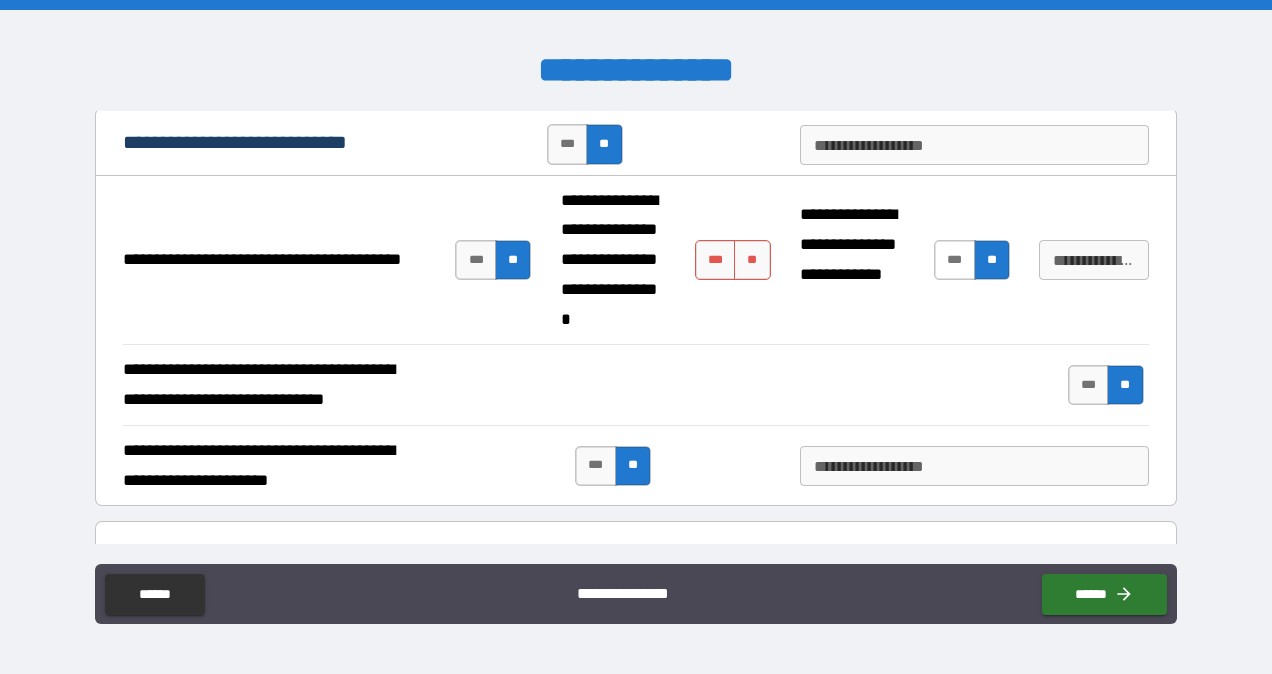 click on "***" at bounding box center (955, 260) 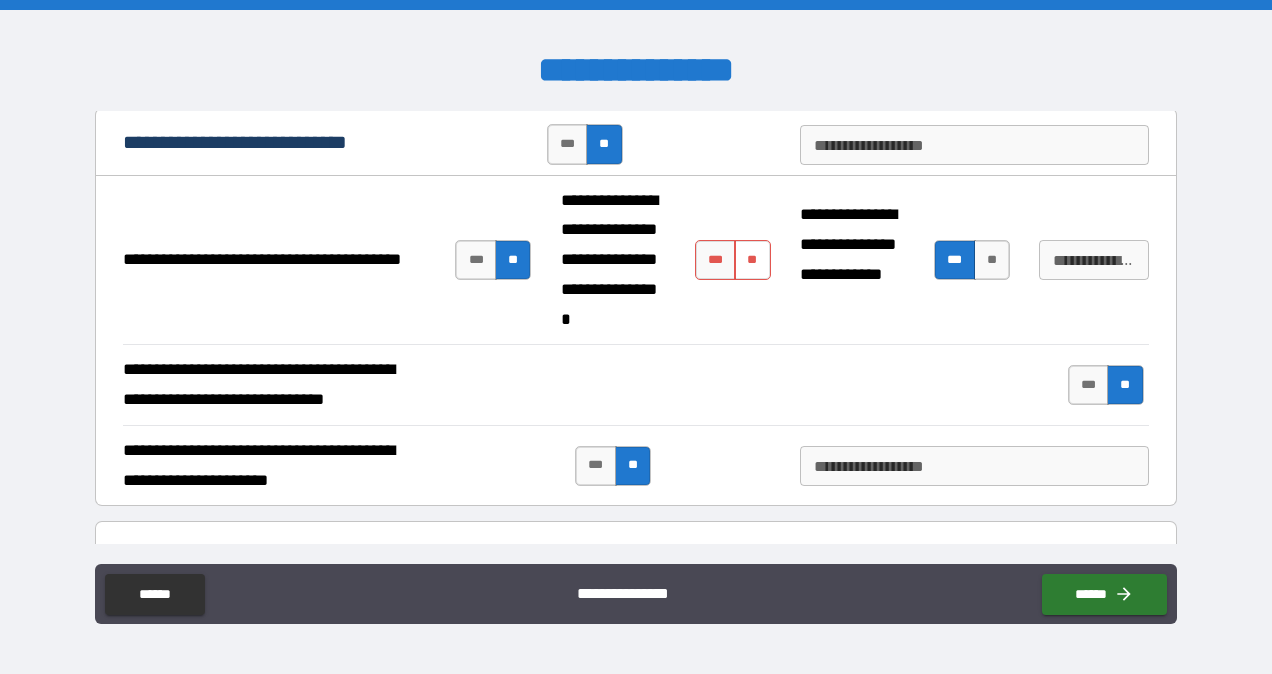 click on "**" at bounding box center (752, 260) 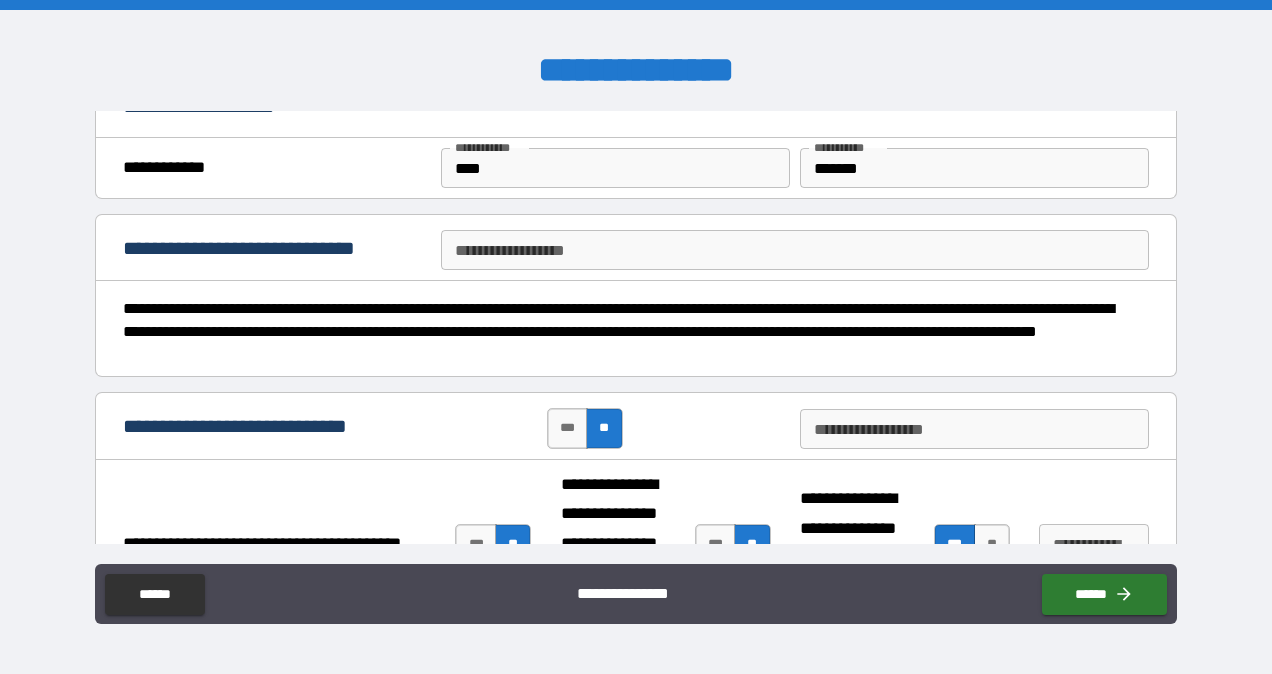 scroll, scrollTop: 0, scrollLeft: 0, axis: both 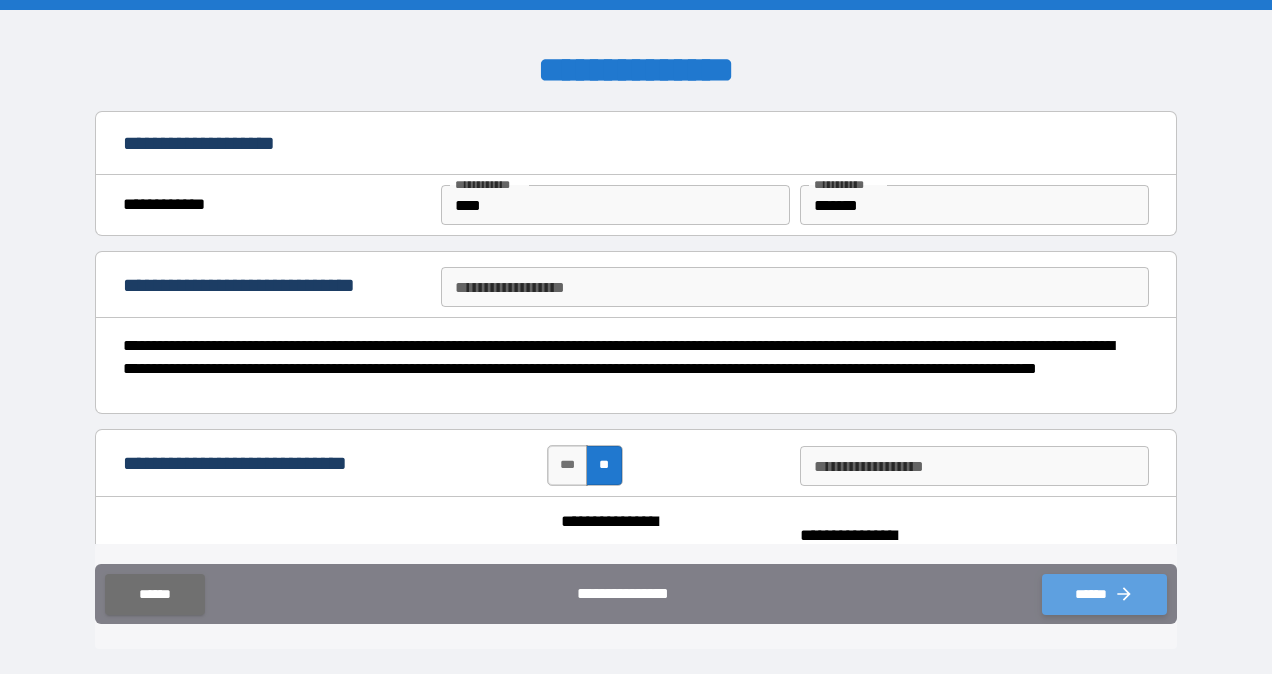 click on "******" at bounding box center (1104, 594) 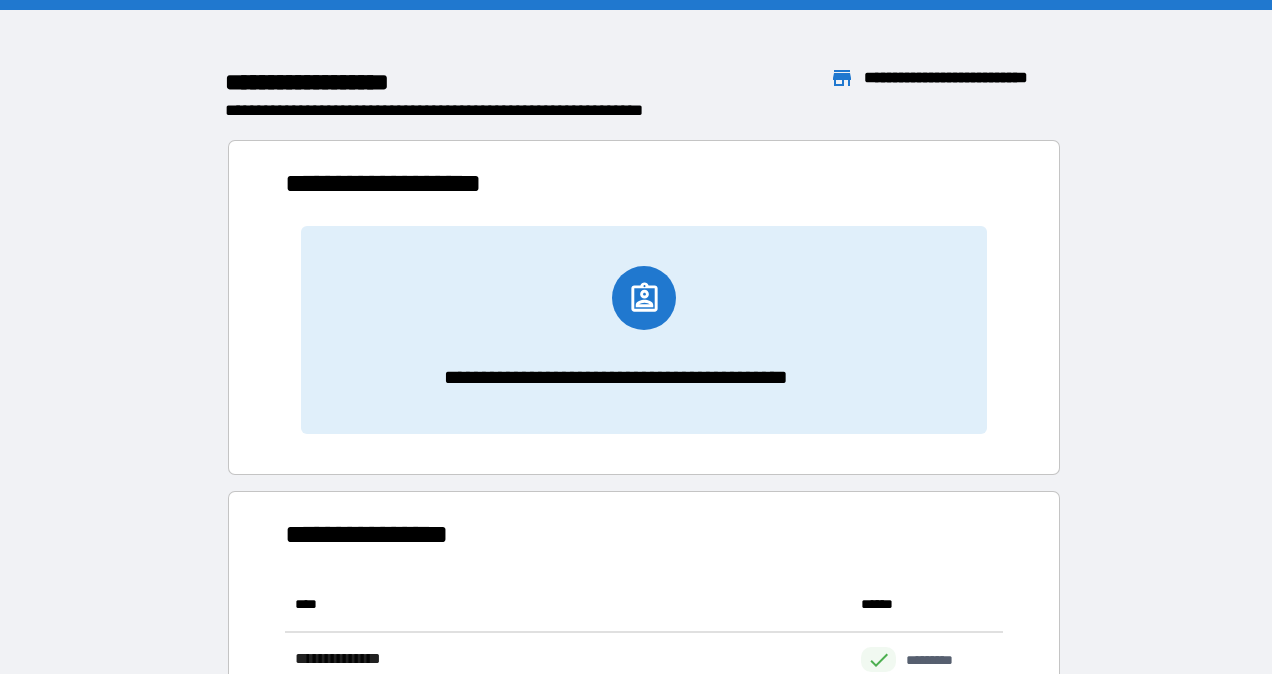 scroll, scrollTop: 16, scrollLeft: 16, axis: both 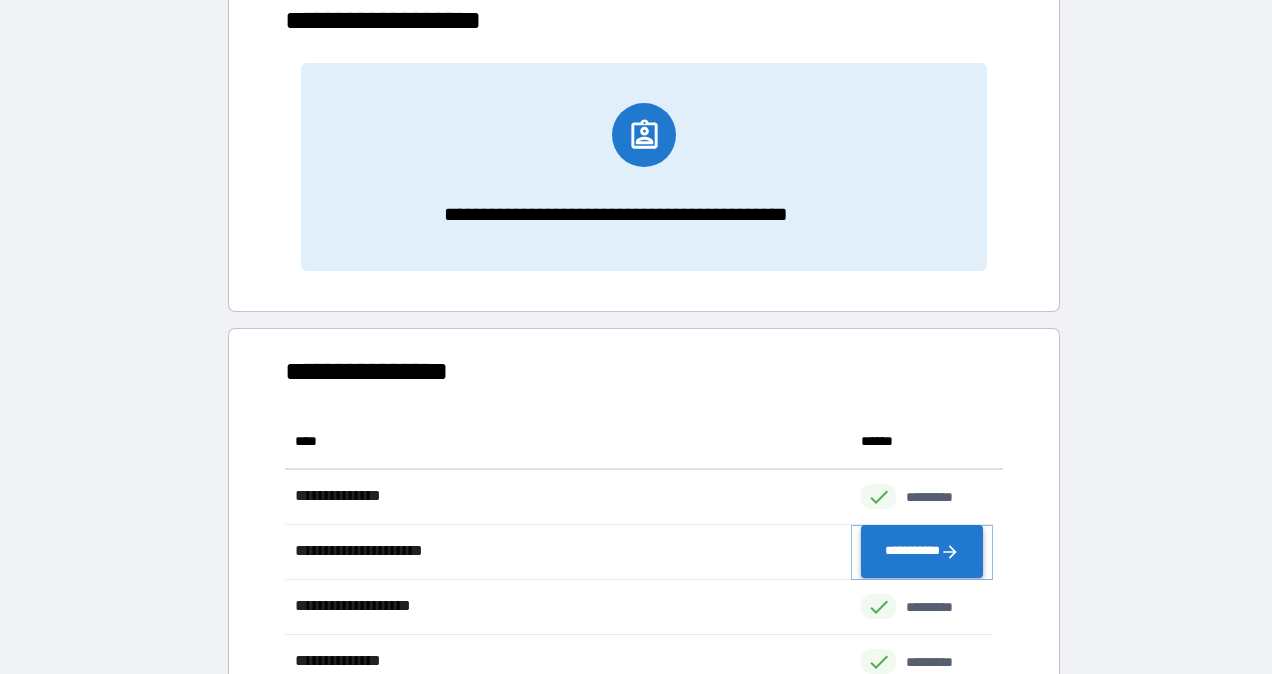 click on "**********" at bounding box center (922, 552) 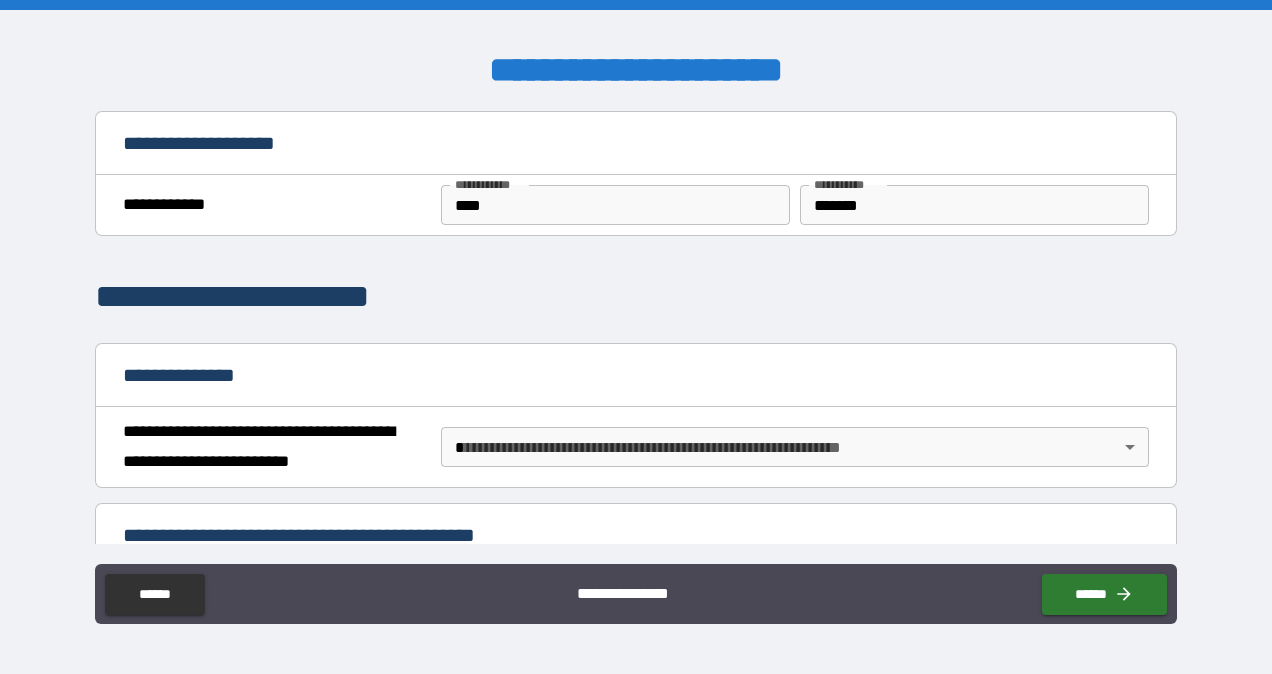 click on "**********" at bounding box center [636, 337] 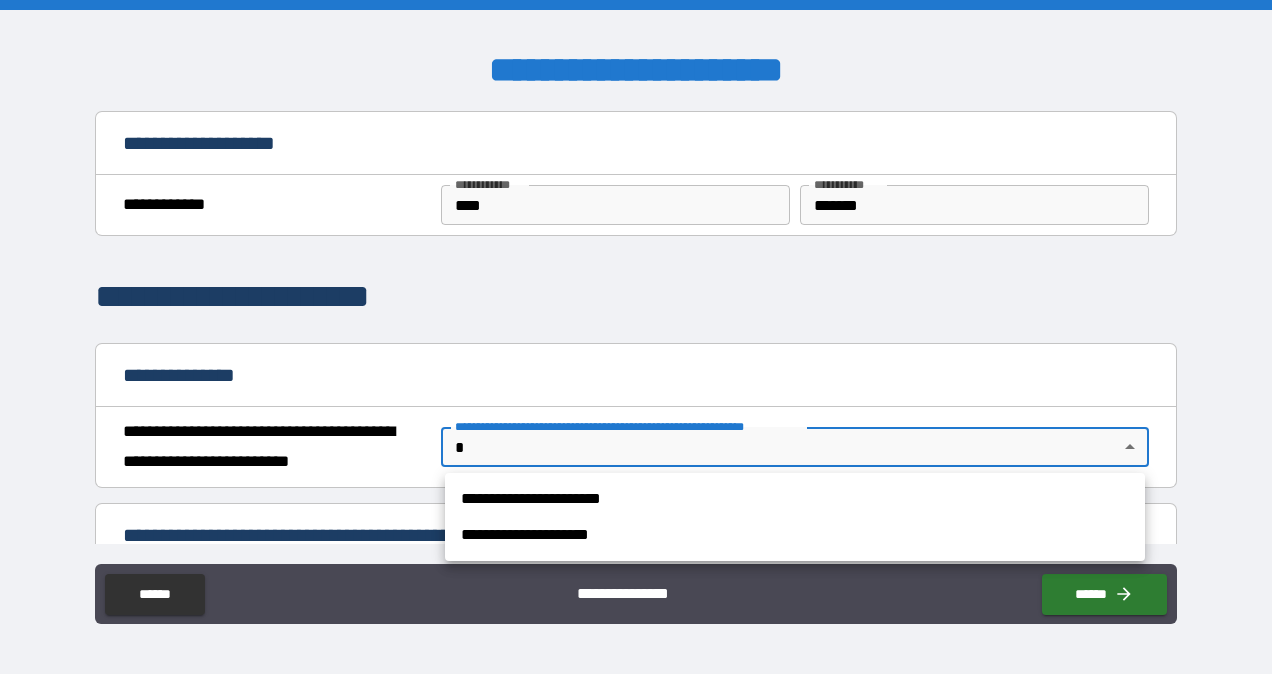 click on "**********" at bounding box center [795, 499] 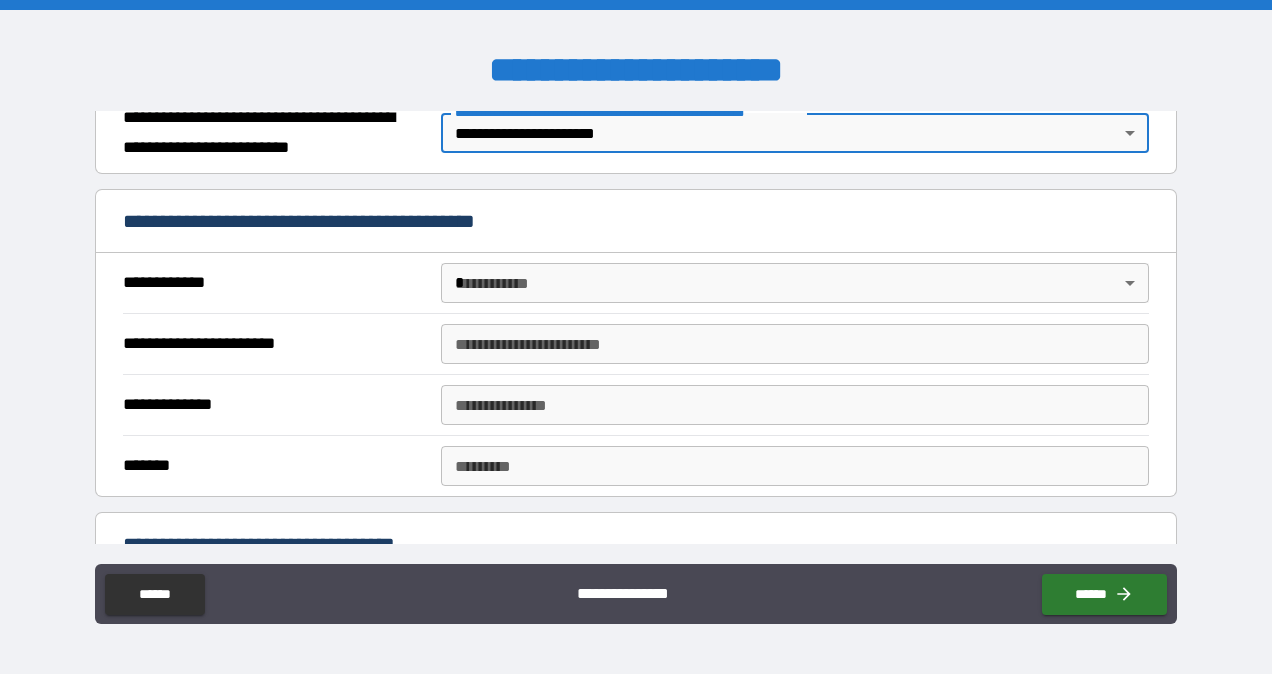 scroll, scrollTop: 324, scrollLeft: 0, axis: vertical 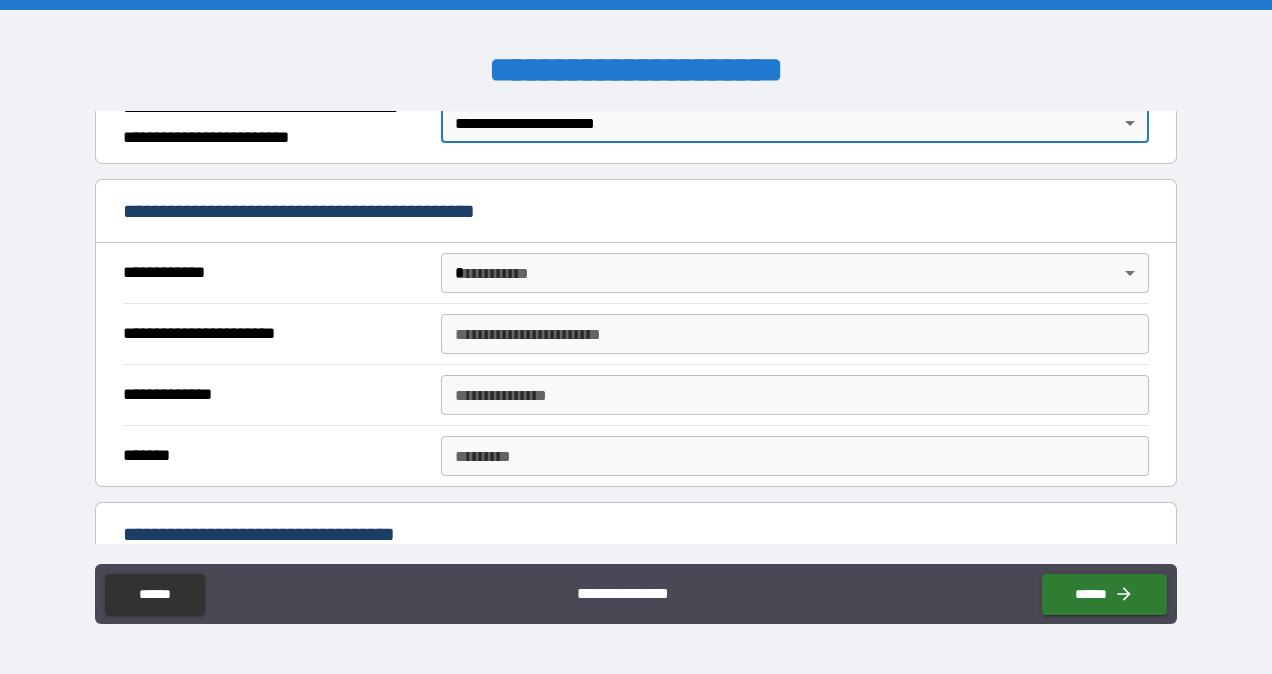 click on "**********" at bounding box center [636, 337] 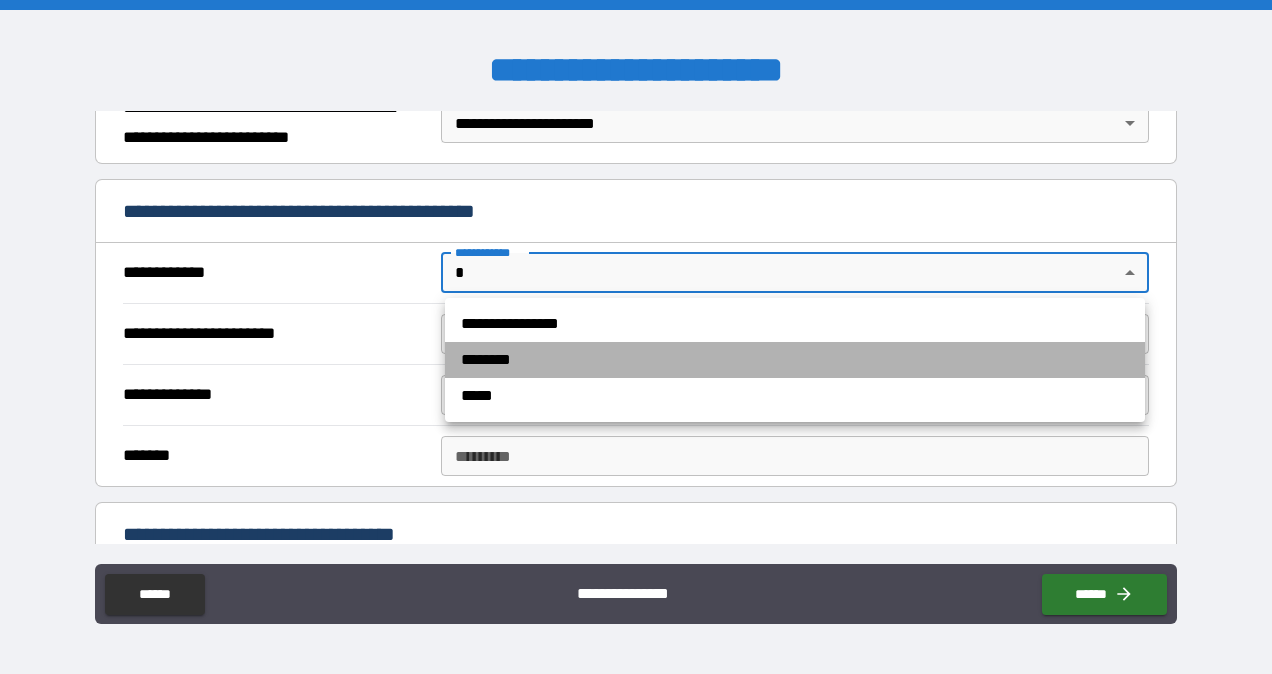 click on "********" at bounding box center (795, 360) 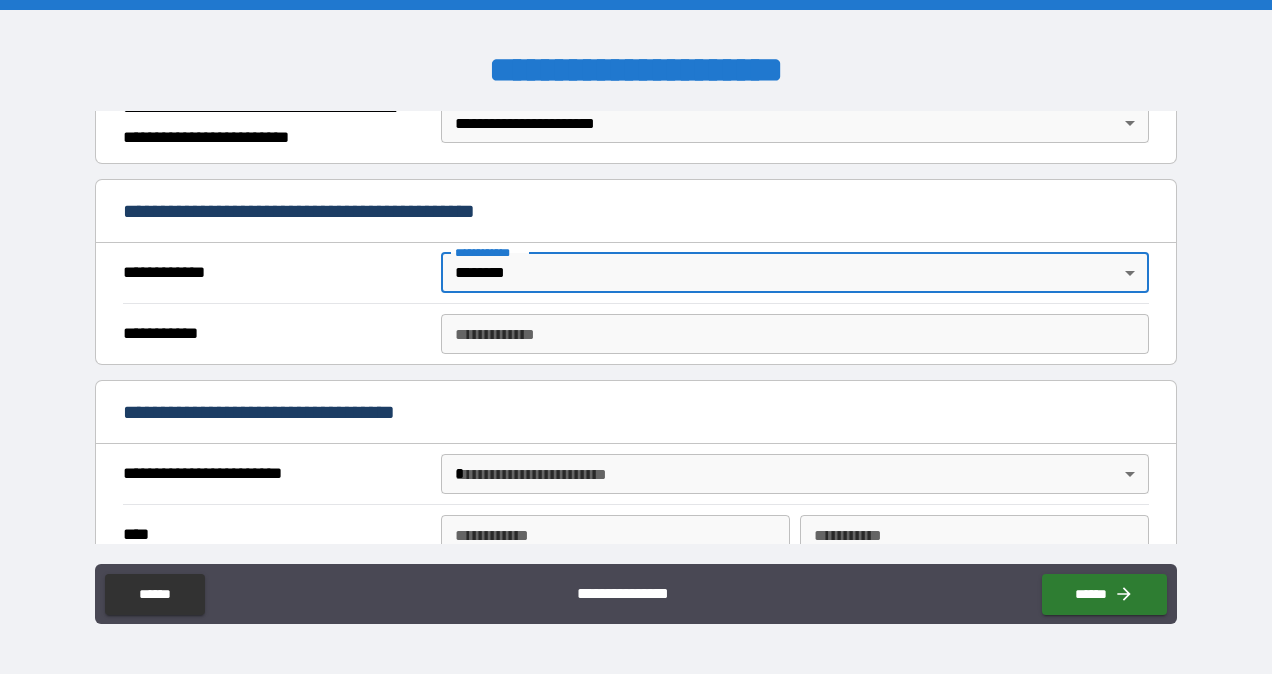 click on "**********" at bounding box center [794, 334] 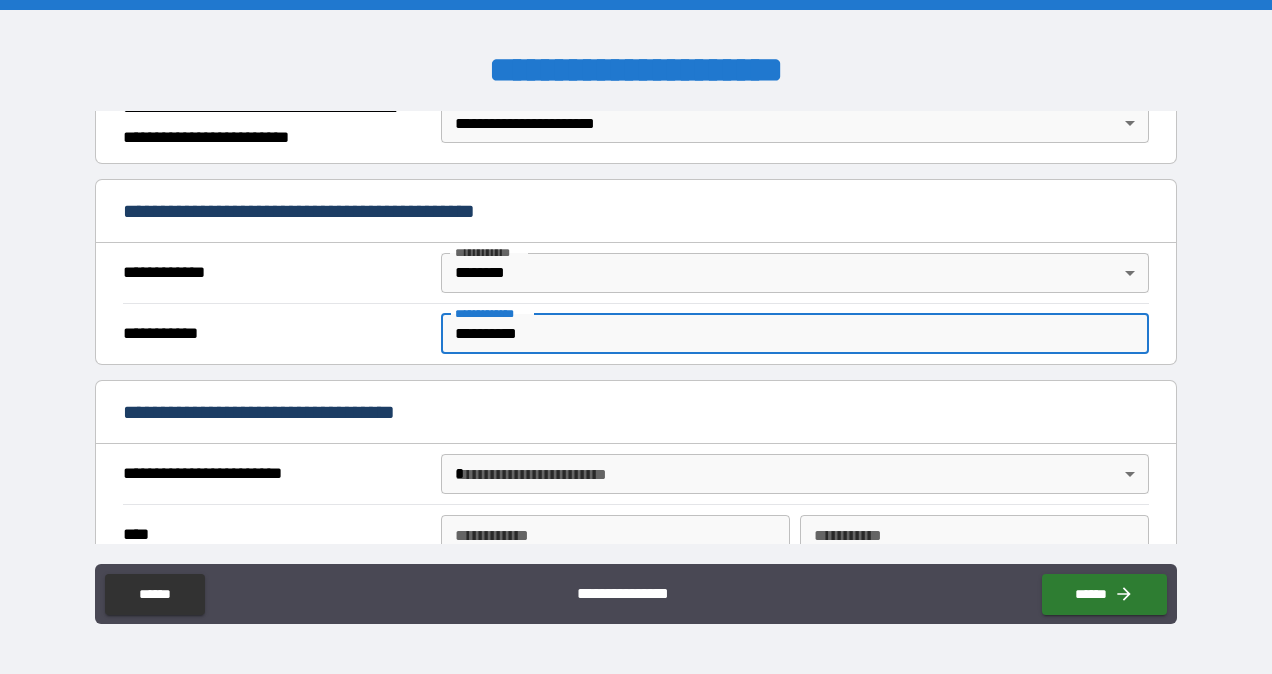 type on "**********" 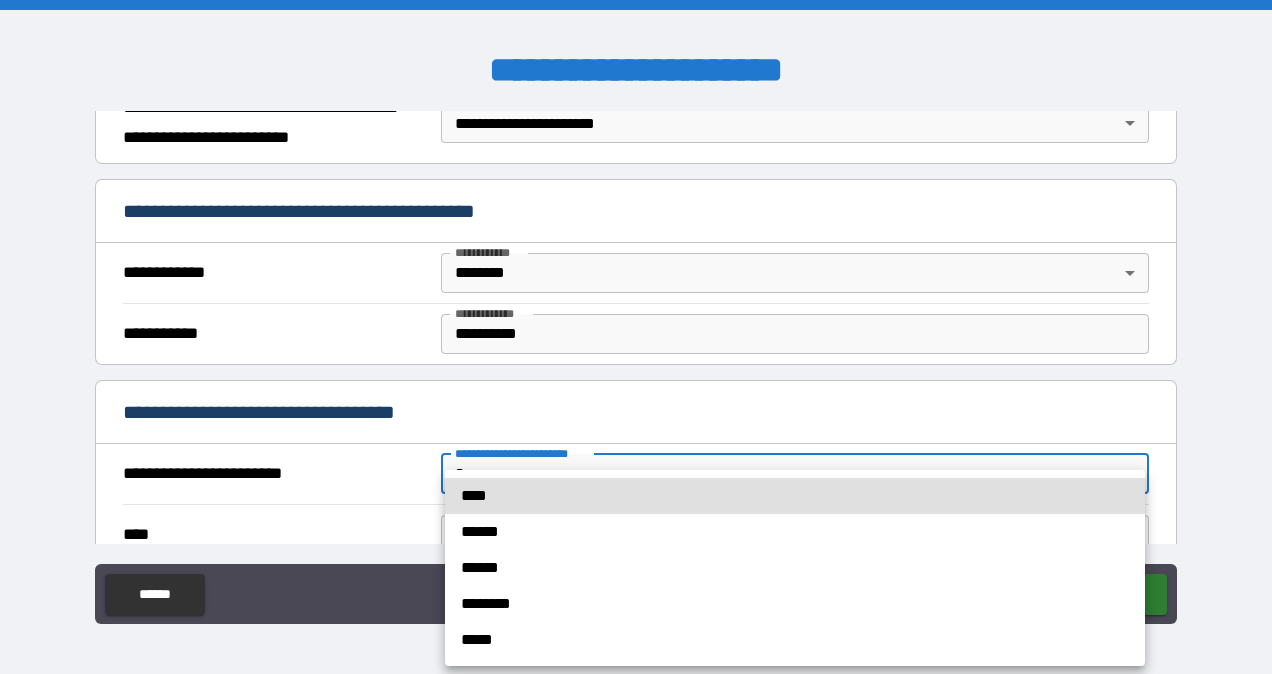 click on "**********" at bounding box center [636, 337] 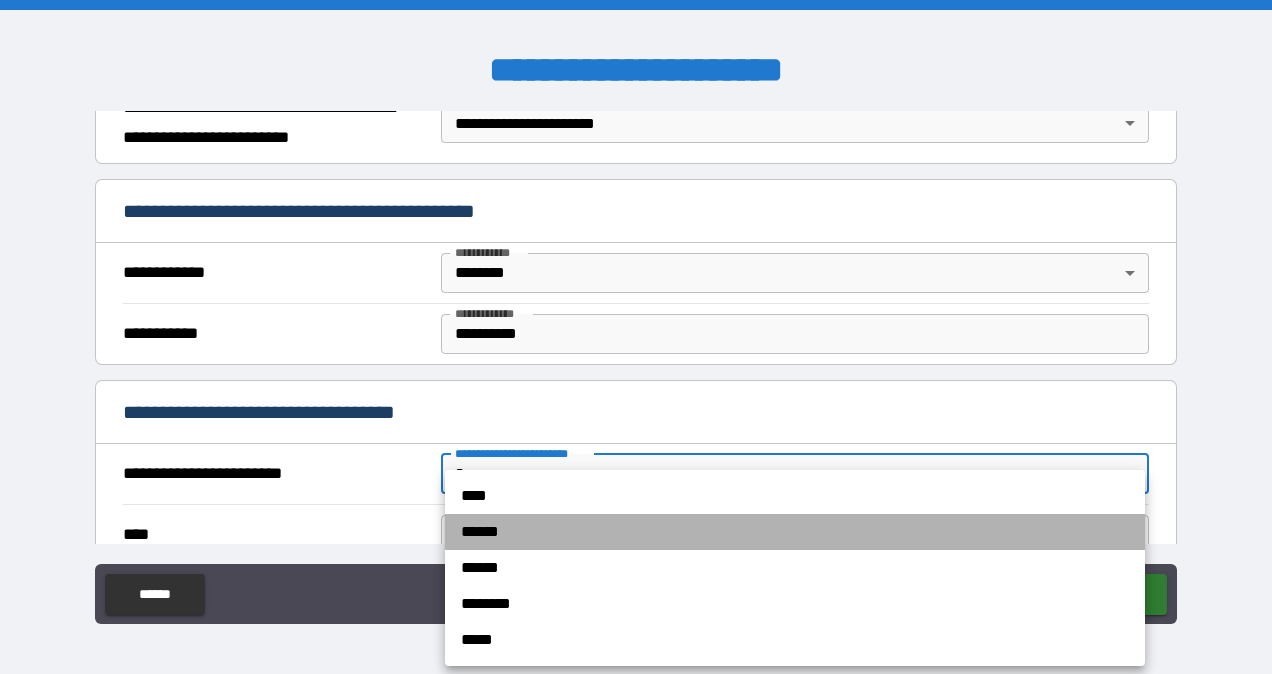 click on "******" at bounding box center [795, 532] 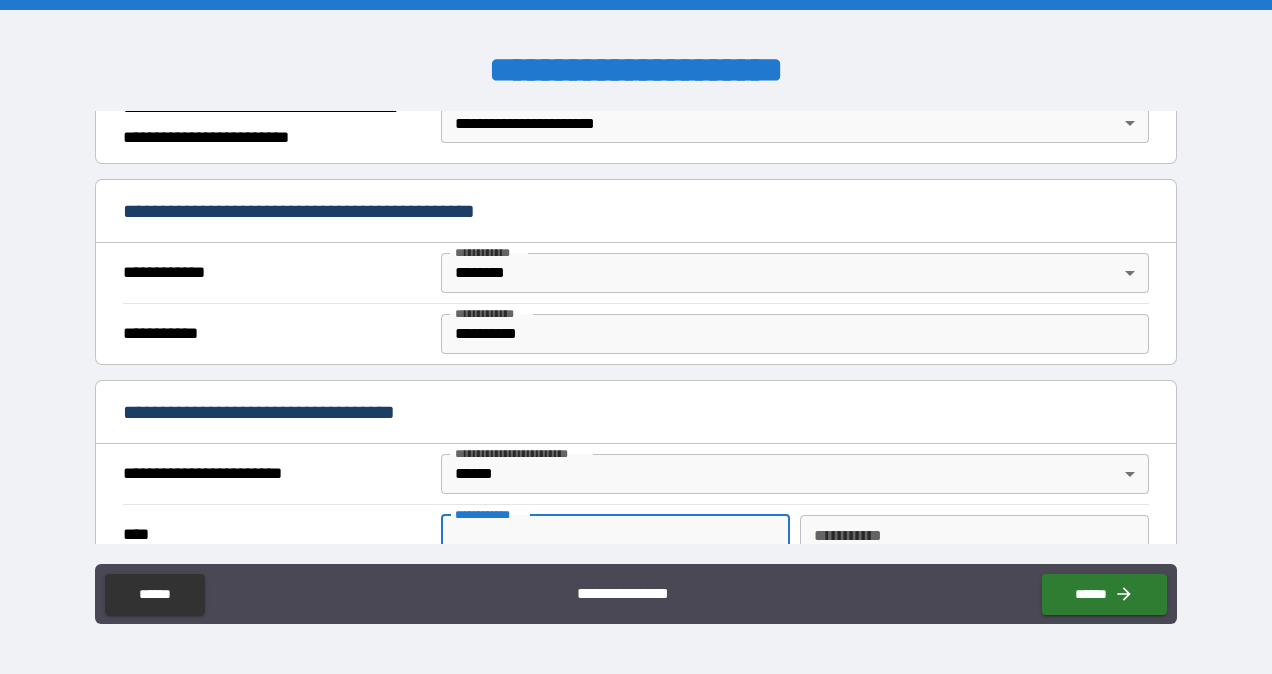 click on "**********" at bounding box center [615, 535] 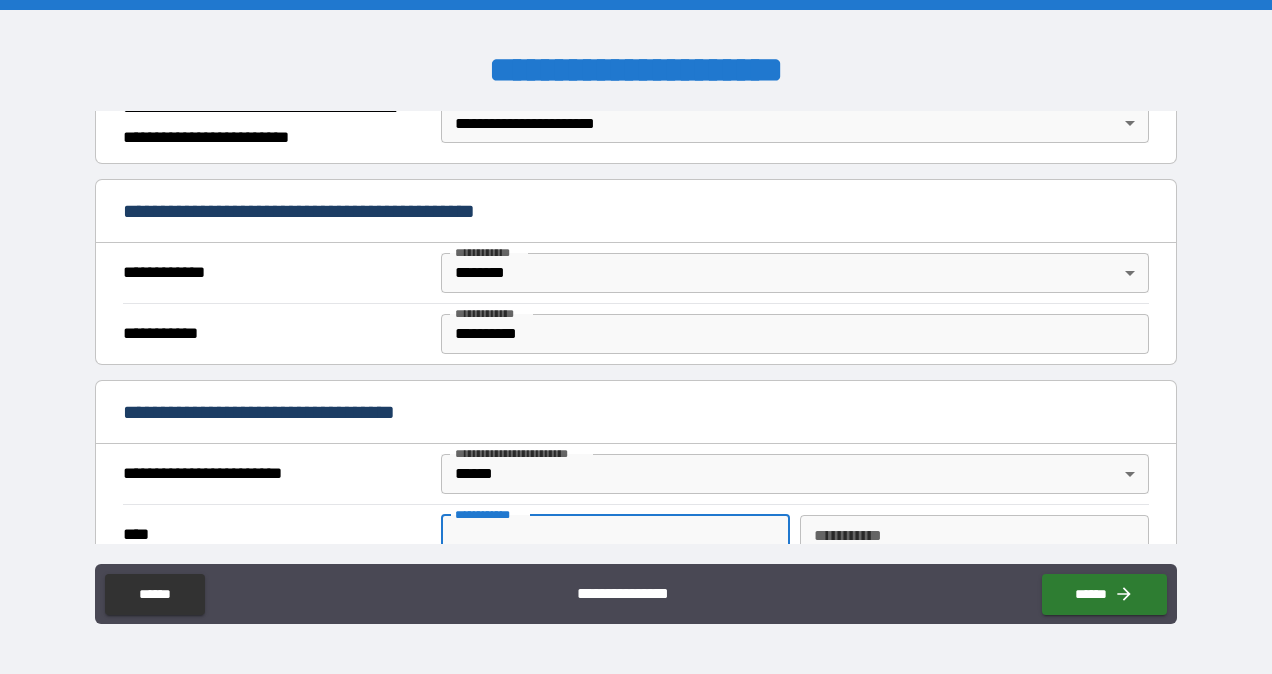 type on "******" 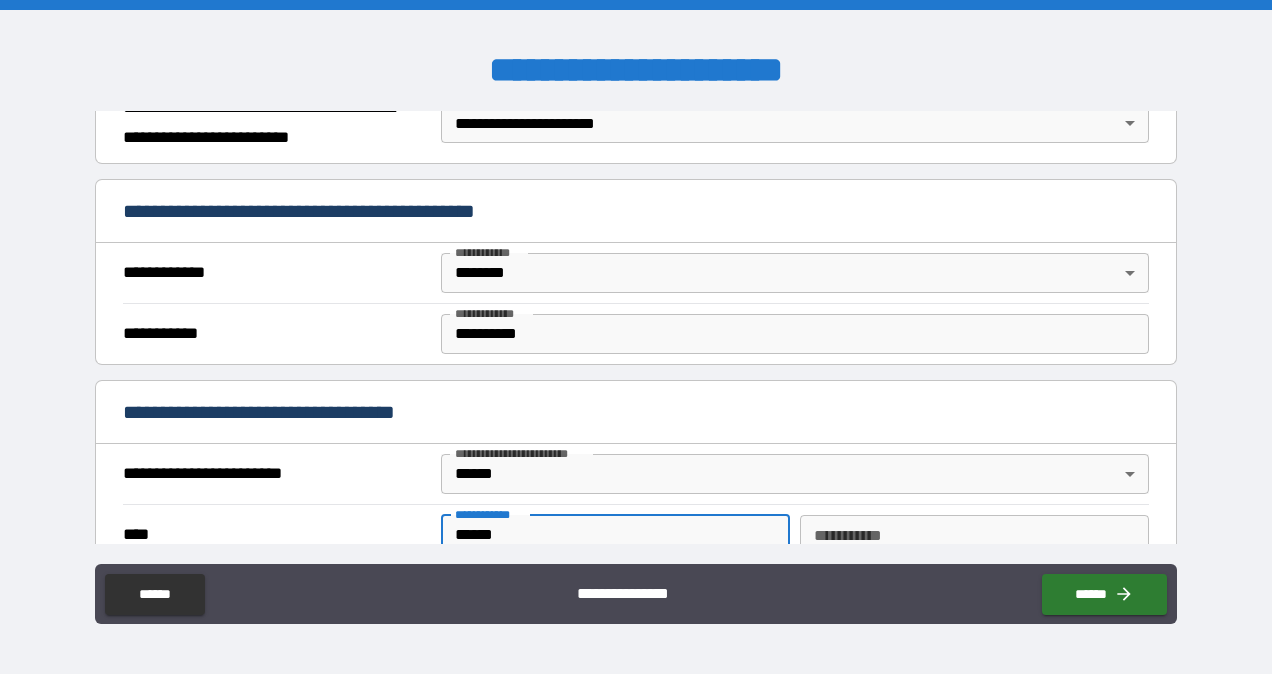 type on "*******" 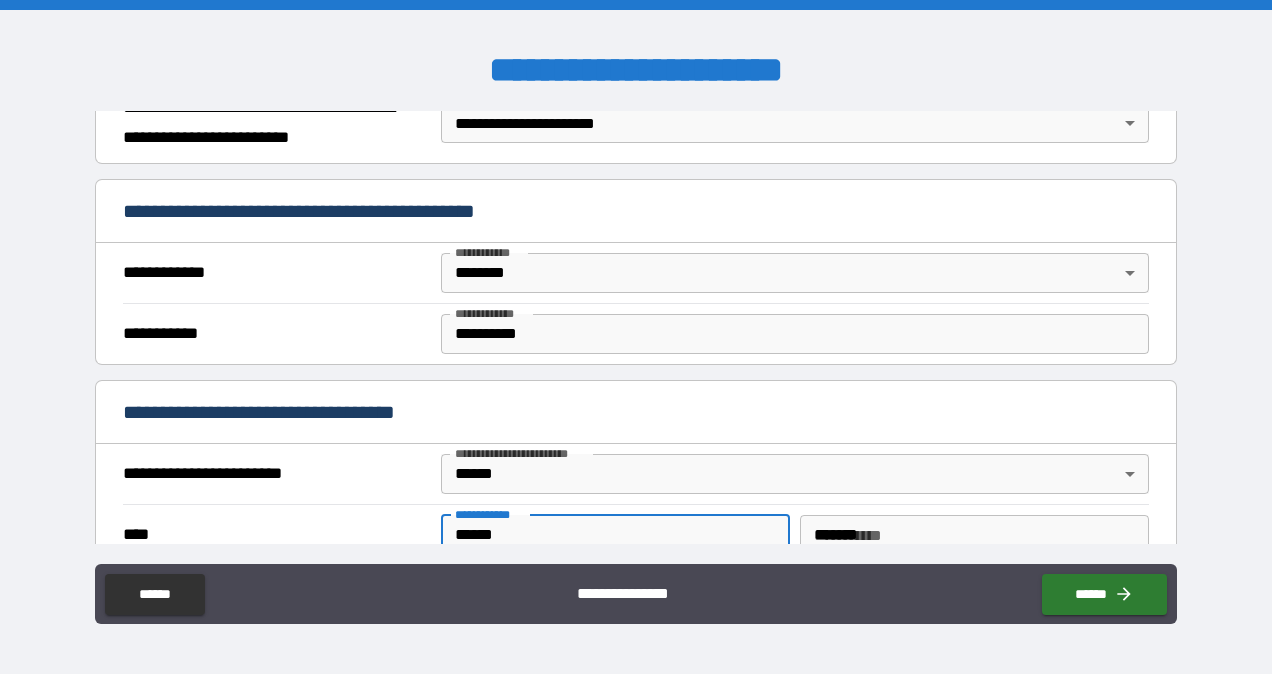 type on "**********" 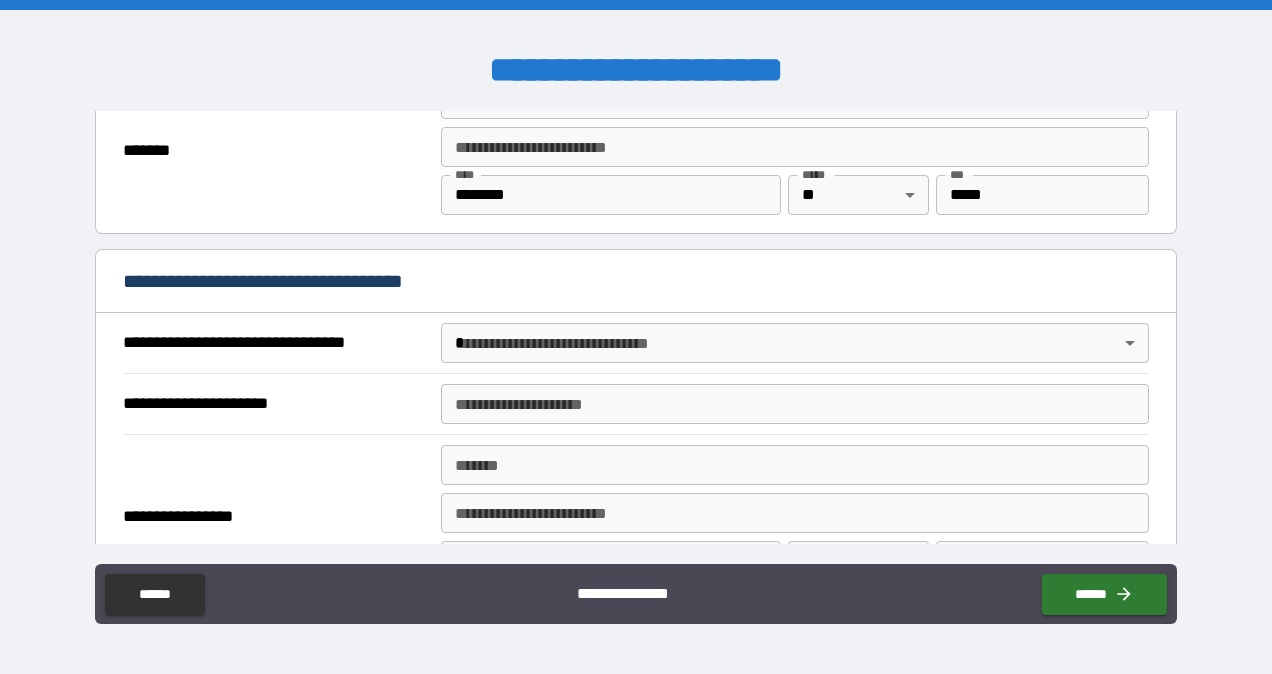 scroll, scrollTop: 885, scrollLeft: 0, axis: vertical 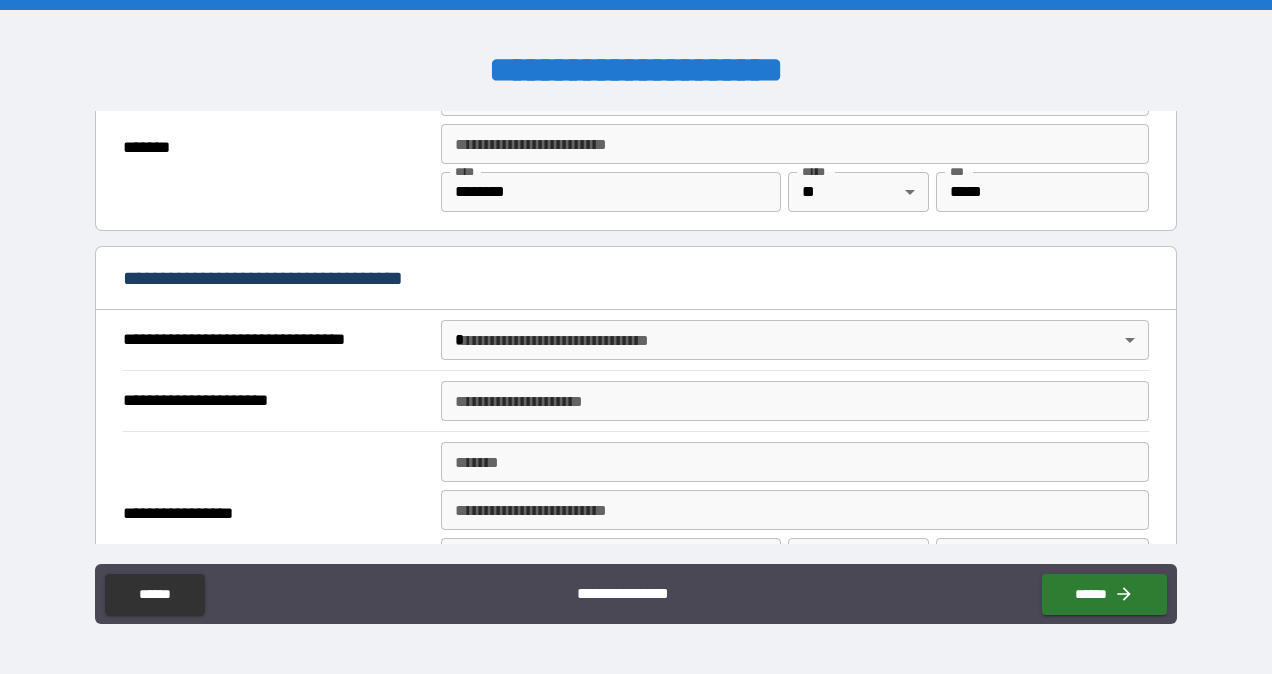 click on "**********" at bounding box center (636, 337) 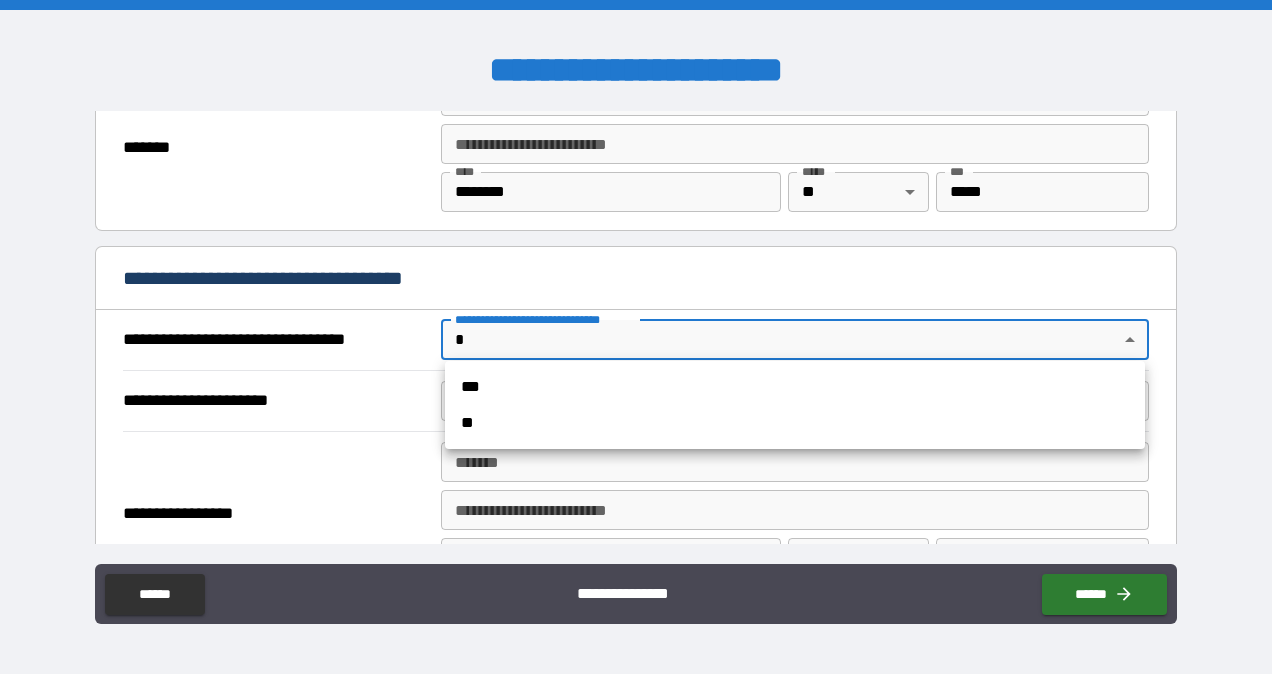 click on "**" at bounding box center (795, 423) 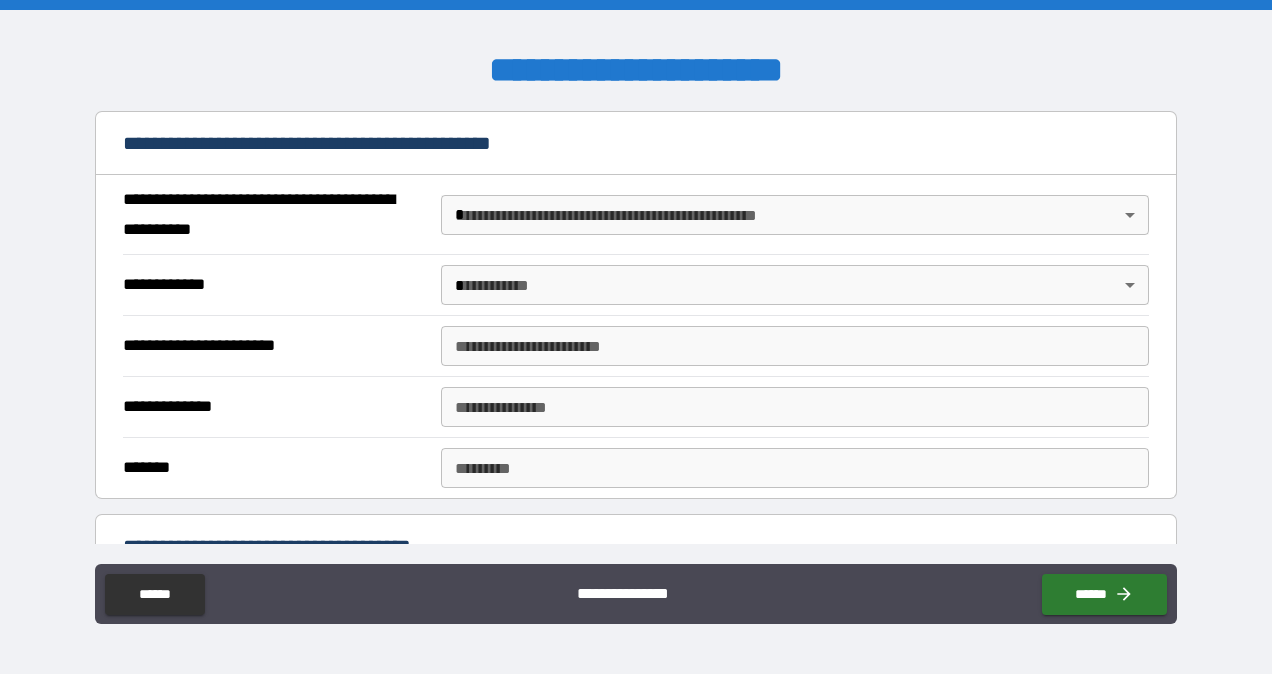scroll, scrollTop: 1160, scrollLeft: 0, axis: vertical 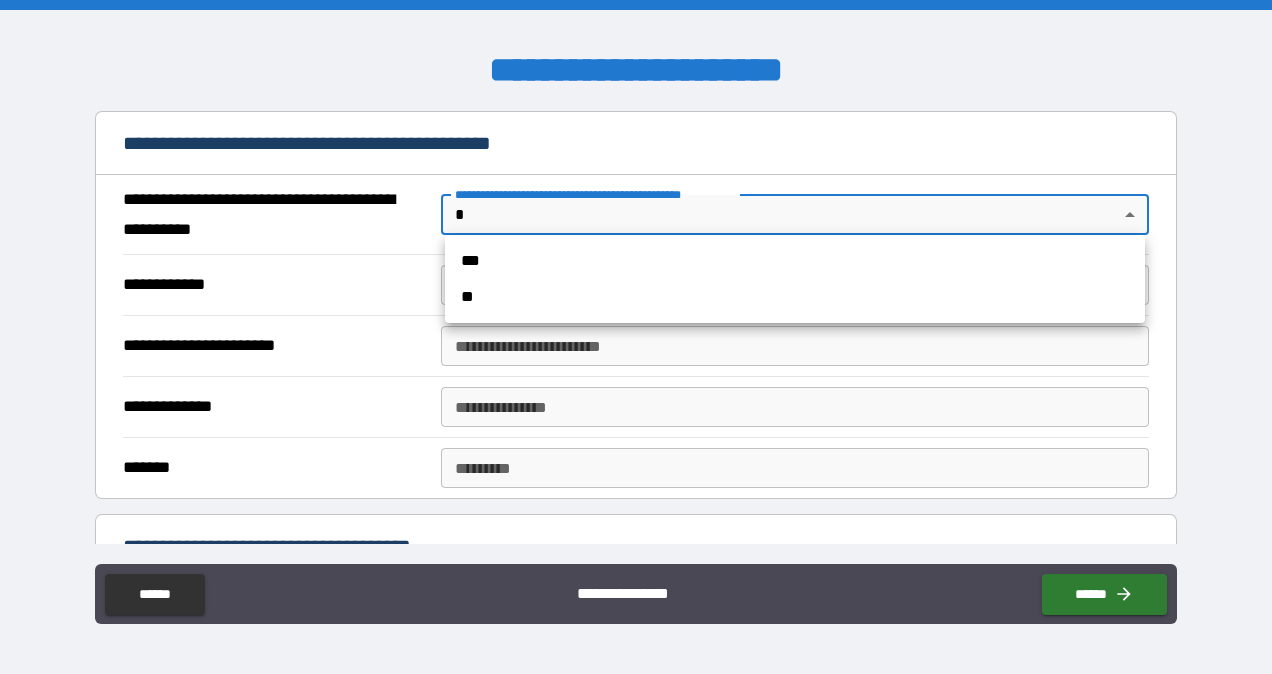 click on "**" at bounding box center [795, 297] 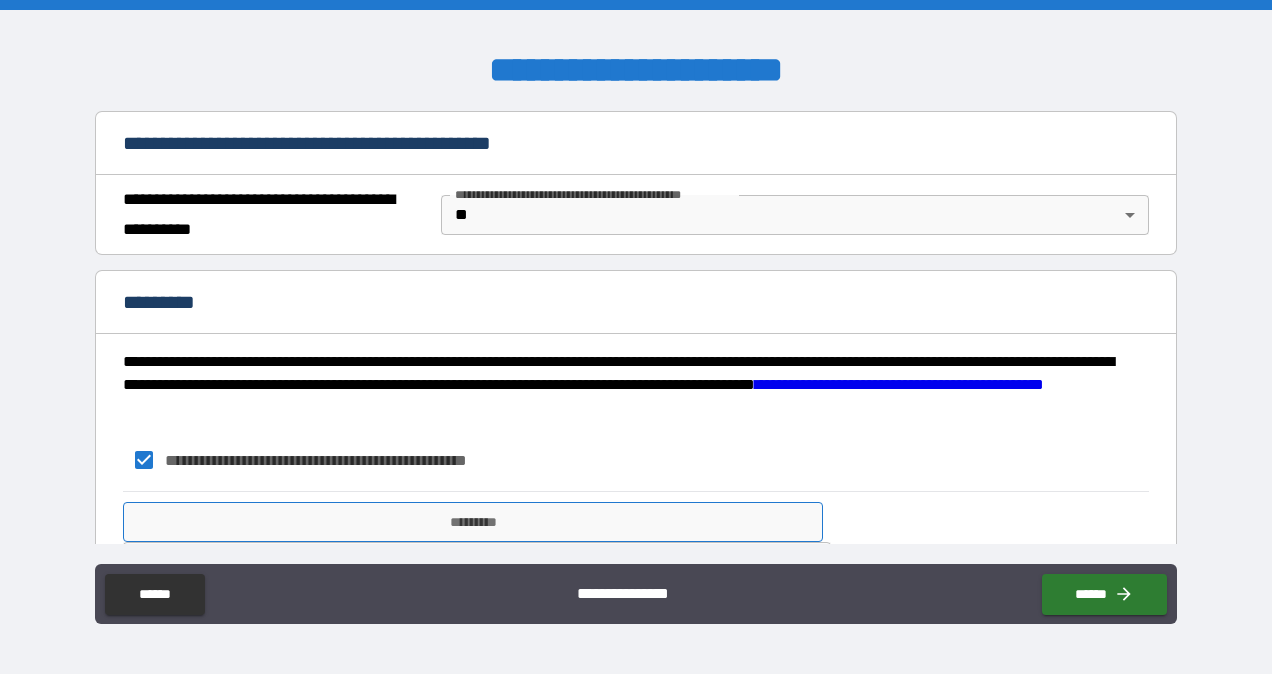 click on "*********" at bounding box center [473, 522] 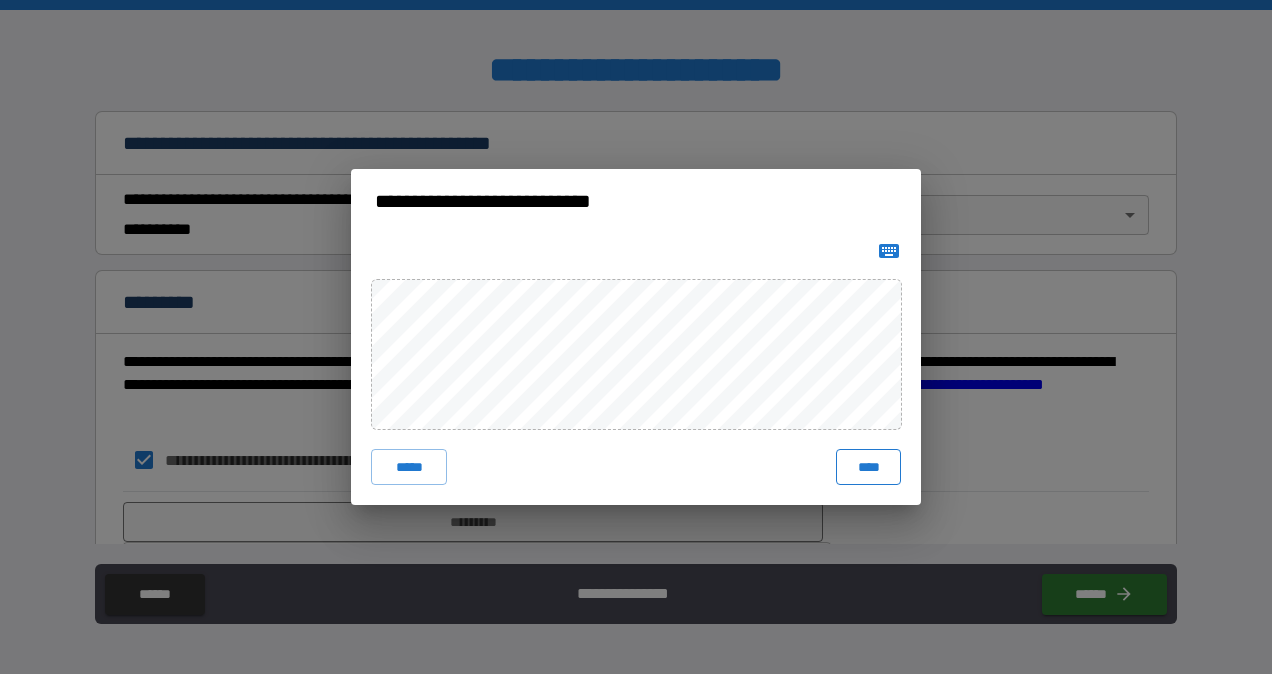 click on "****" at bounding box center (868, 467) 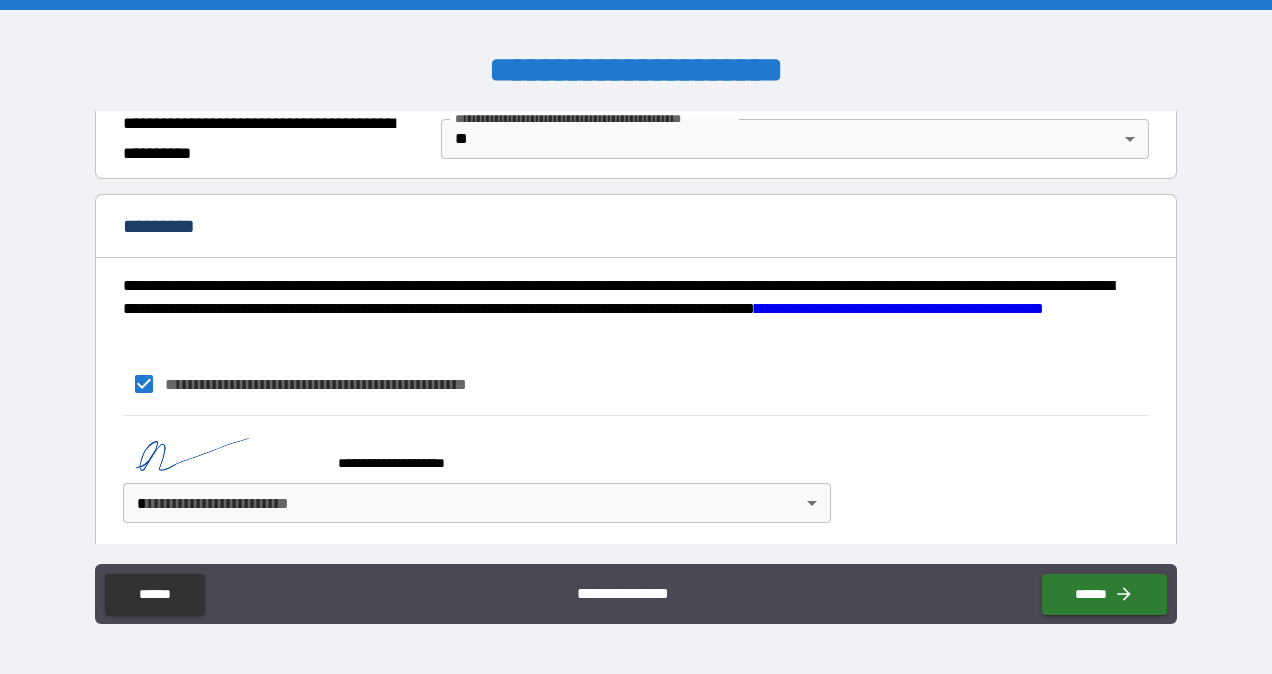 scroll, scrollTop: 1237, scrollLeft: 0, axis: vertical 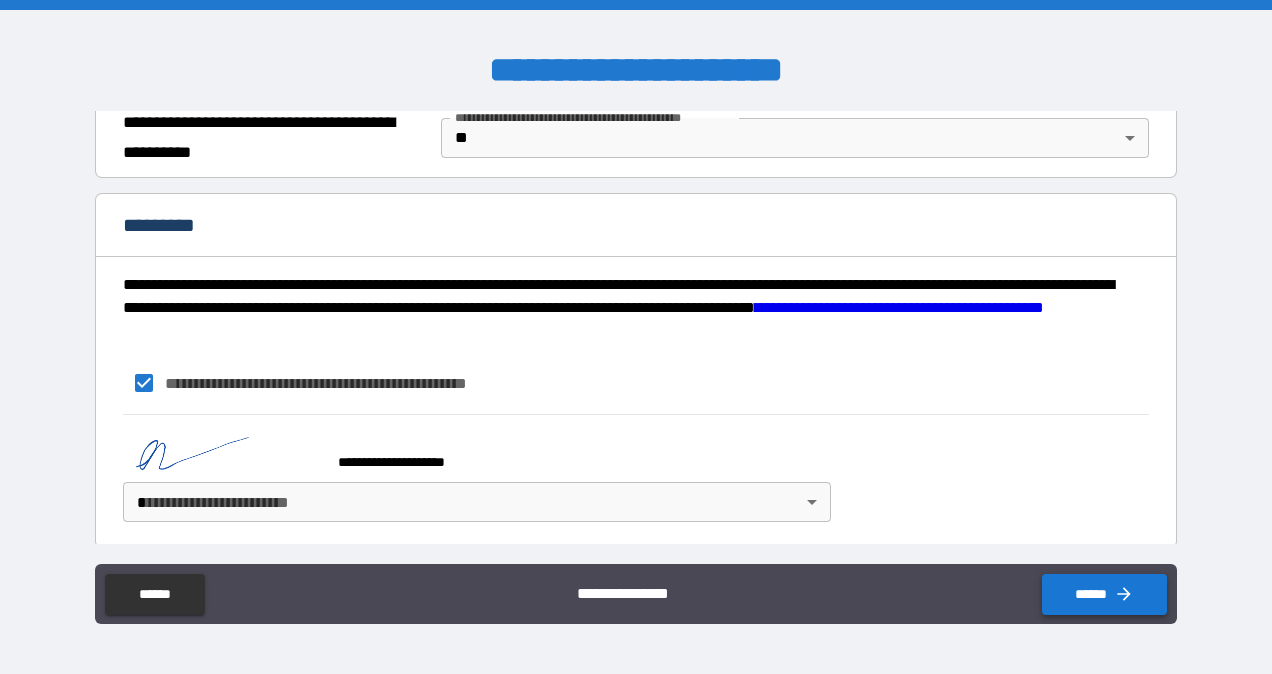 click on "******" at bounding box center [1104, 594] 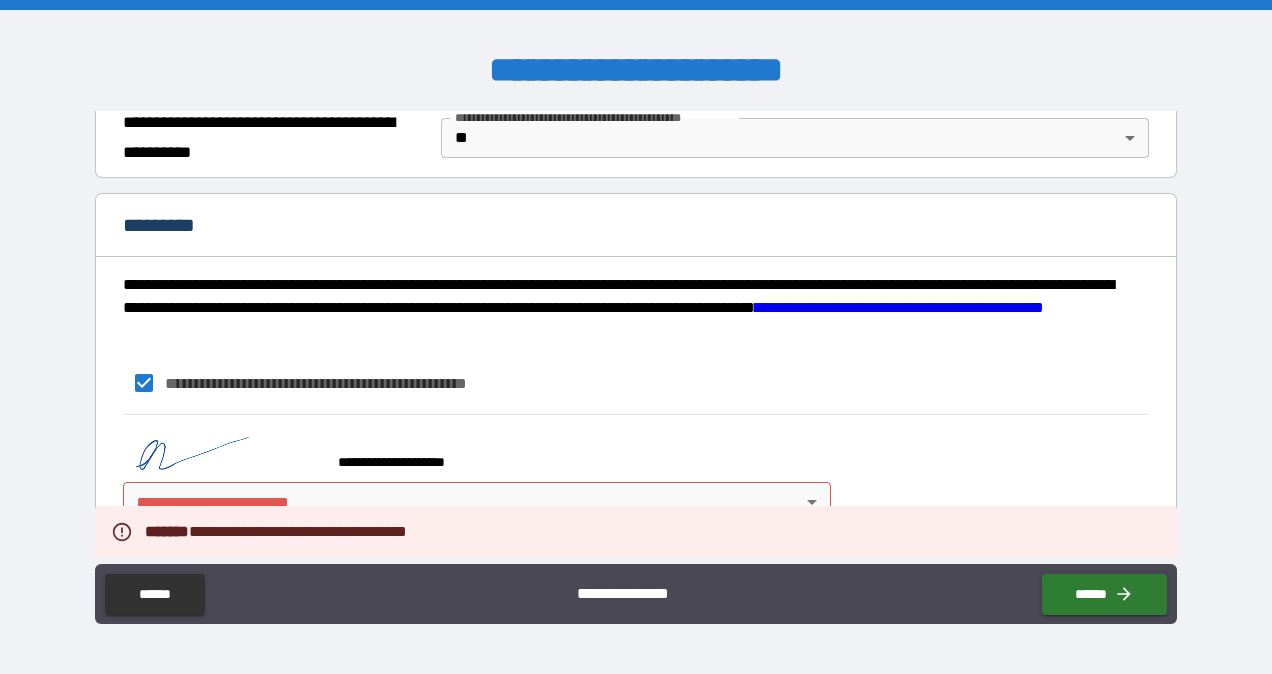 click on "**********" at bounding box center [636, 337] 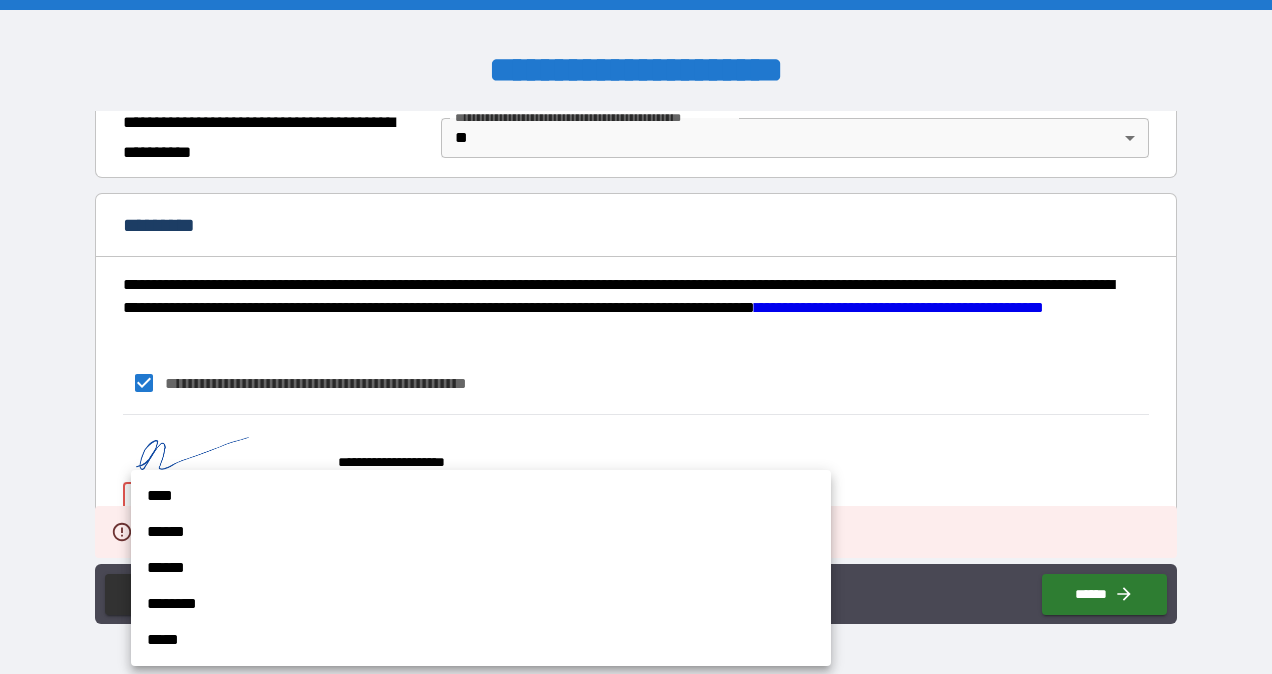 click on "******" at bounding box center (481, 532) 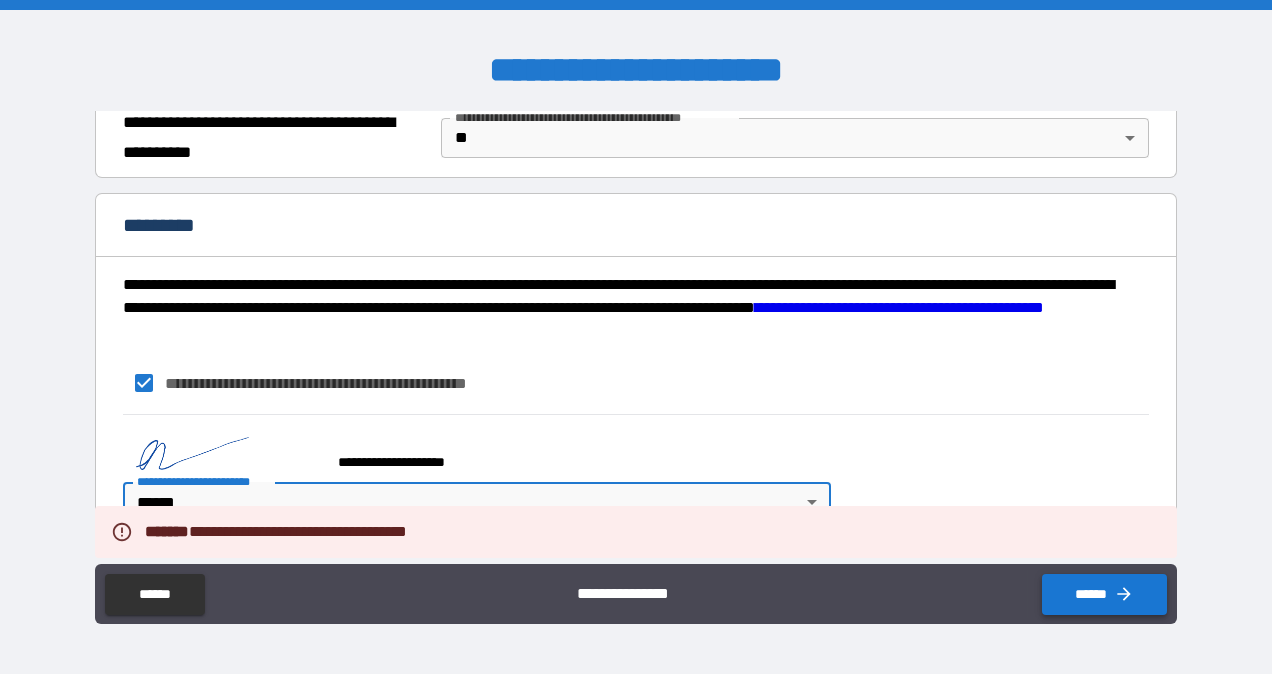 click on "******" at bounding box center (1104, 594) 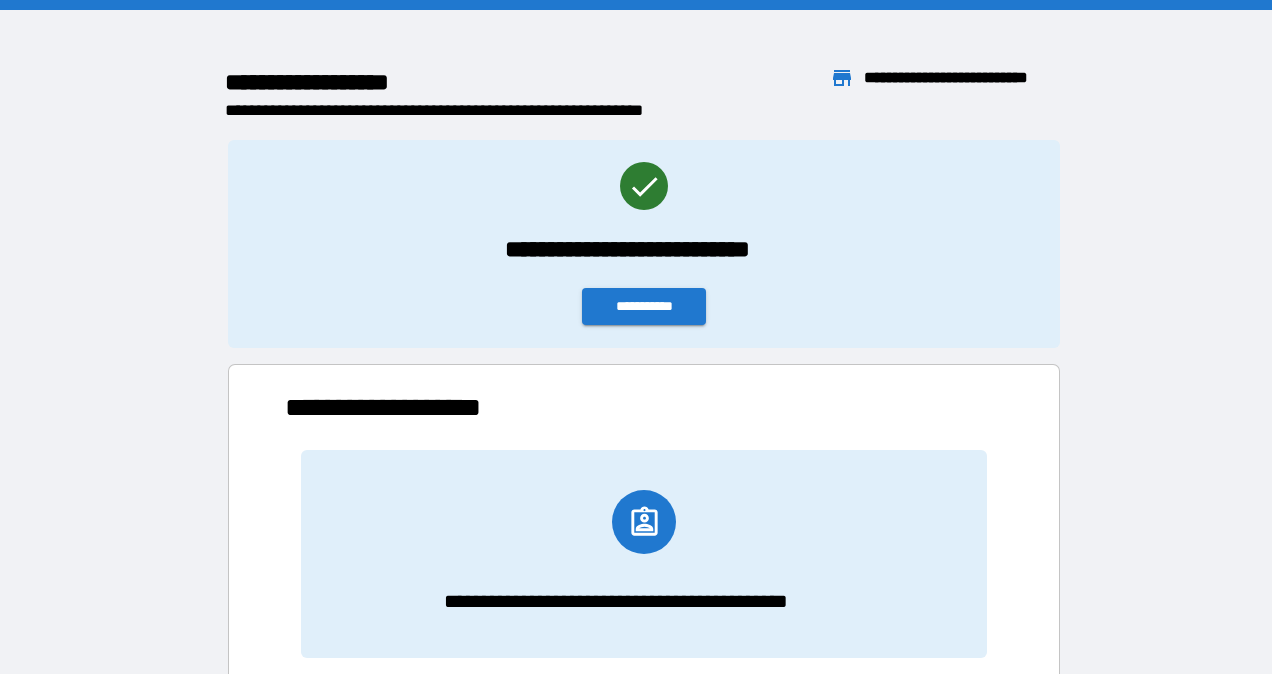 scroll, scrollTop: 16, scrollLeft: 16, axis: both 